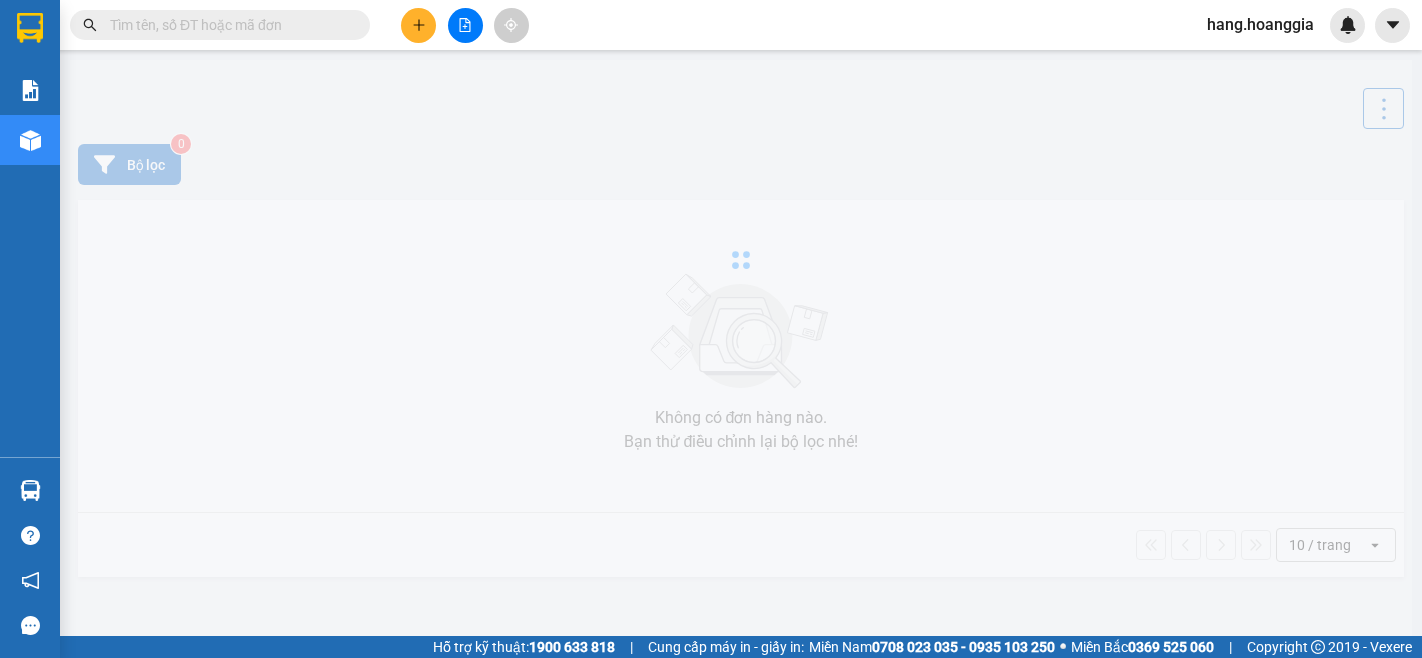 scroll, scrollTop: 0, scrollLeft: 0, axis: both 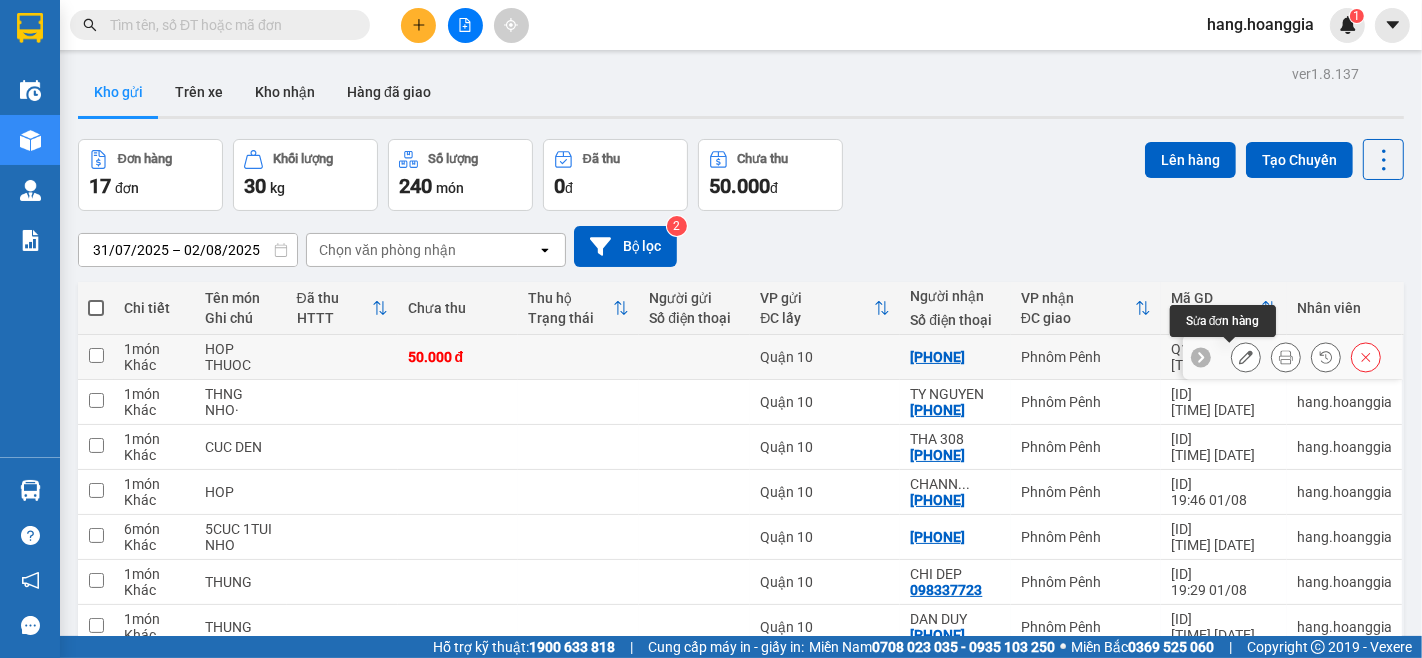 drag, startPoint x: 1227, startPoint y: 353, endPoint x: 1214, endPoint y: 356, distance: 13.341664 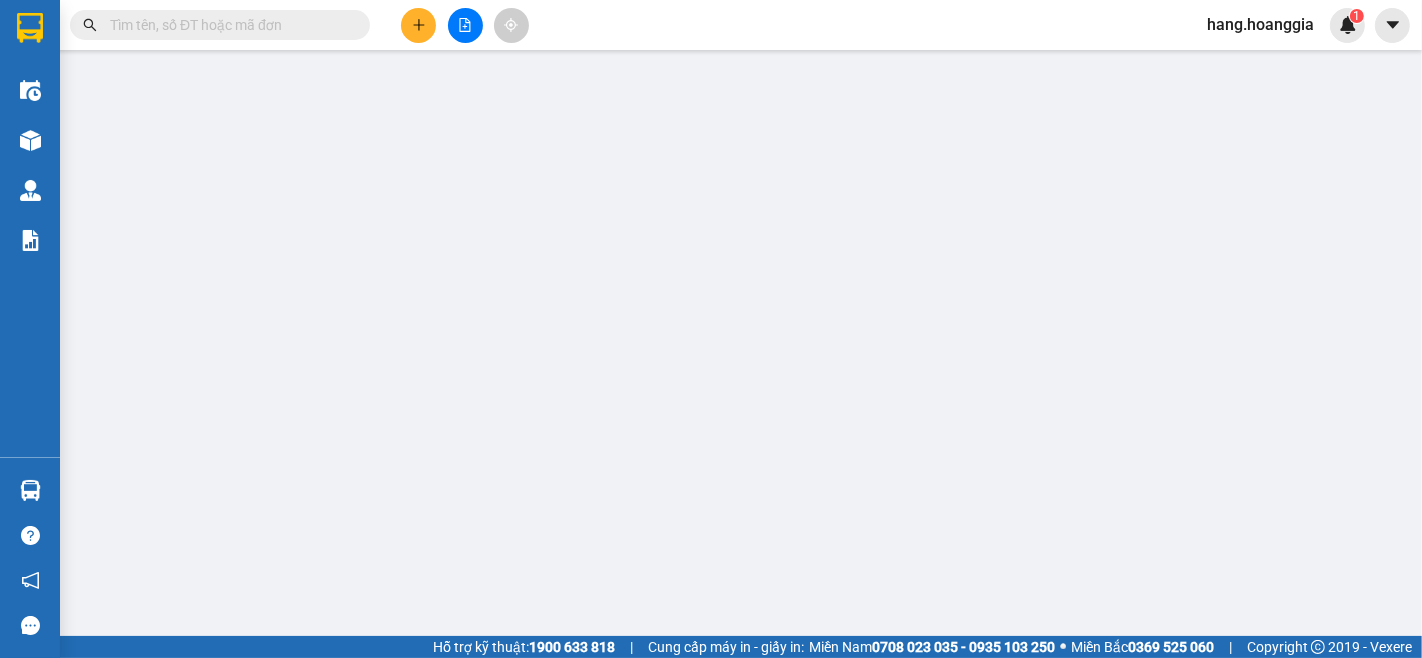 type on "[PHONE]" 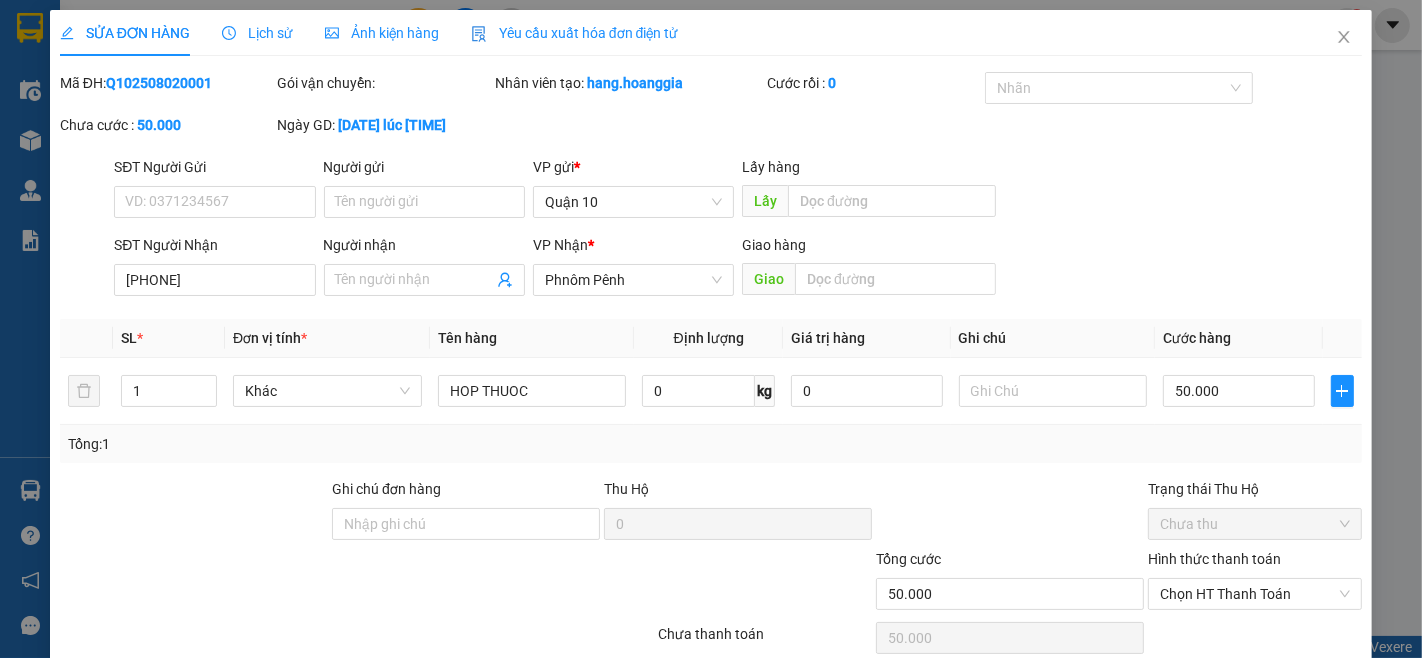 click on "Hình thức thanh toán" at bounding box center [1214, 559] 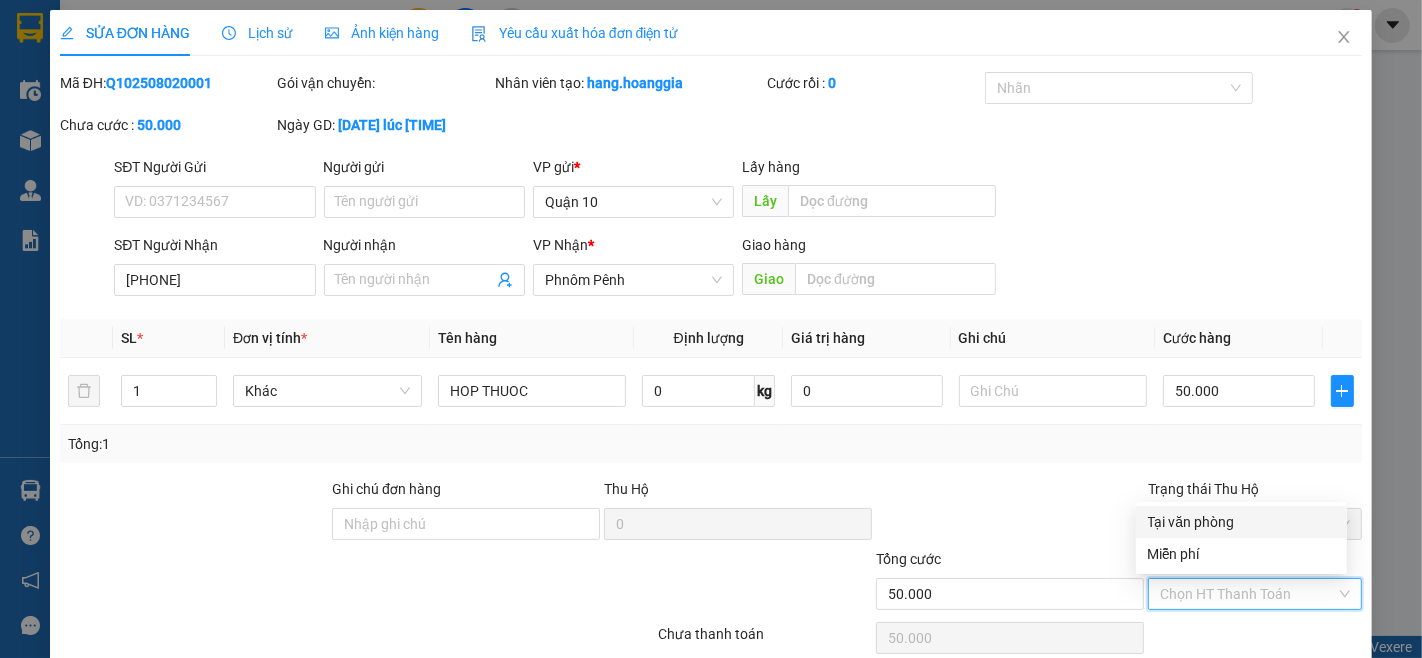 click on "Tại văn phòng" at bounding box center (1241, 522) 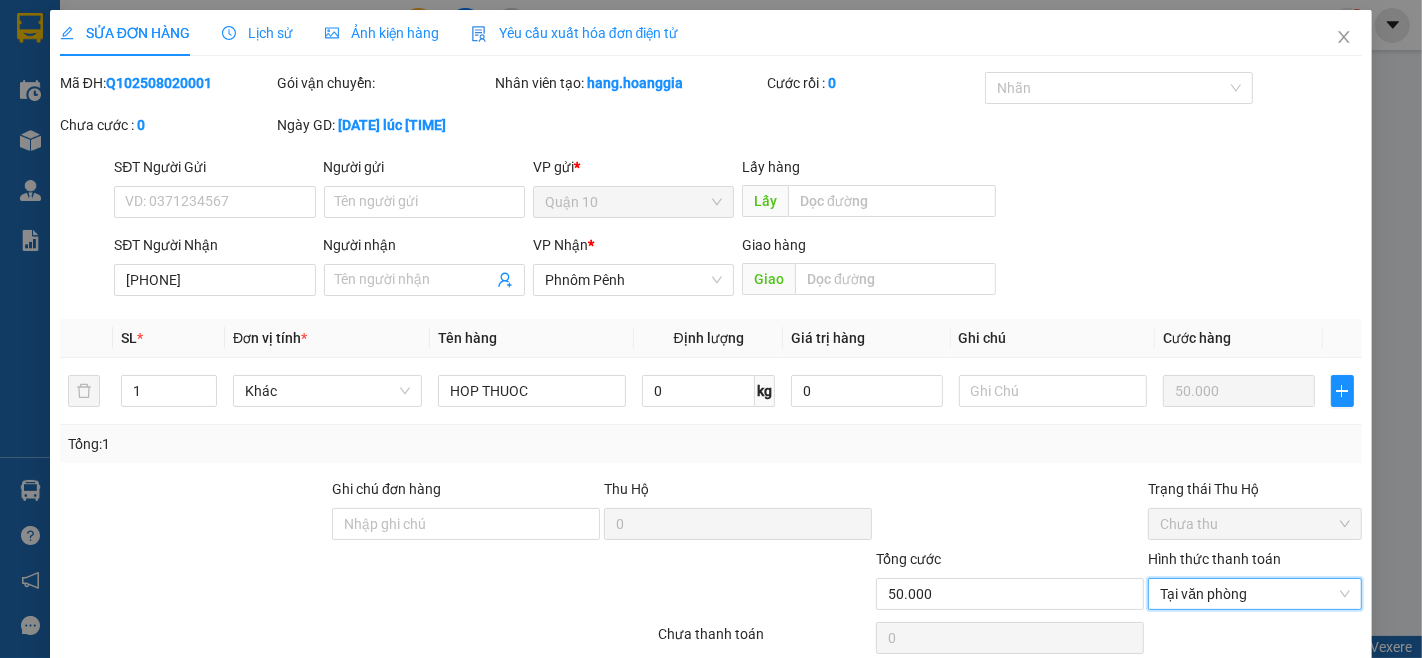 scroll, scrollTop: 85, scrollLeft: 0, axis: vertical 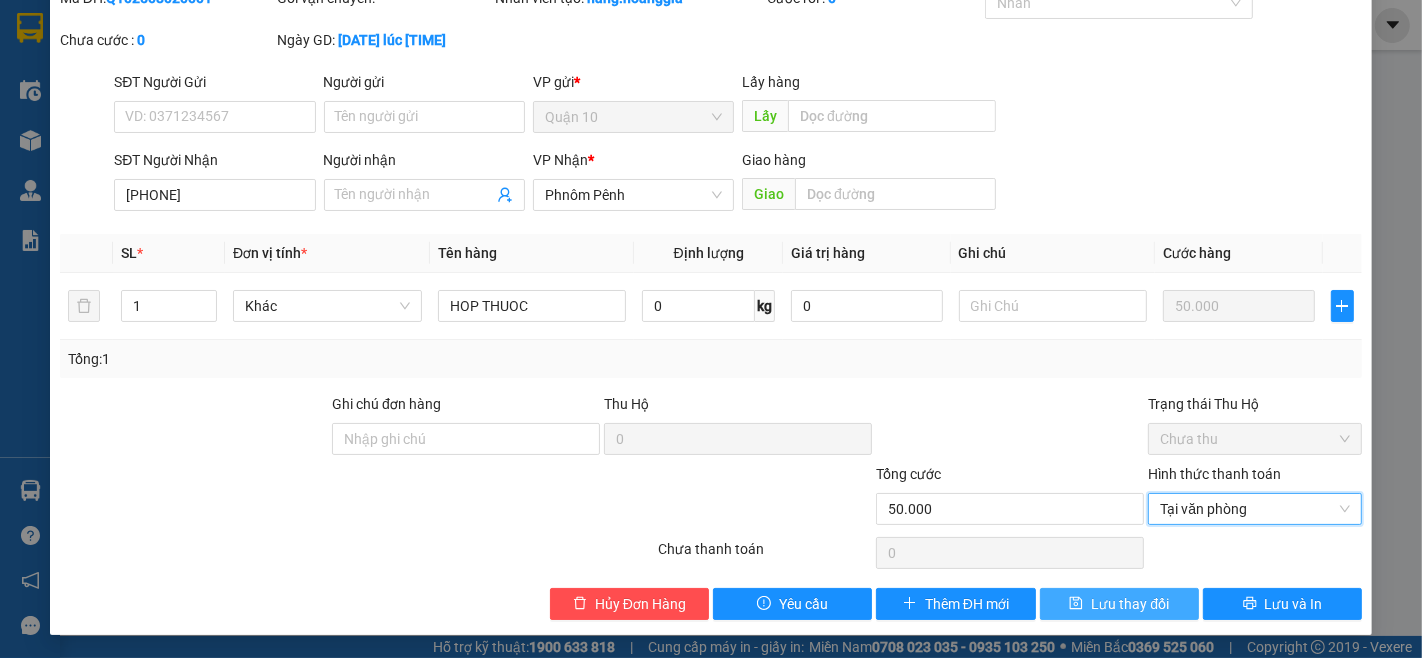 click on "Lưu thay đổi" at bounding box center [1130, 604] 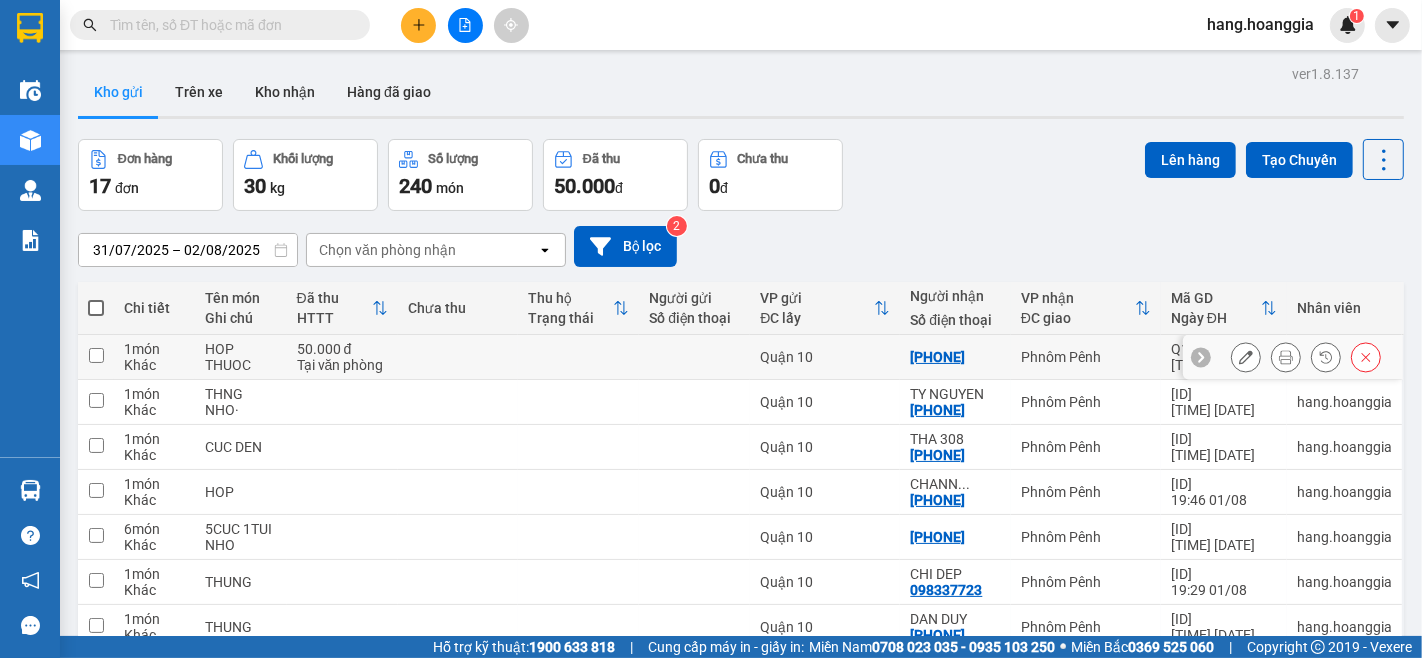 click at bounding box center [96, 357] 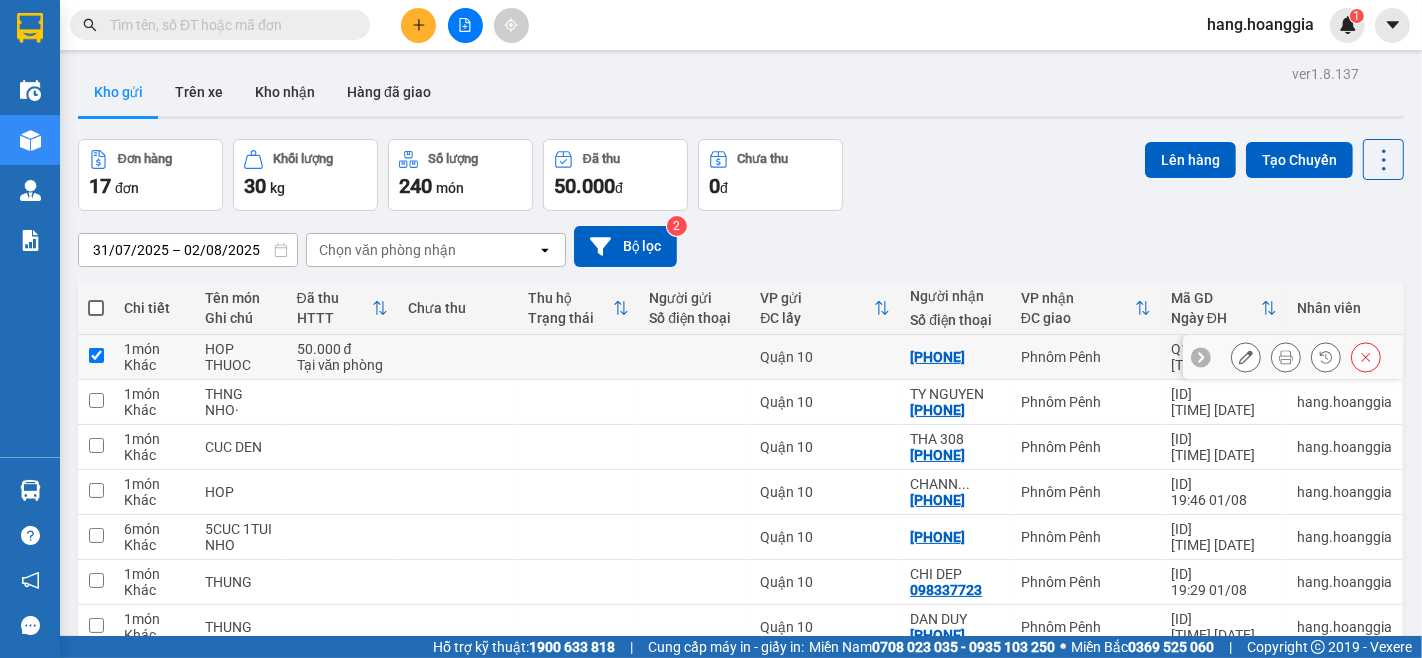 checkbox on "true" 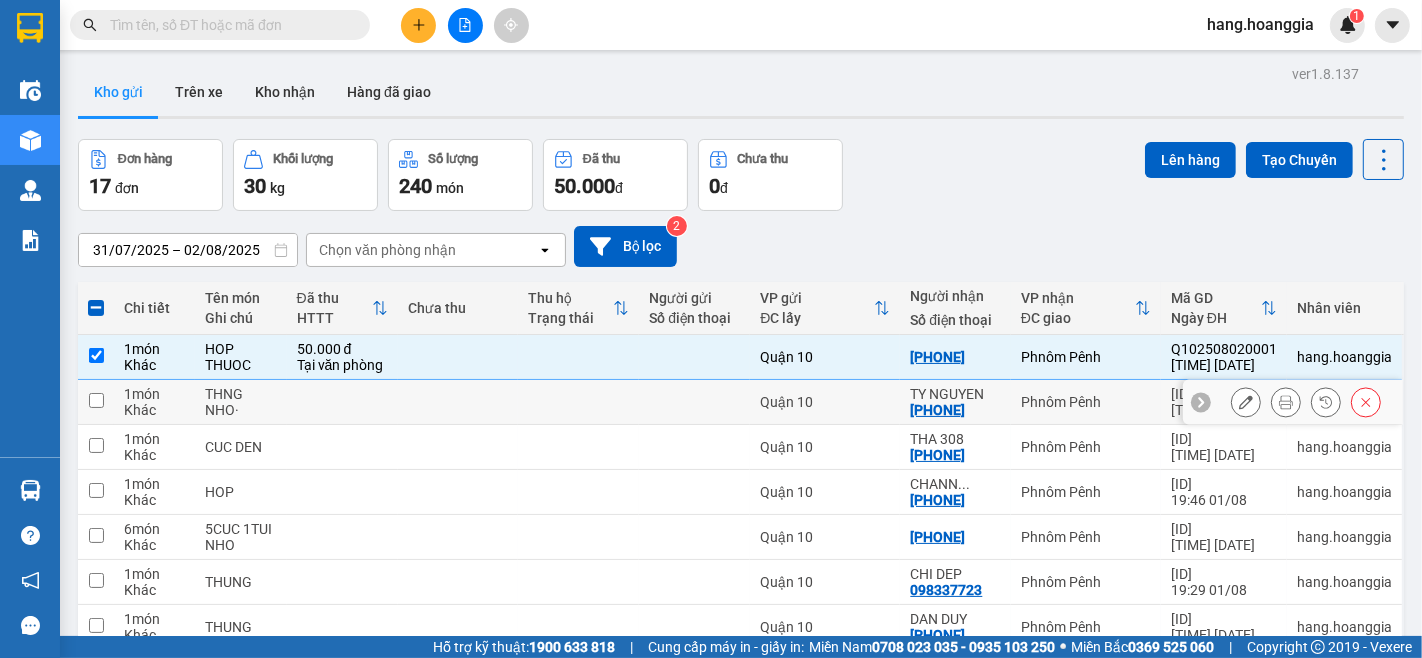 click at bounding box center (96, 402) 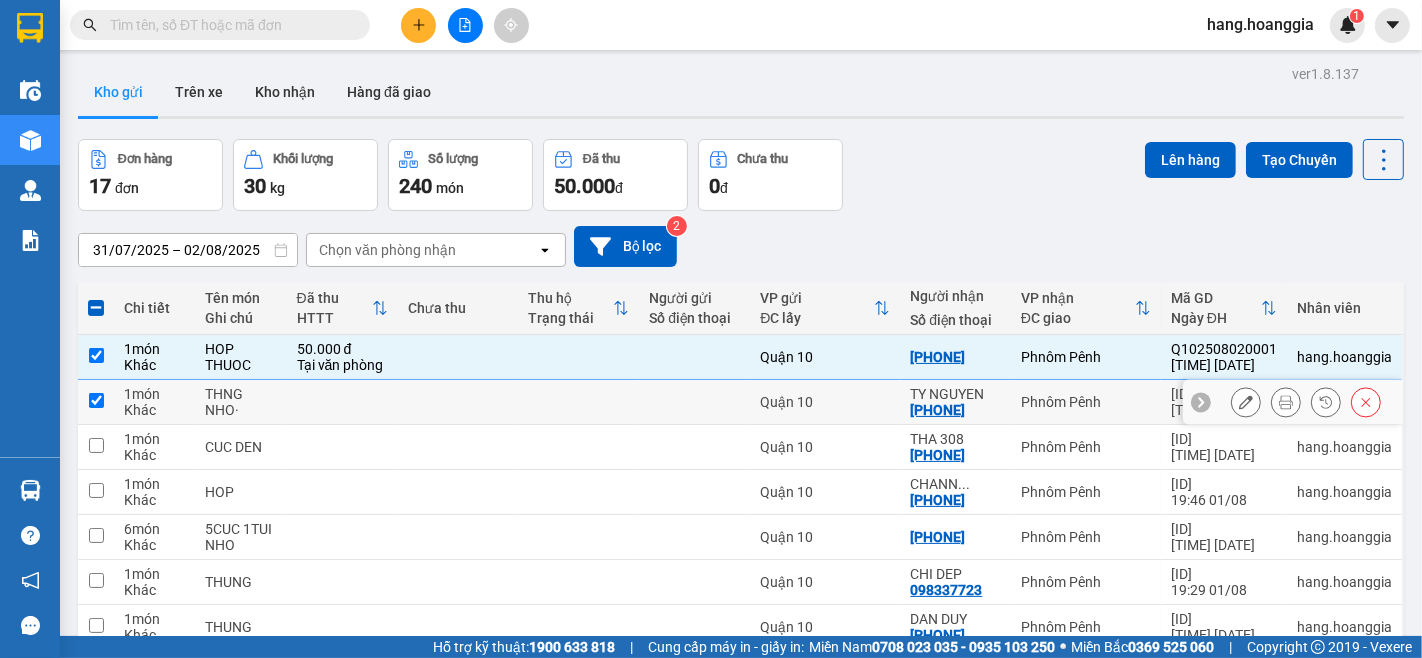 checkbox on "true" 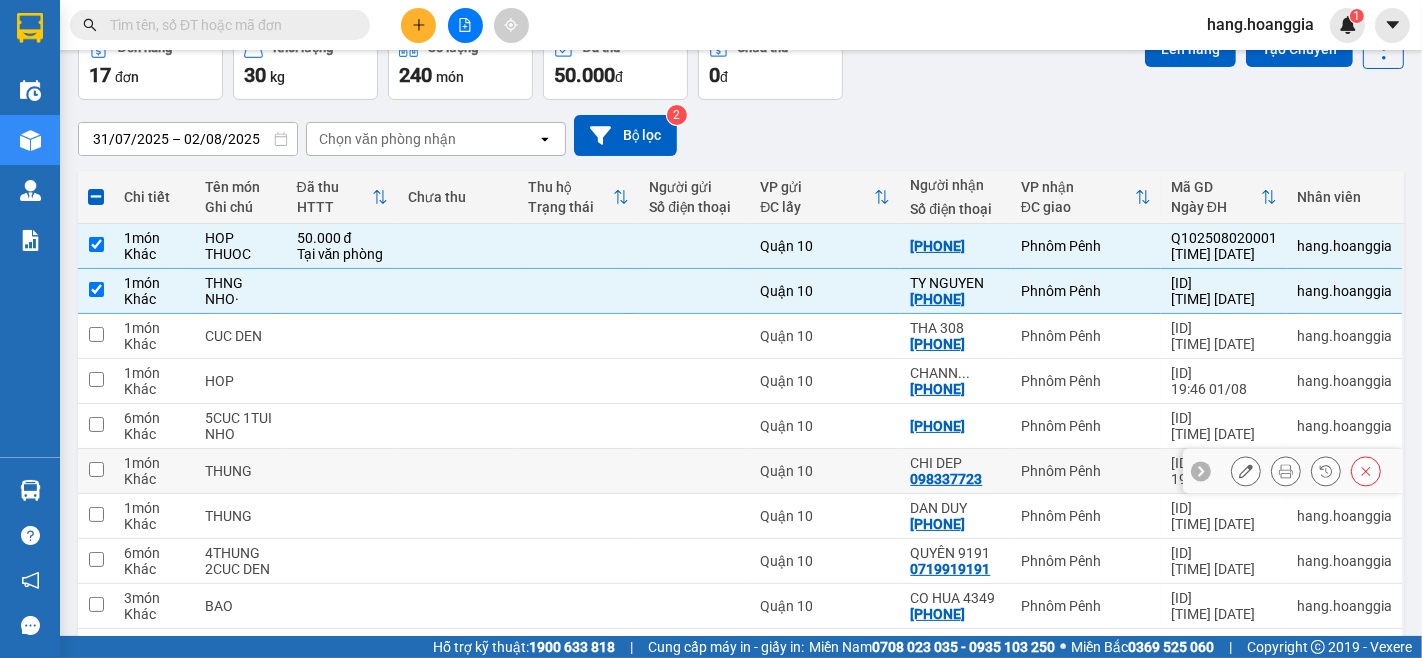scroll, scrollTop: 240, scrollLeft: 0, axis: vertical 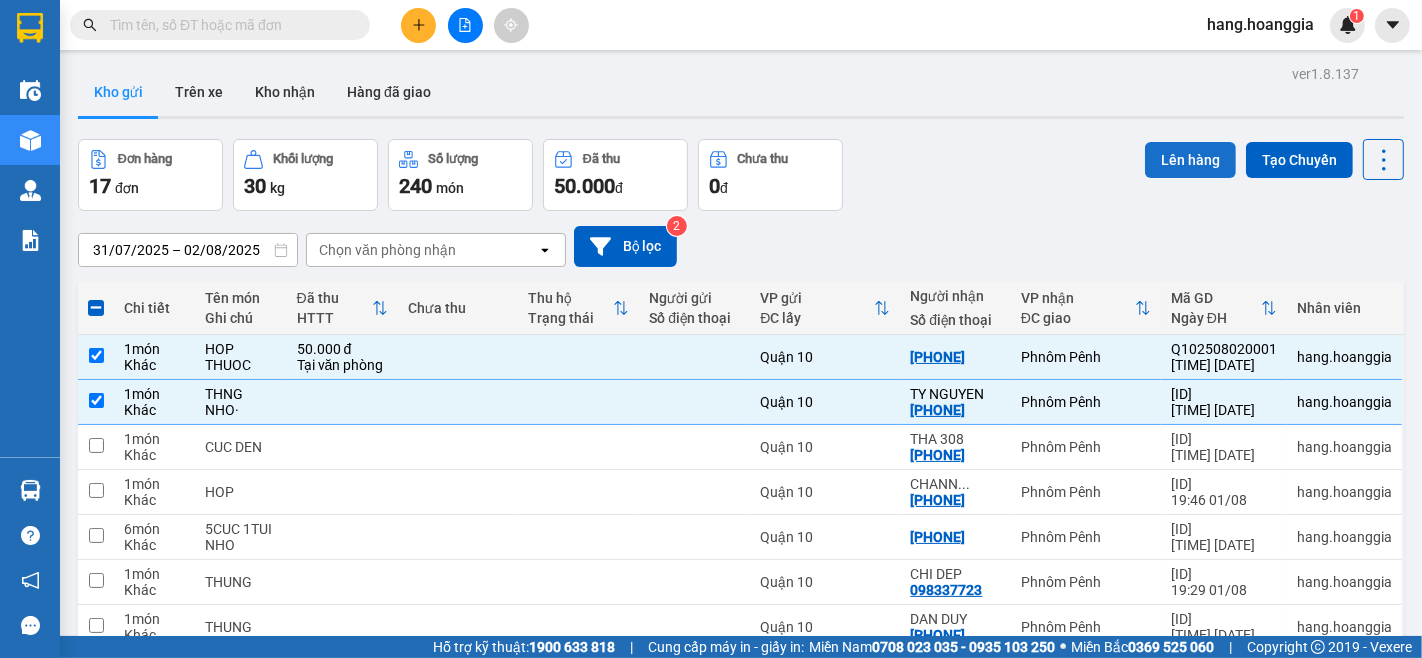 click on "Lên hàng" at bounding box center (1190, 160) 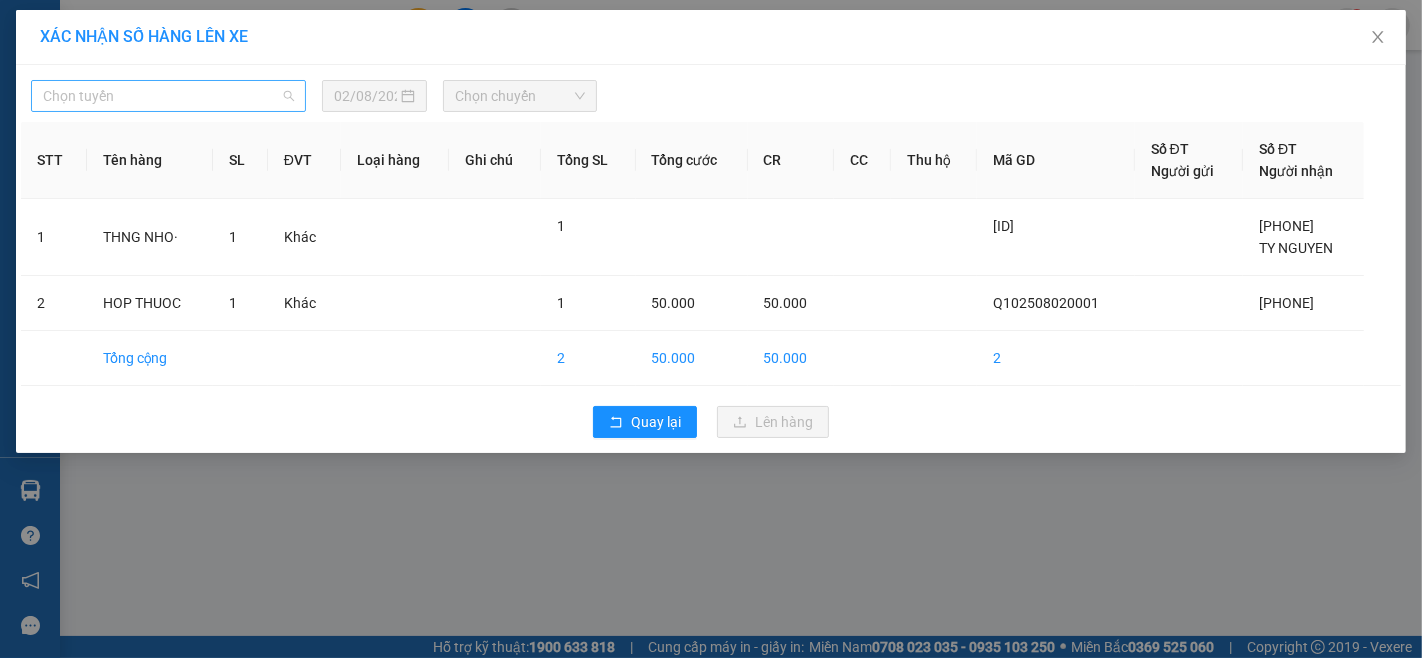click on "Chọn tuyến" at bounding box center [168, 96] 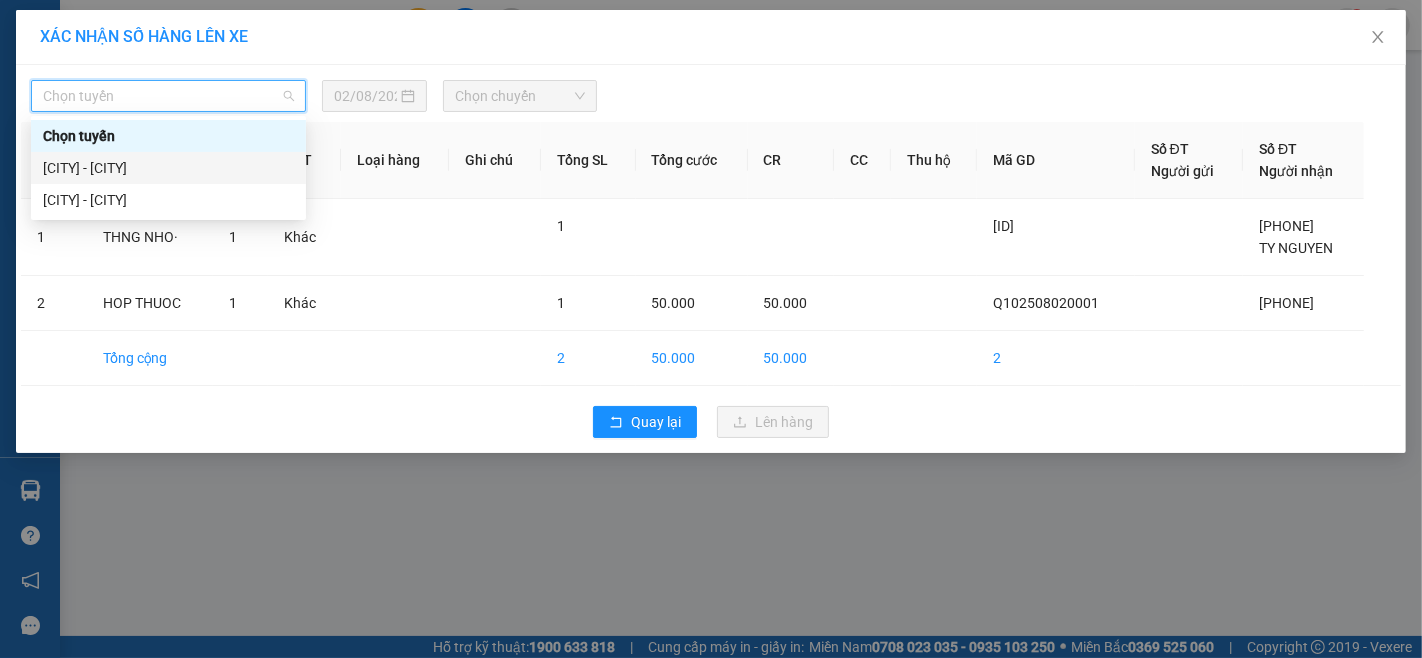 click on "[CITY] -  [CITY]" at bounding box center (168, 168) 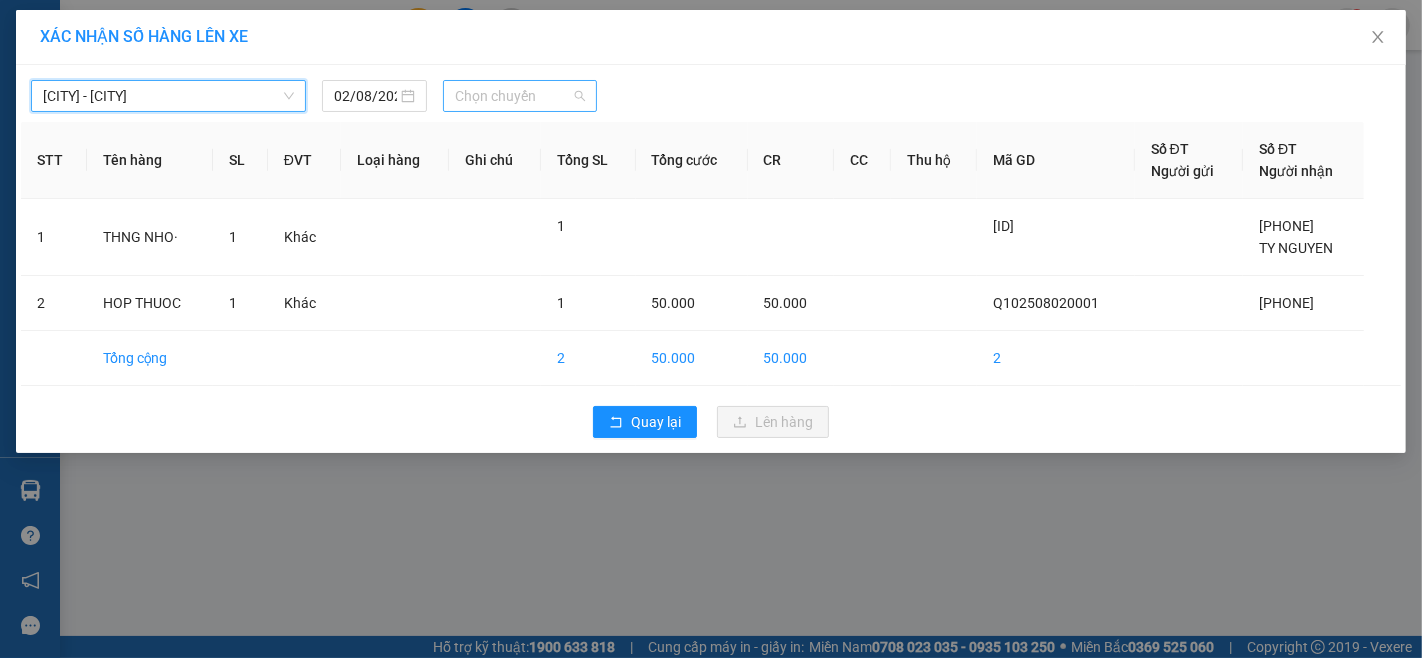 click on "Chọn chuyến" at bounding box center (520, 96) 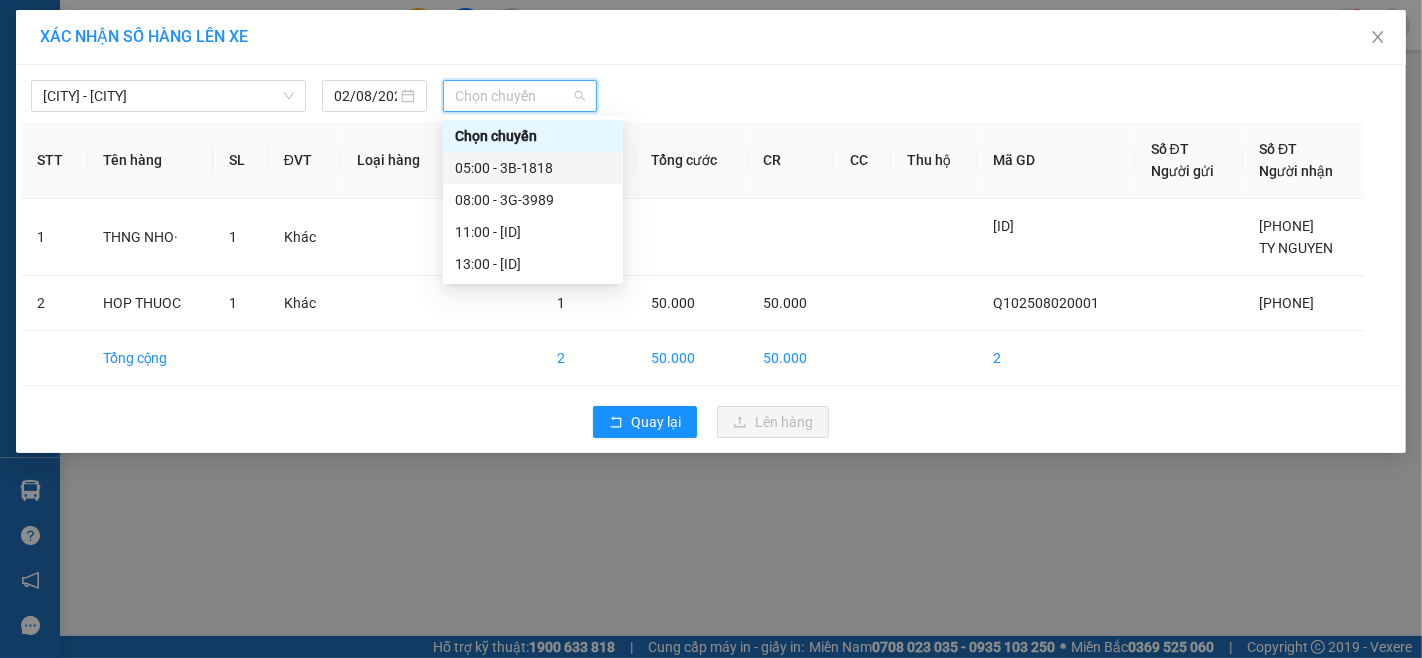 click on "[TIME] - [ID]" at bounding box center (533, 168) 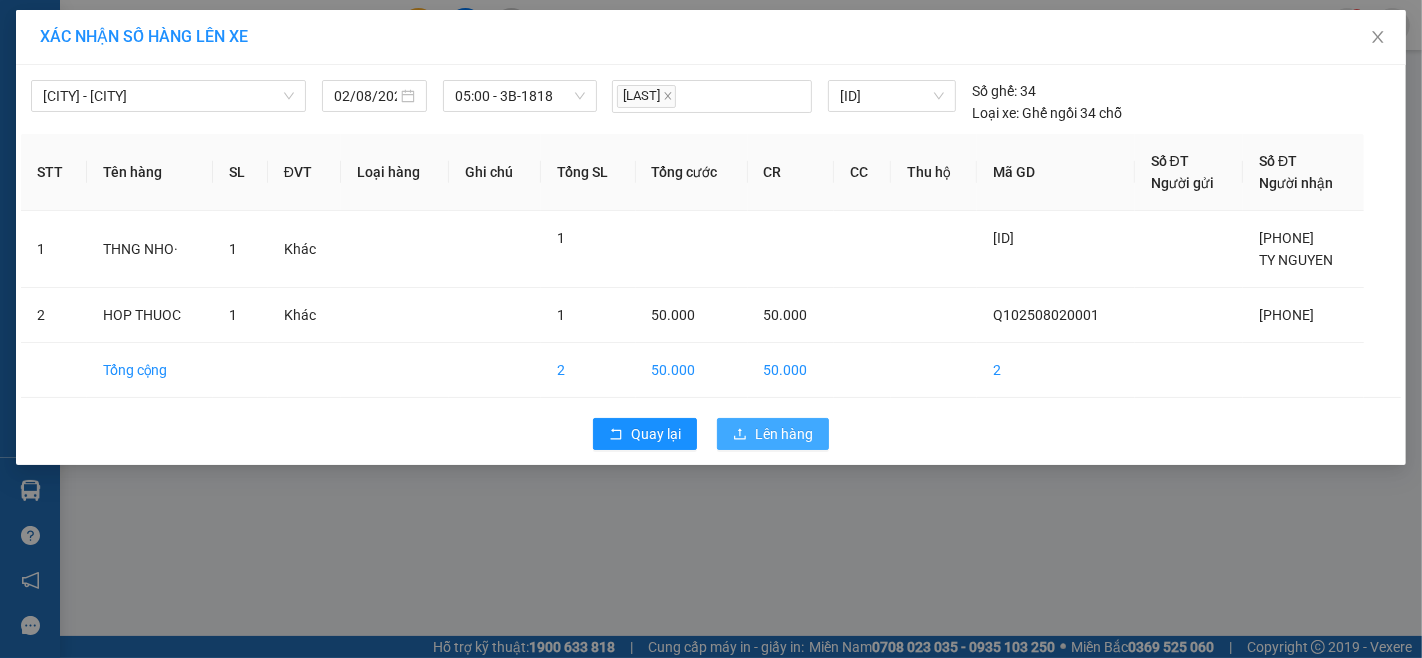 click on "Lên hàng" at bounding box center [784, 434] 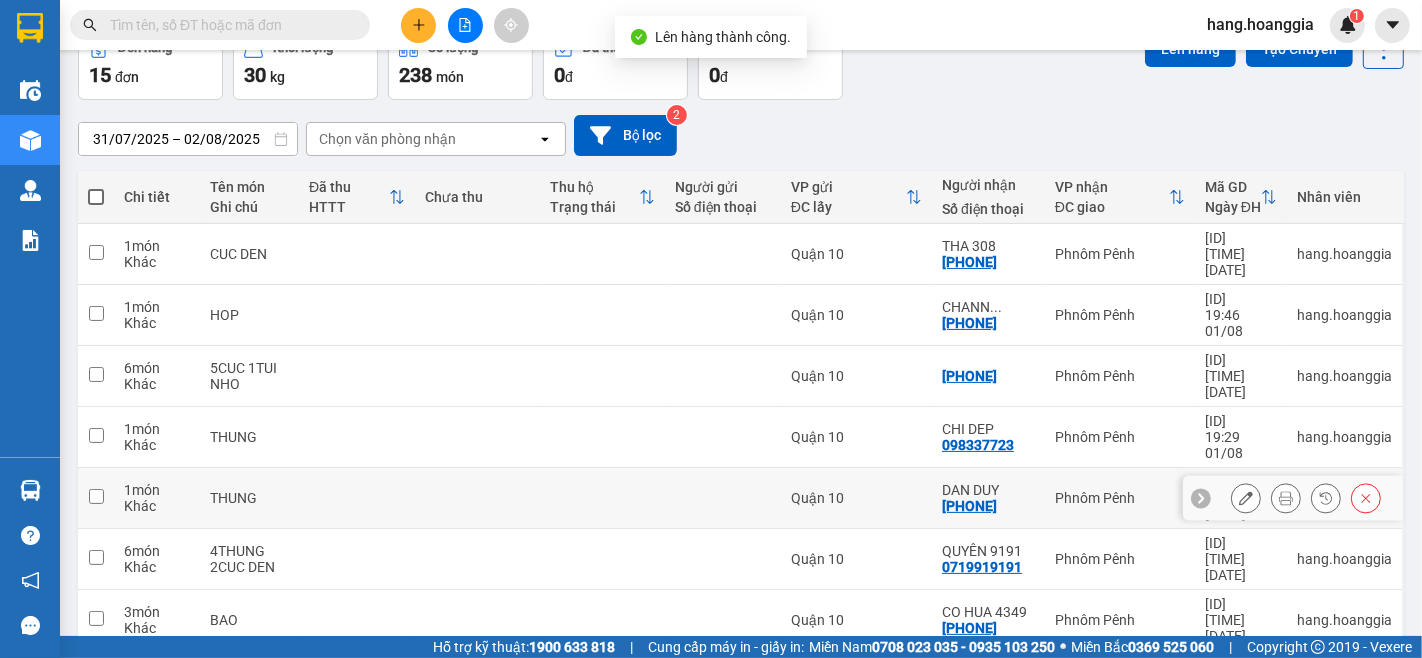 scroll, scrollTop: 255, scrollLeft: 0, axis: vertical 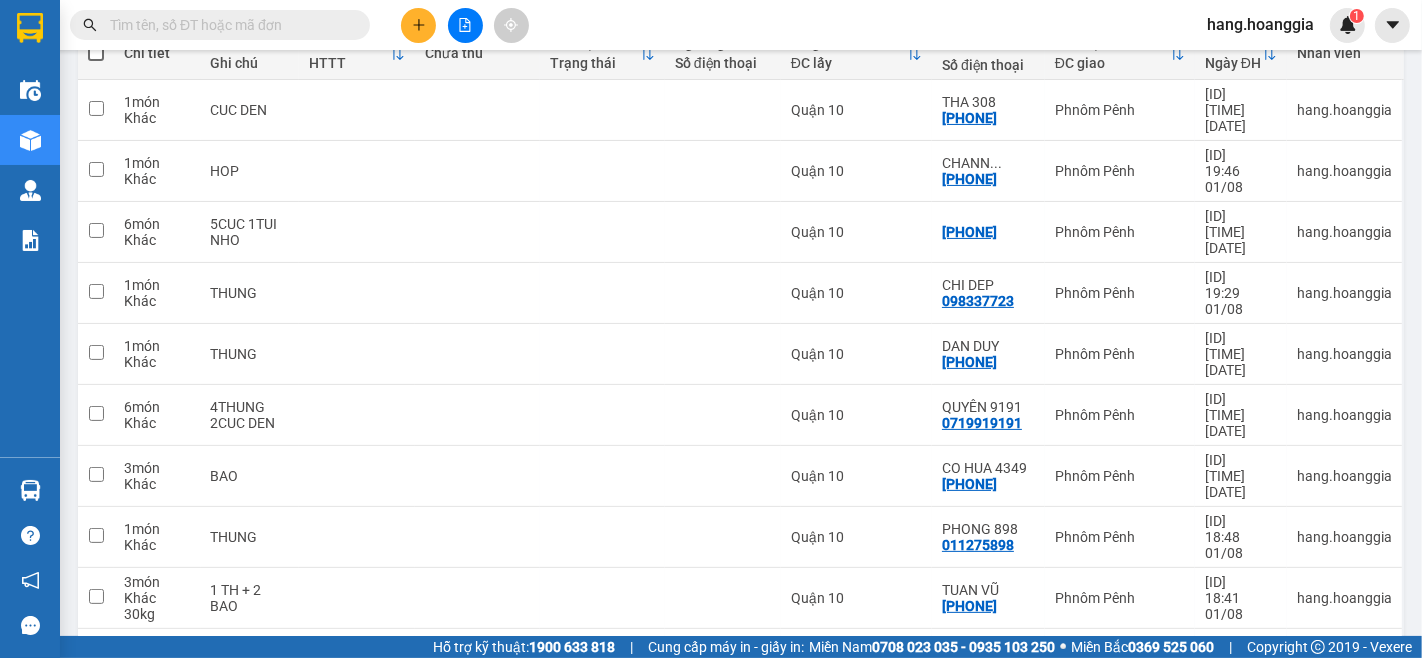 click on "2" at bounding box center [1186, 722] 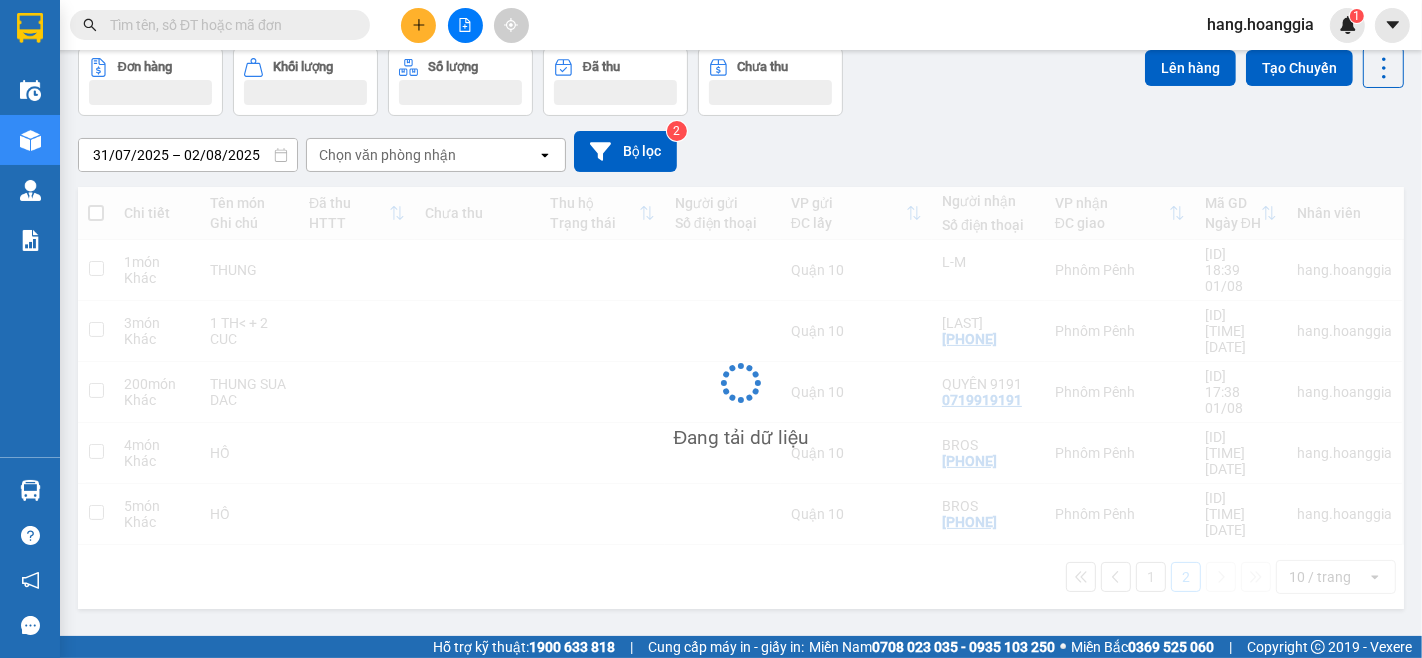 scroll, scrollTop: 92, scrollLeft: 0, axis: vertical 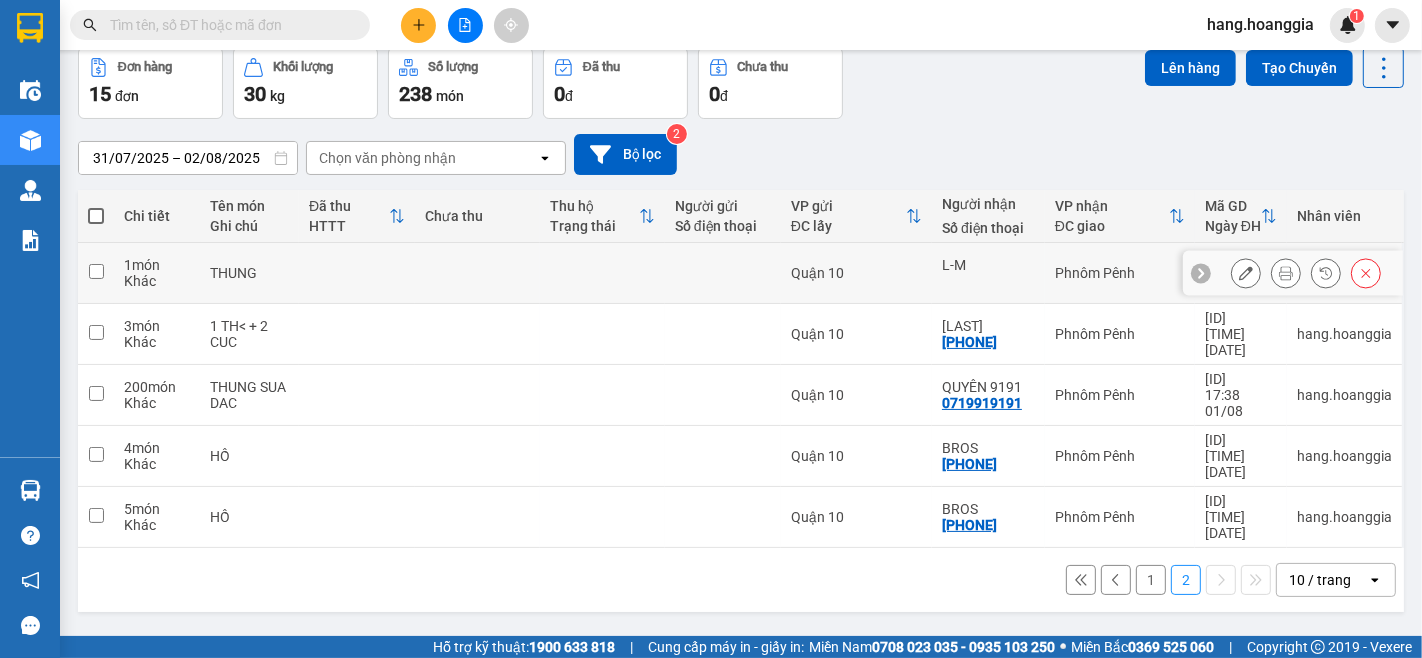 click at bounding box center (96, 273) 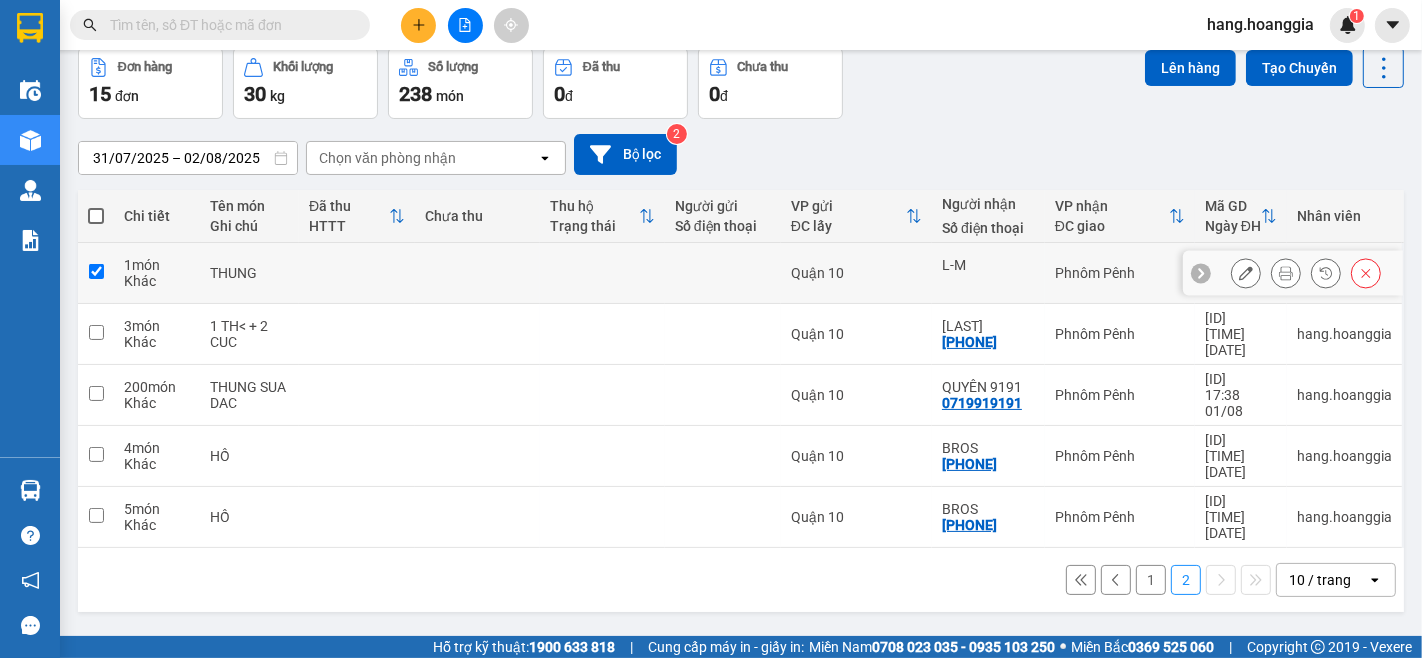 checkbox on "true" 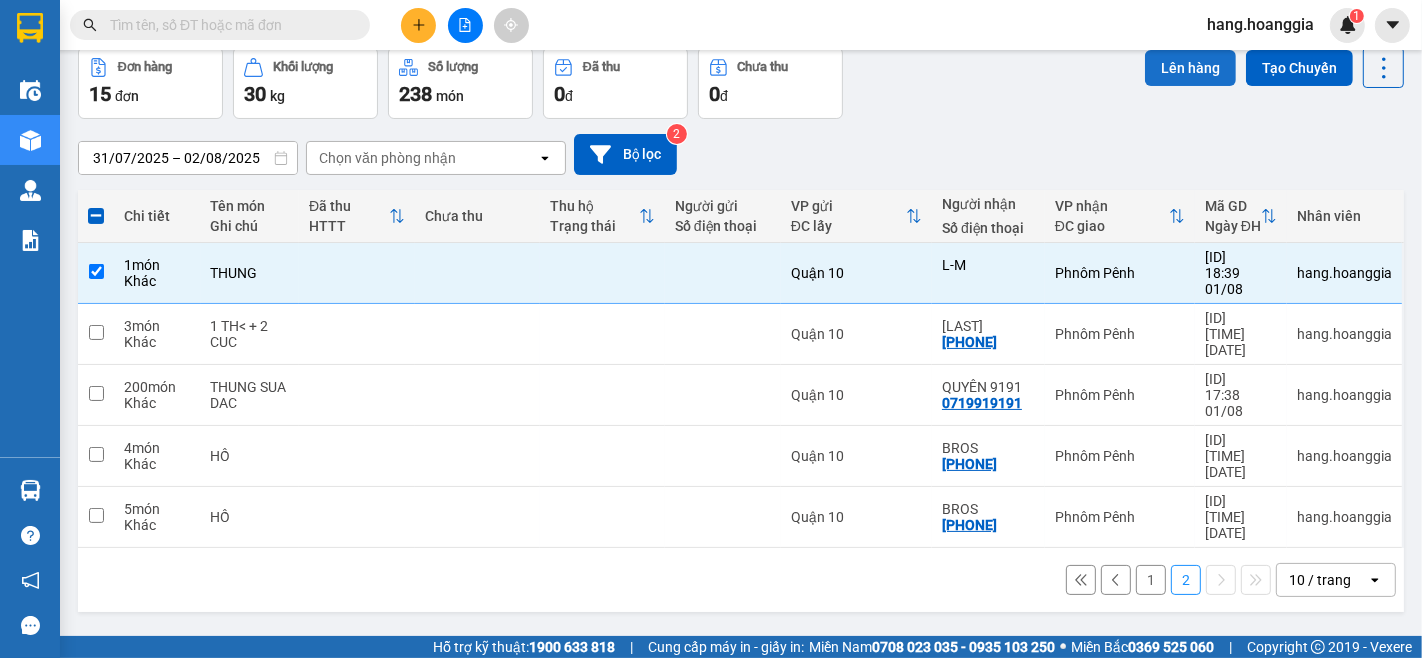drag, startPoint x: 1183, startPoint y: 63, endPoint x: 1168, endPoint y: 63, distance: 15 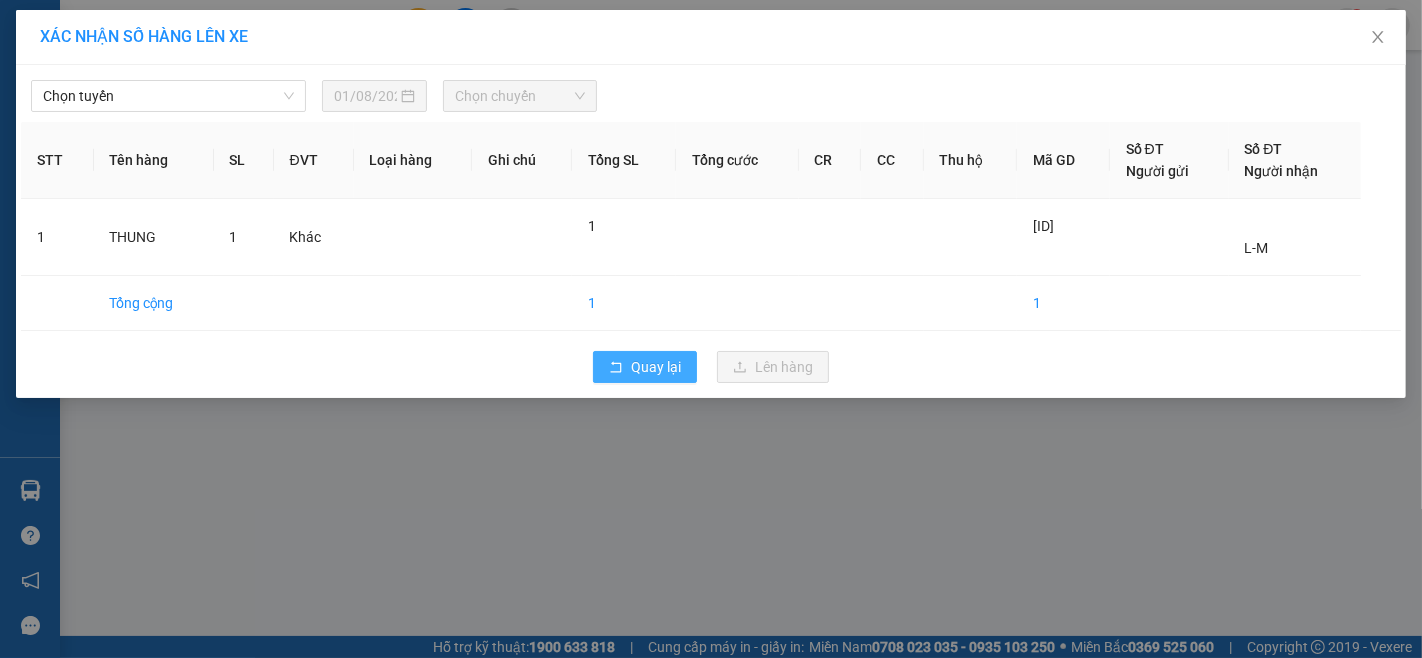 click on "Quay lại" at bounding box center [656, 367] 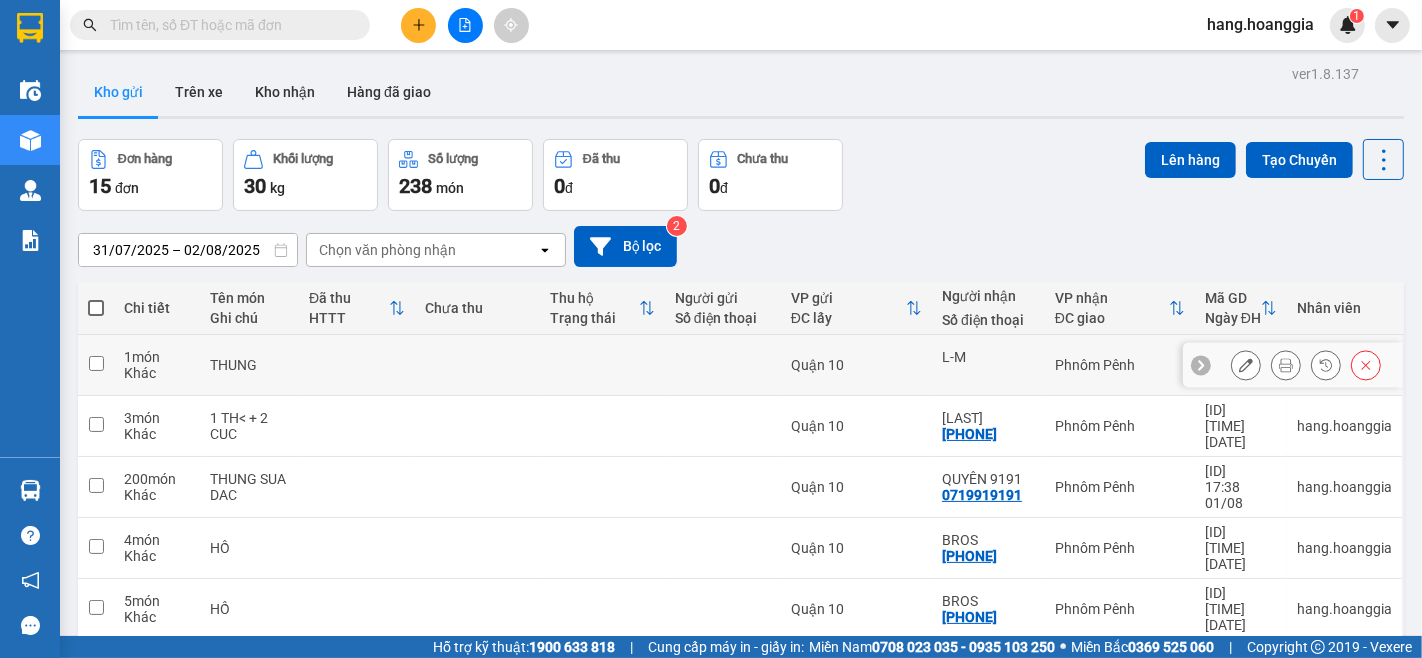 click at bounding box center (96, 363) 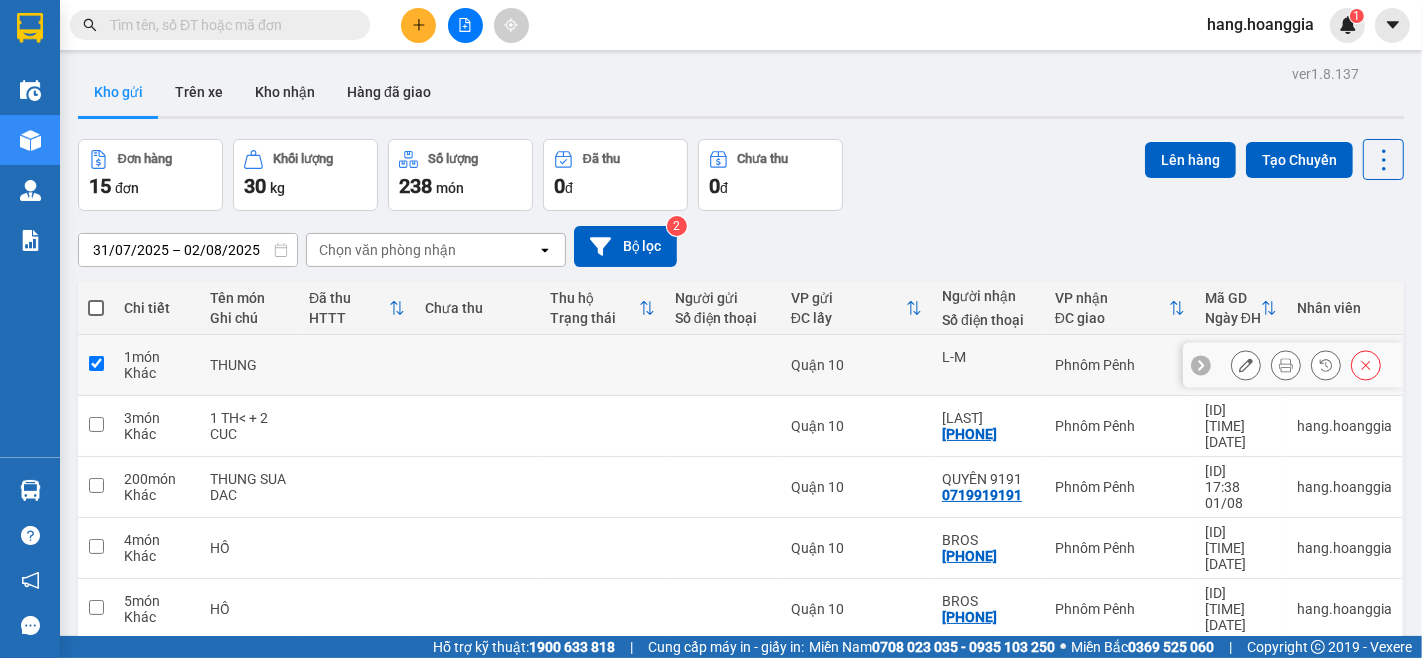 checkbox on "true" 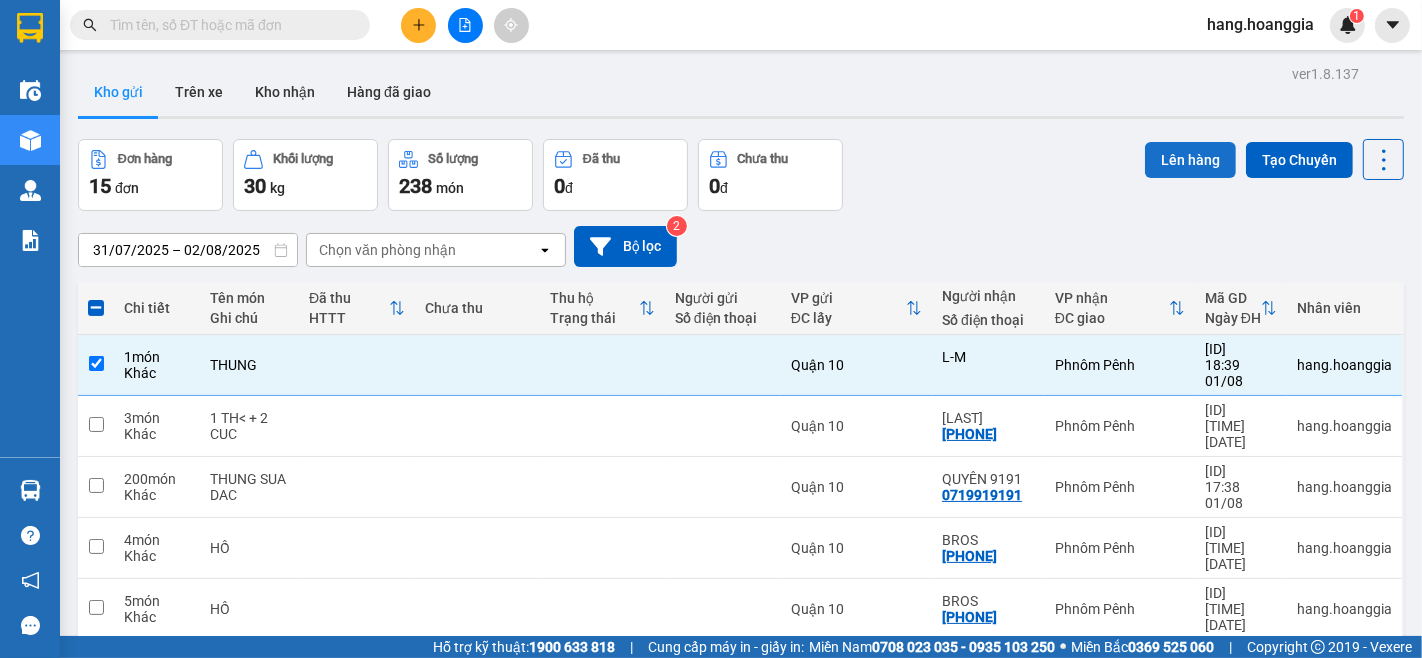click on "Lên hàng" at bounding box center [1190, 160] 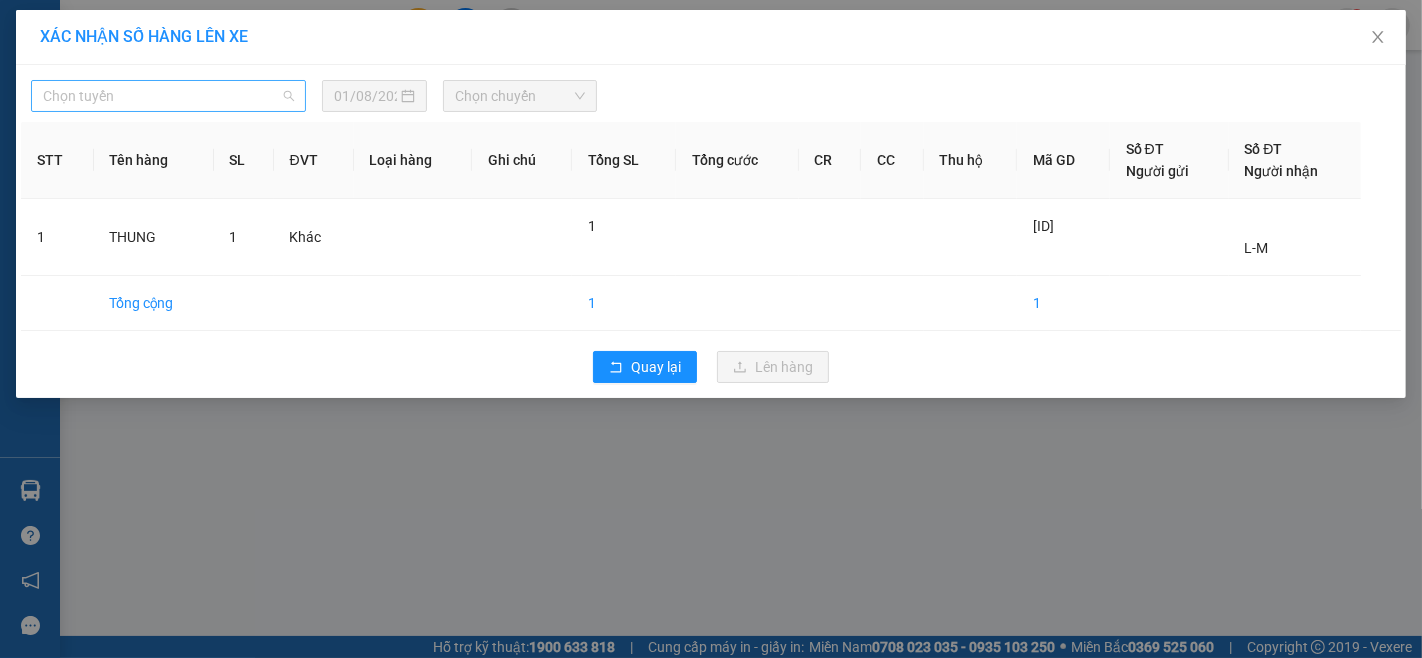click on "Chọn tuyến" at bounding box center [168, 96] 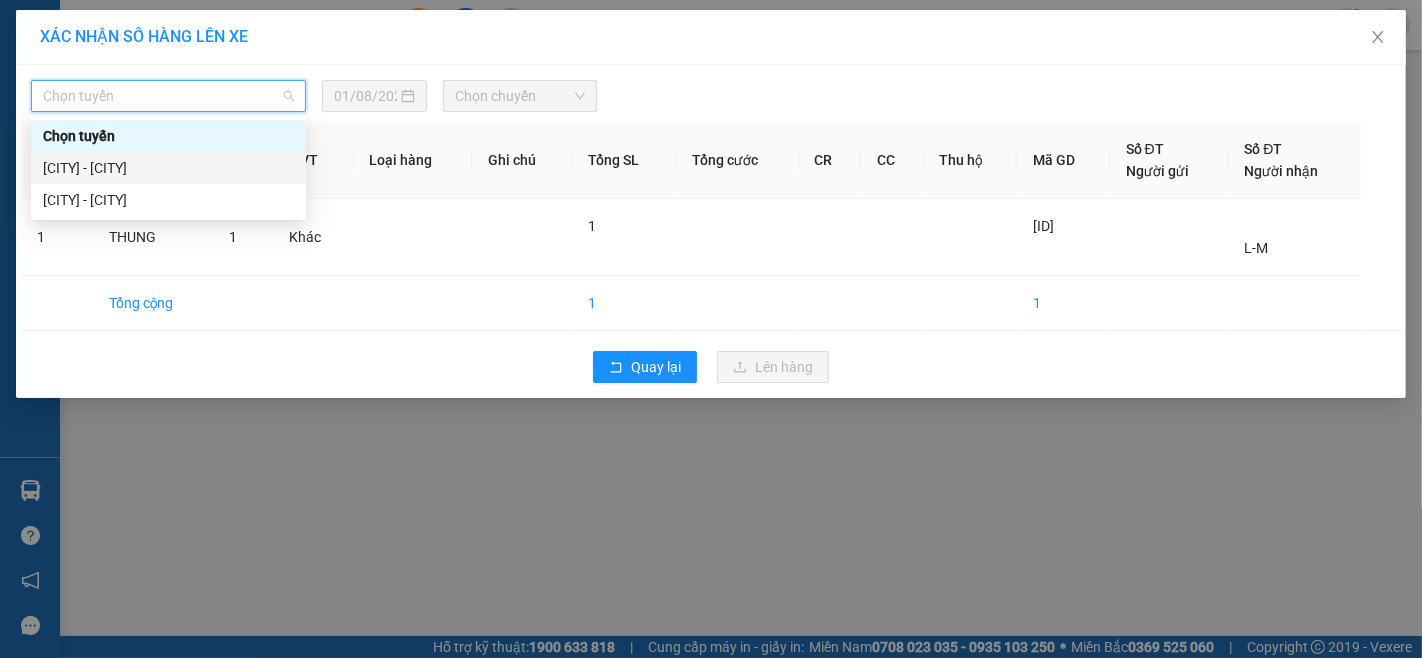 click on "[CITY] -  [CITY]" at bounding box center (168, 168) 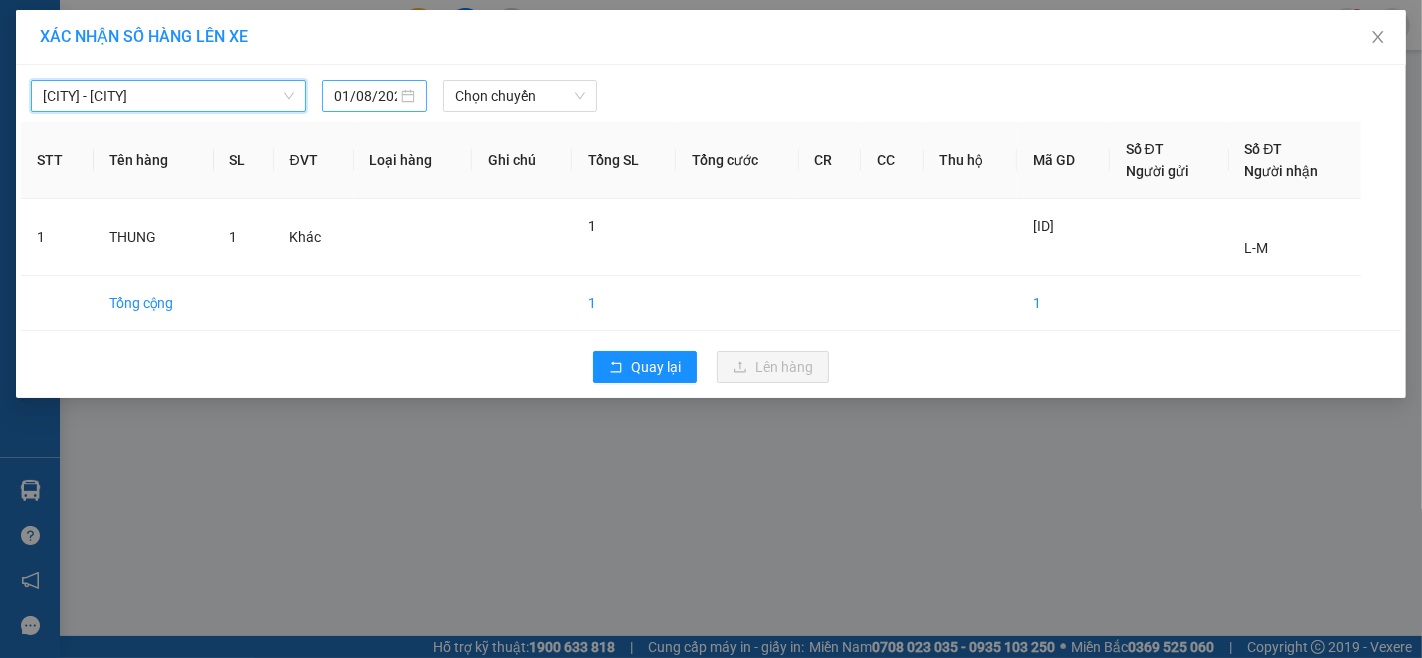 click on "01/08/2025" at bounding box center [365, 96] 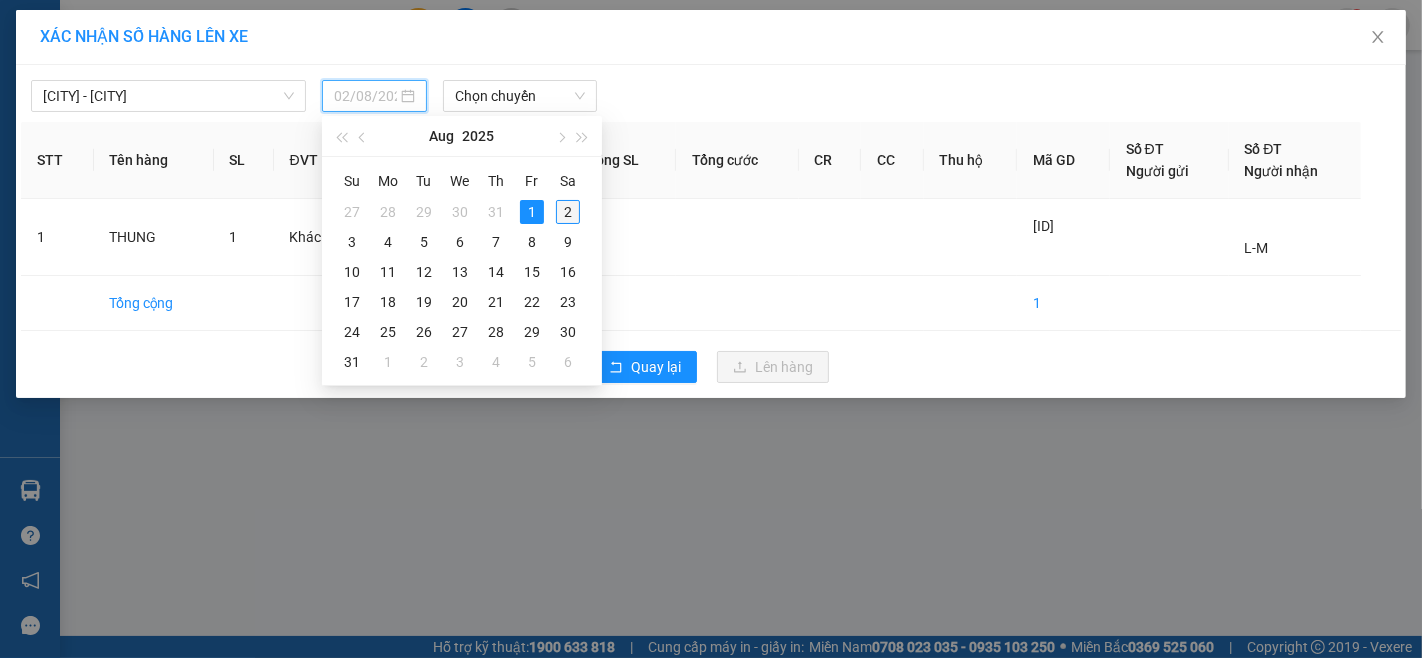 click on "2" at bounding box center (568, 212) 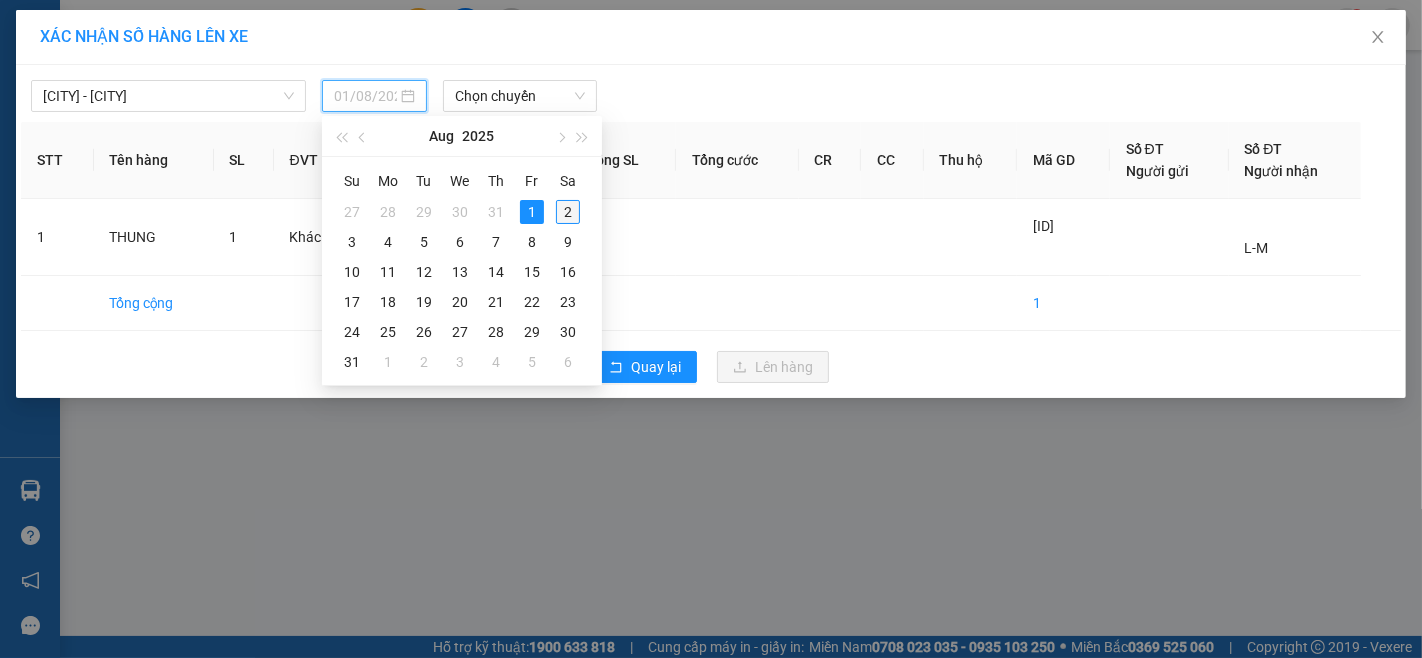 type on "02/08/2025" 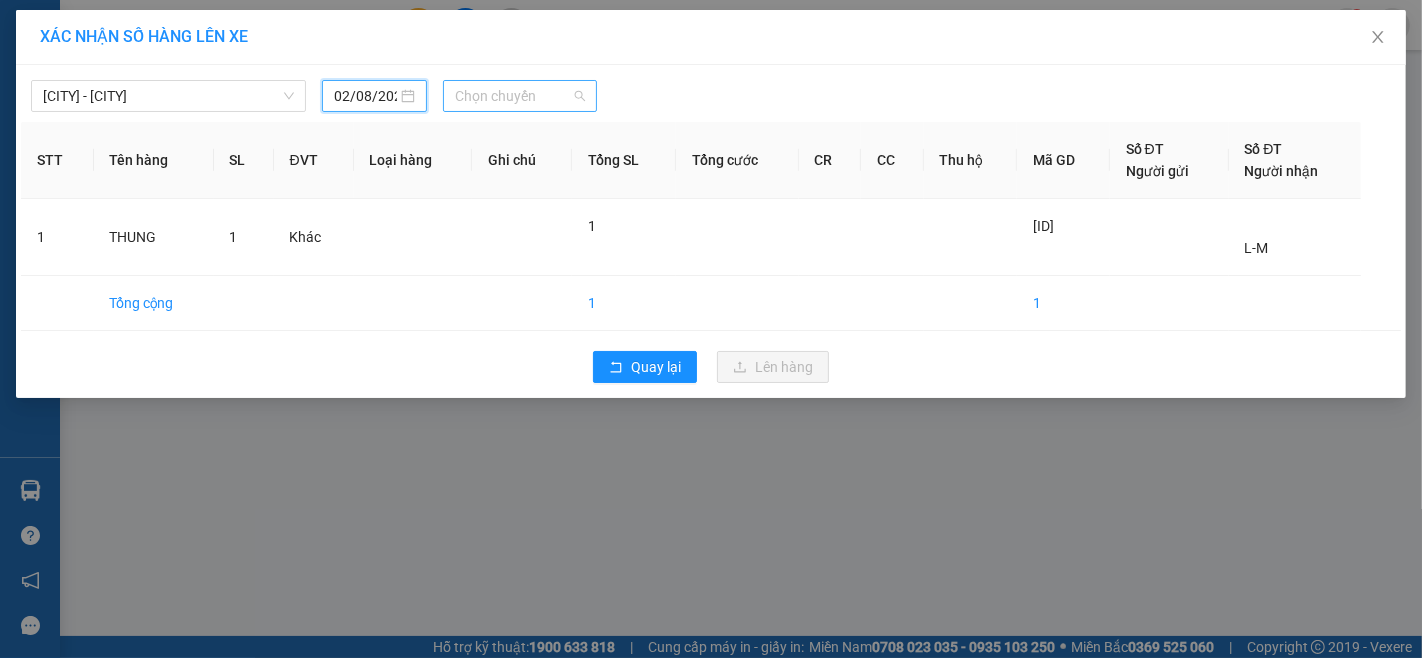 drag, startPoint x: 531, startPoint y: 86, endPoint x: 531, endPoint y: 104, distance: 18 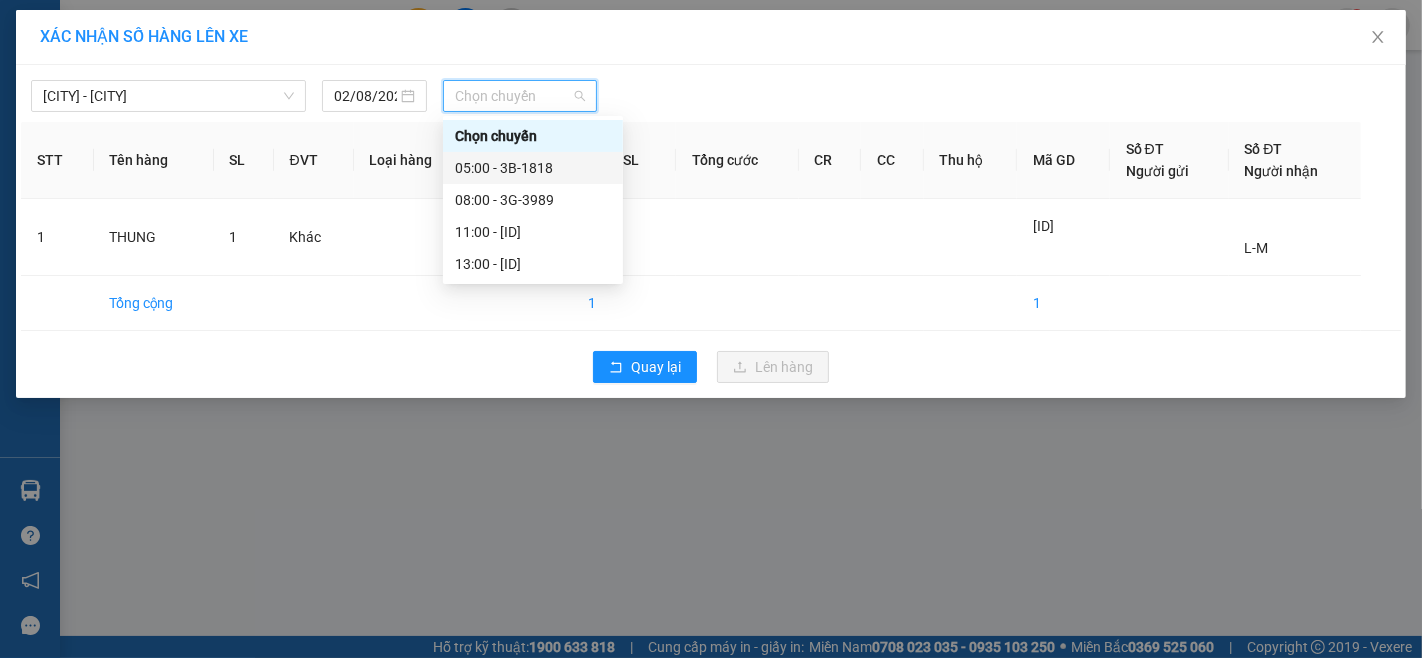 click on "[TIME] - [ID]" at bounding box center (533, 168) 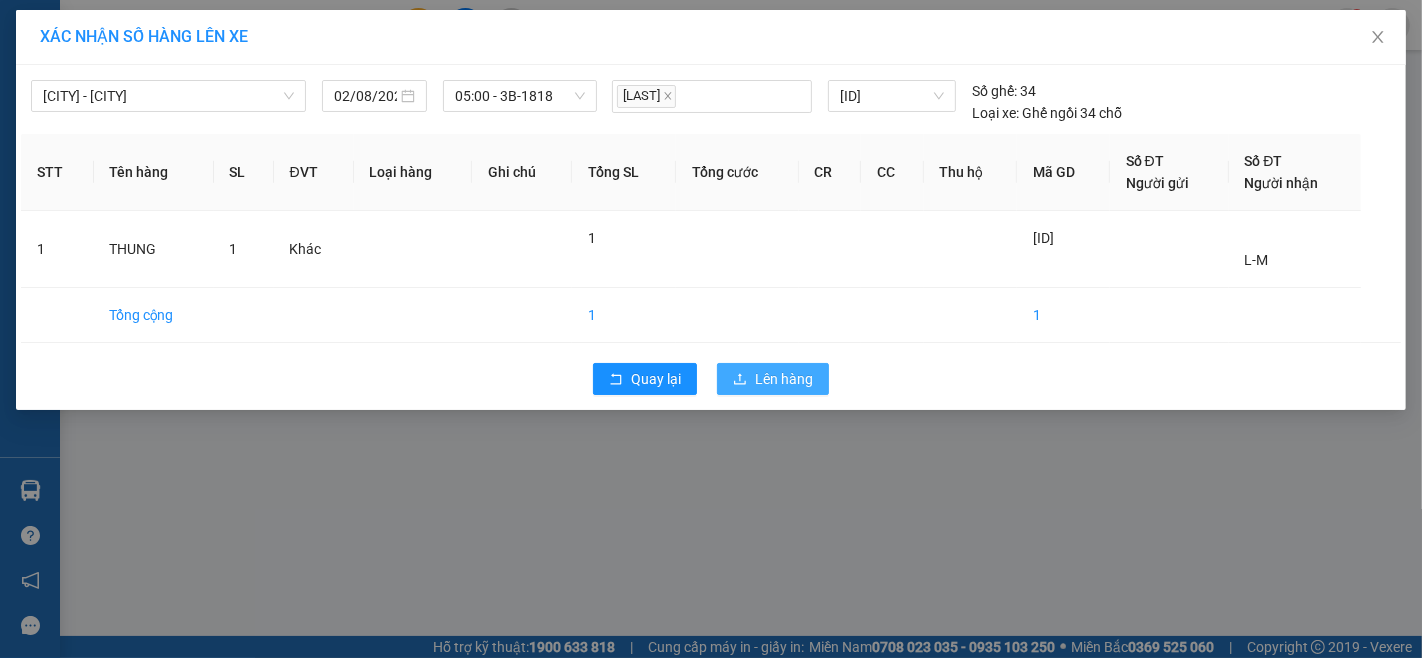 click on "Lên hàng" at bounding box center (784, 379) 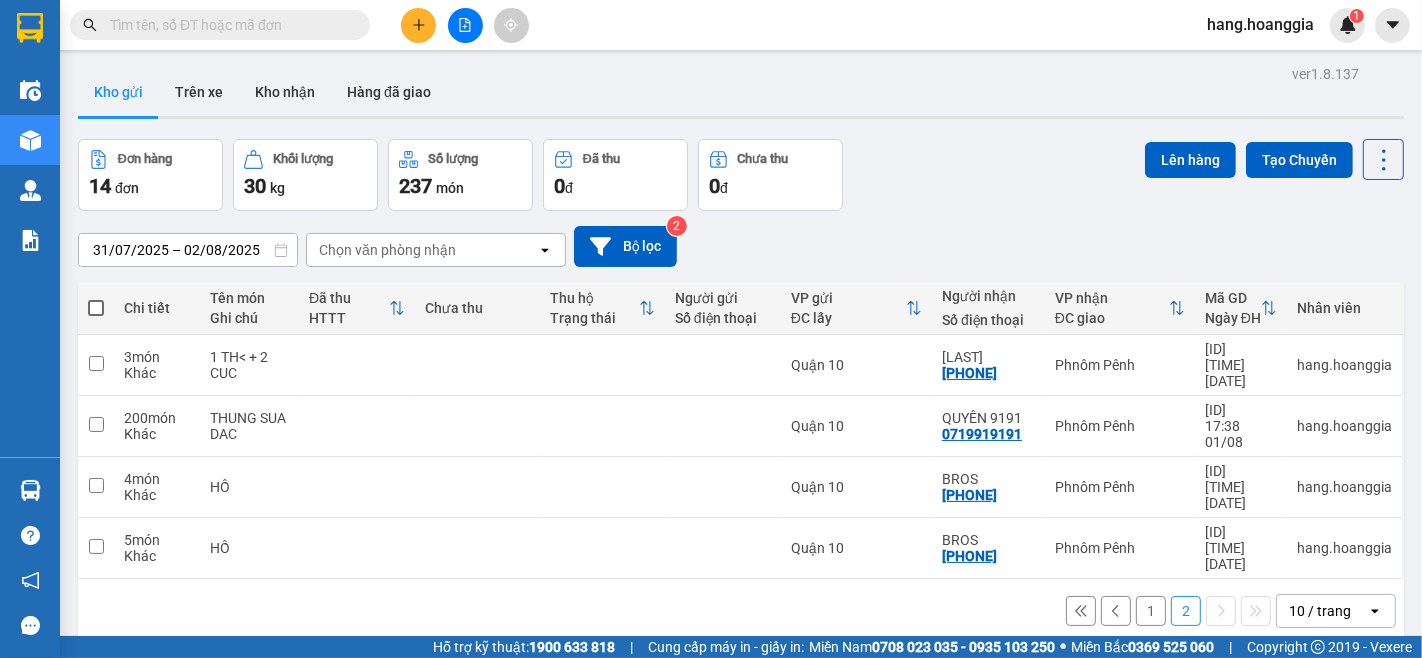 click on "1" at bounding box center (1151, 611) 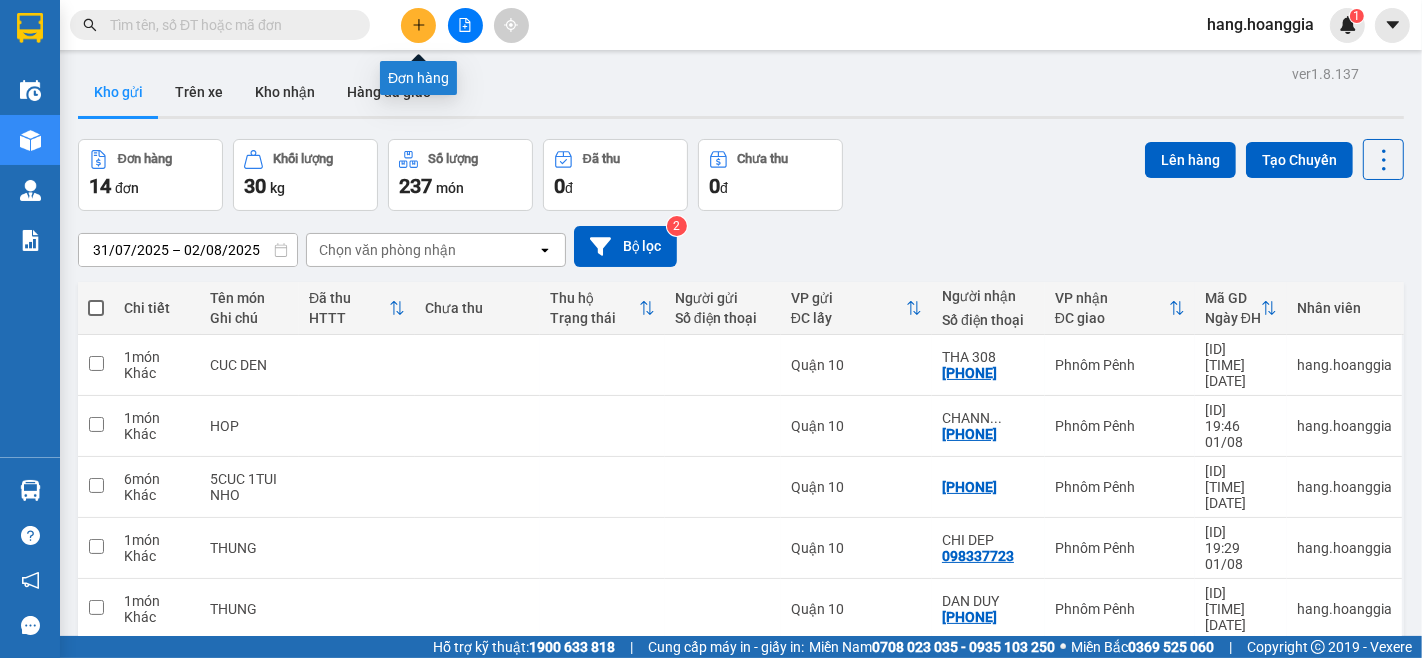 drag, startPoint x: 418, startPoint y: 20, endPoint x: 405, endPoint y: 27, distance: 14.764823 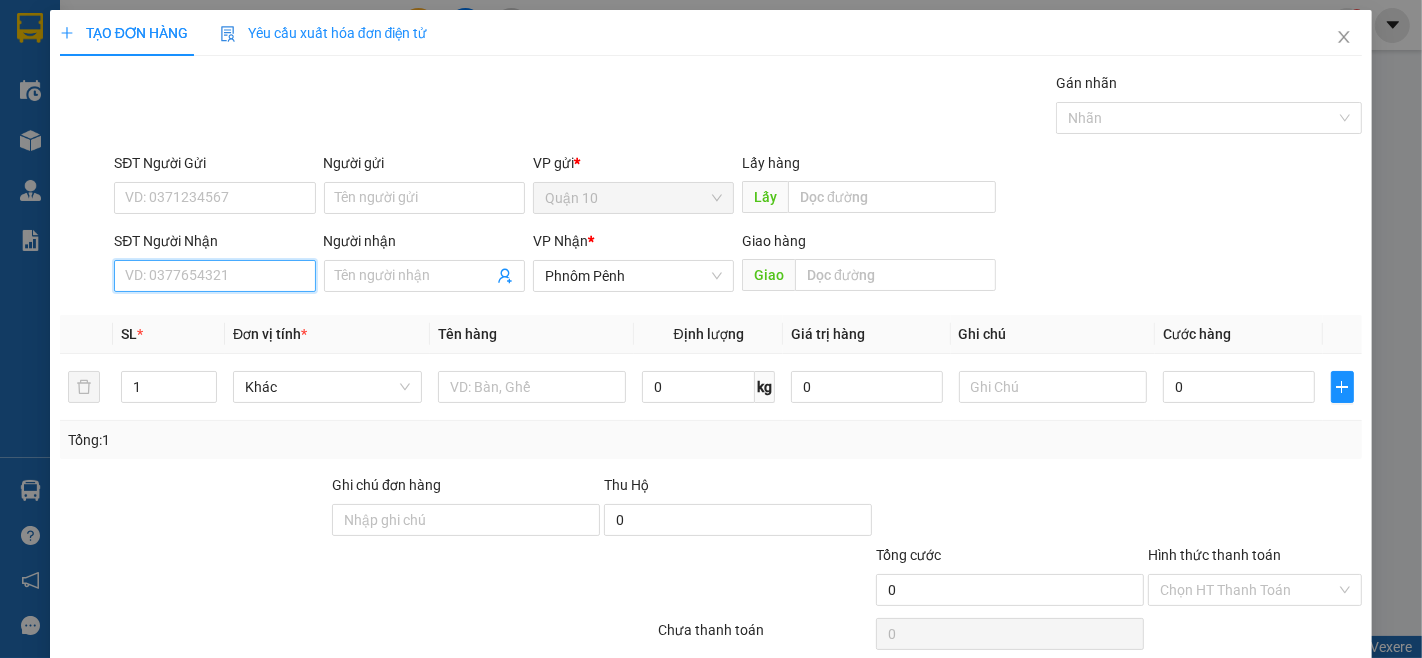 drag, startPoint x: 186, startPoint y: 285, endPoint x: 1385, endPoint y: 655, distance: 1254.7913 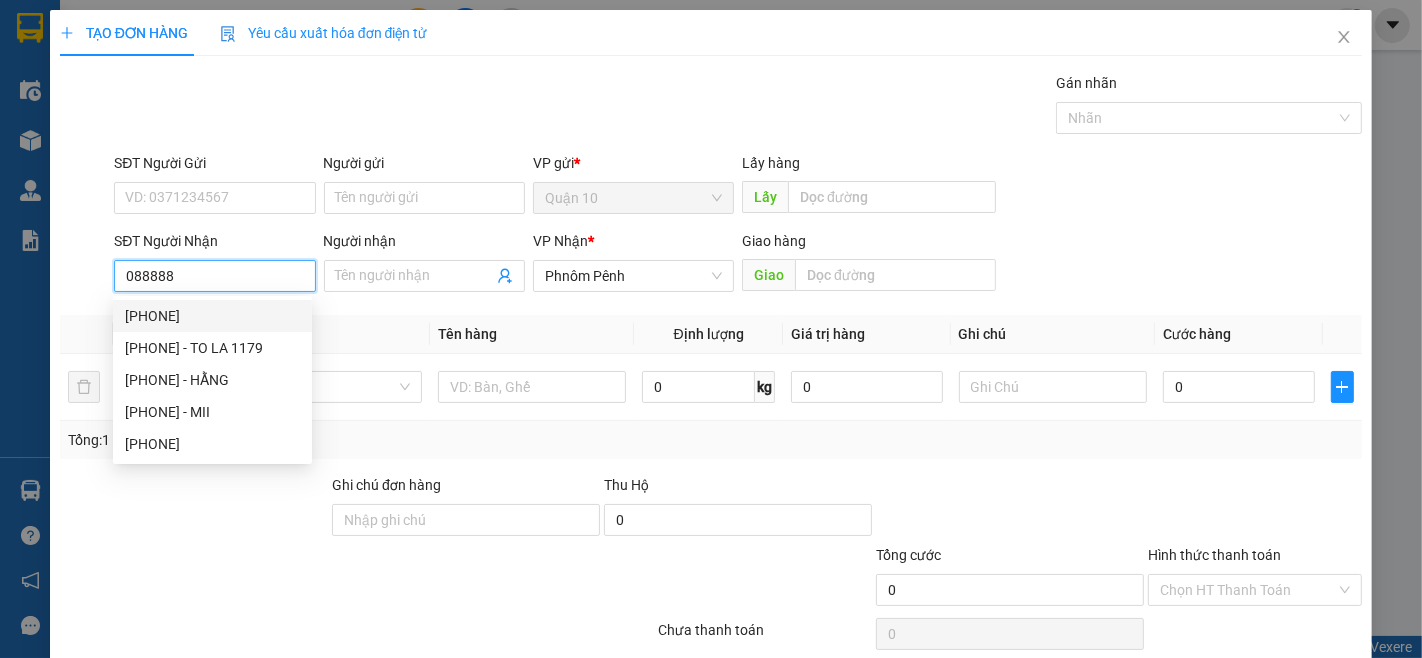 click on "[PHONE]" at bounding box center [212, 316] 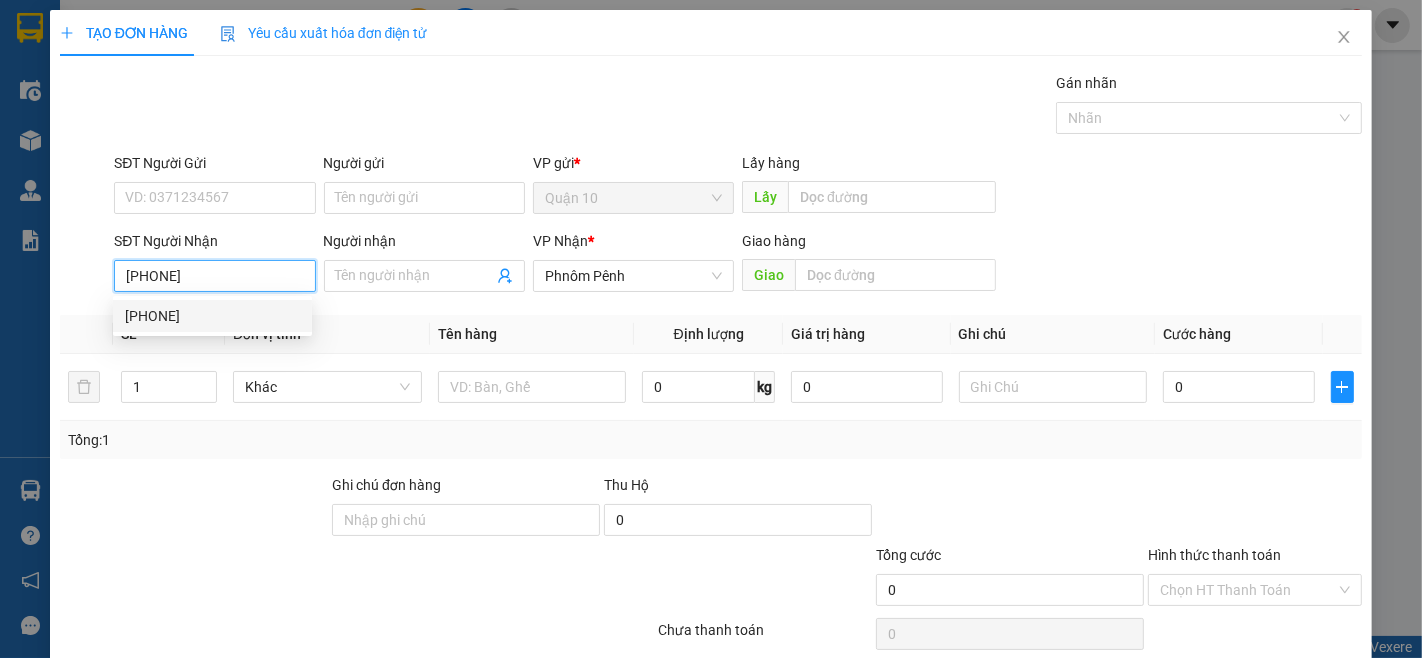 type on "50.000" 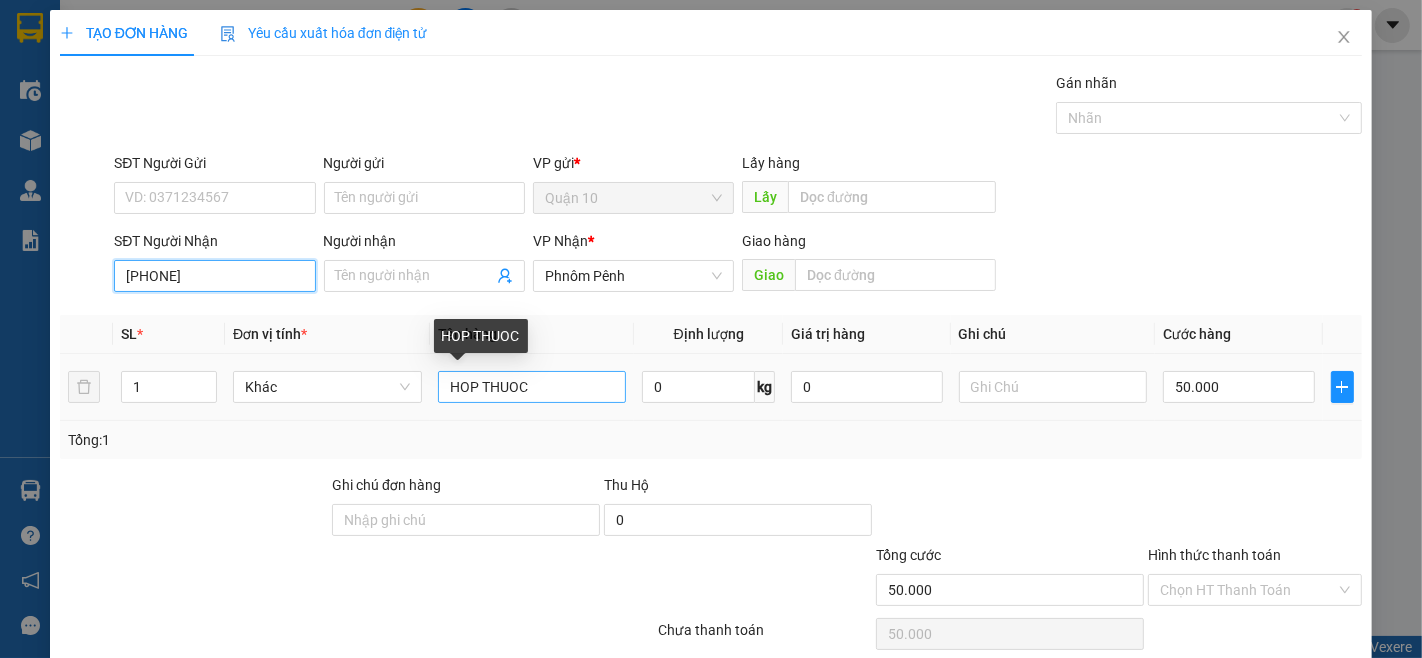 type on "[PHONE]" 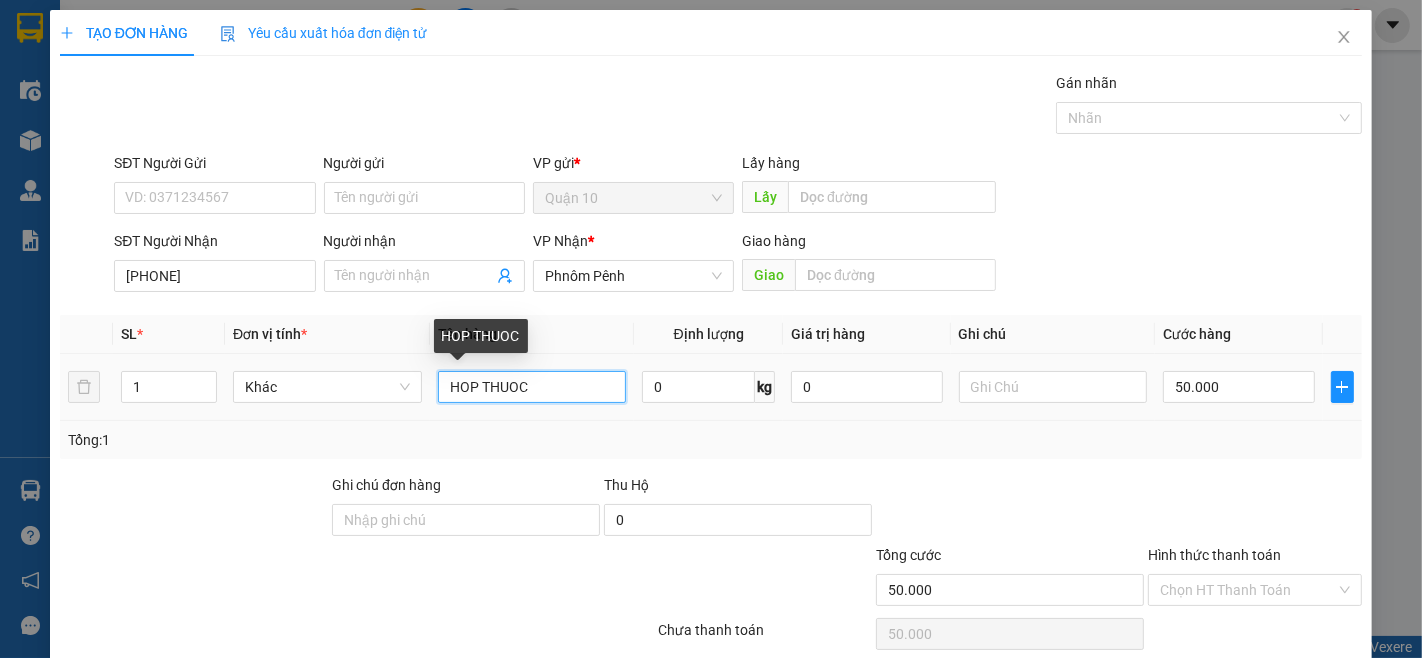 click on "HOP THUOC" at bounding box center (532, 387) 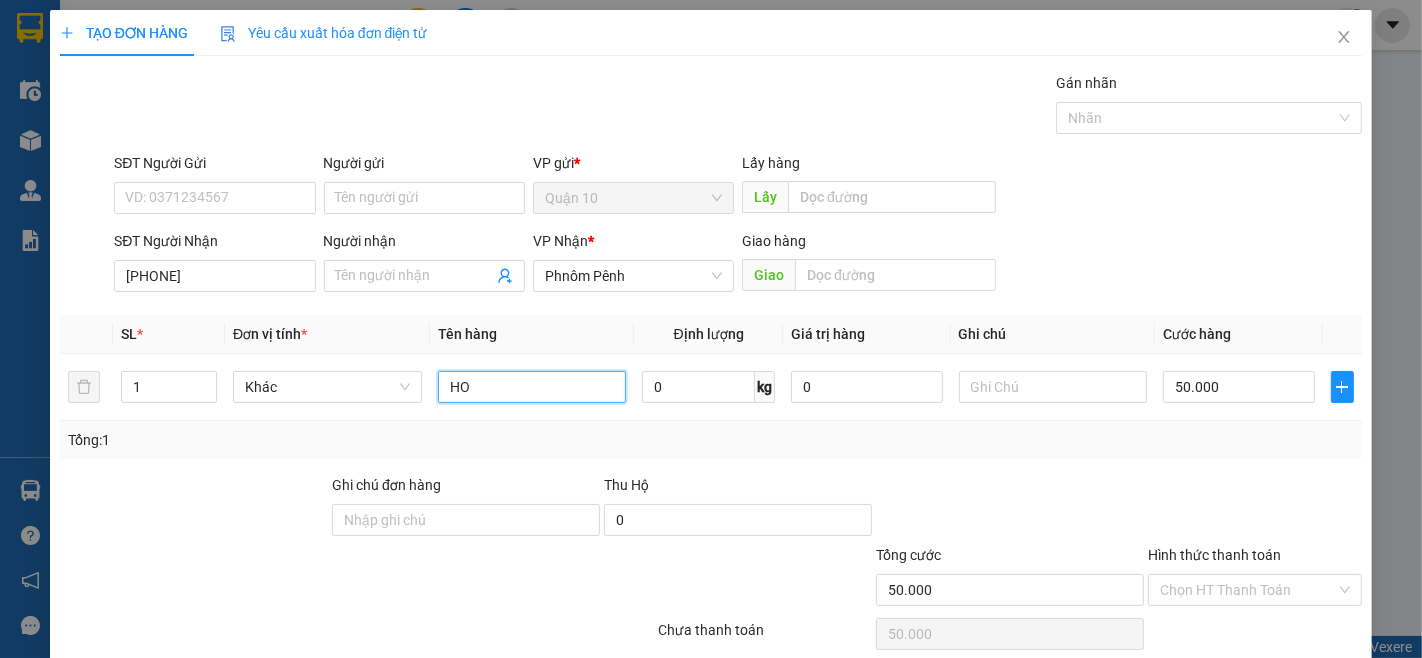 type on "H" 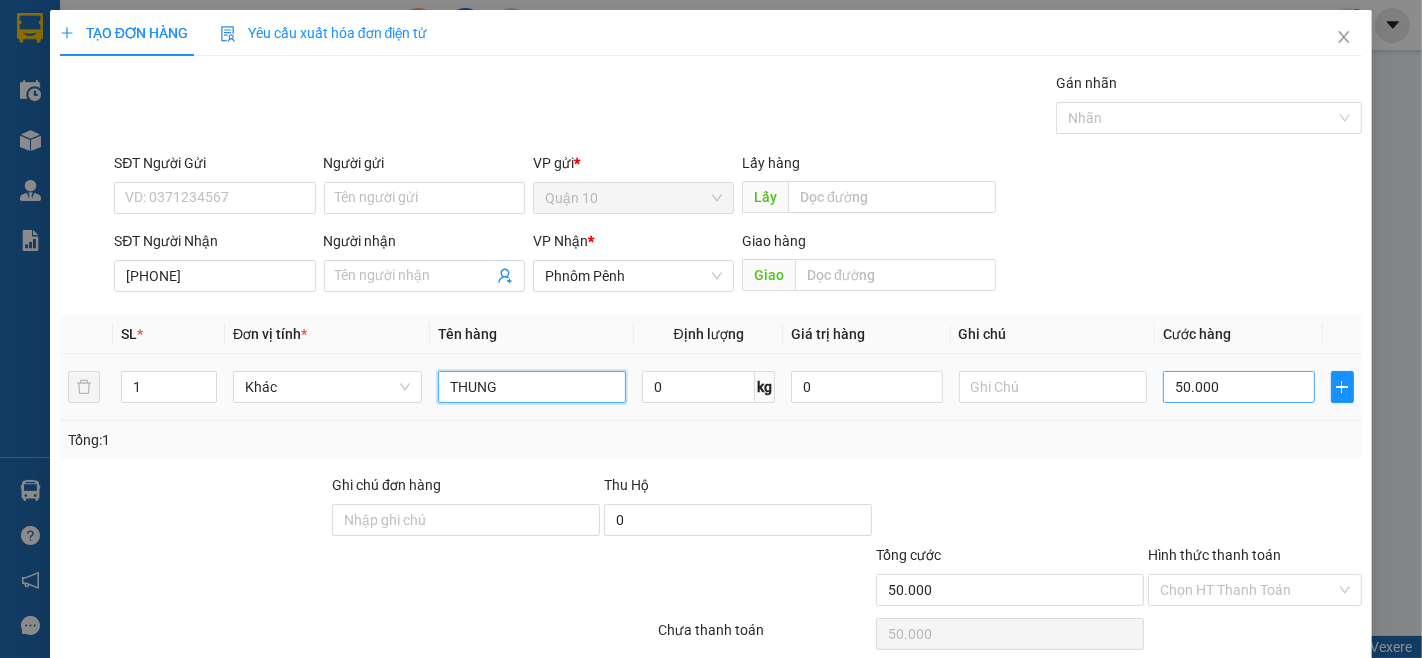 type on "THUNG" 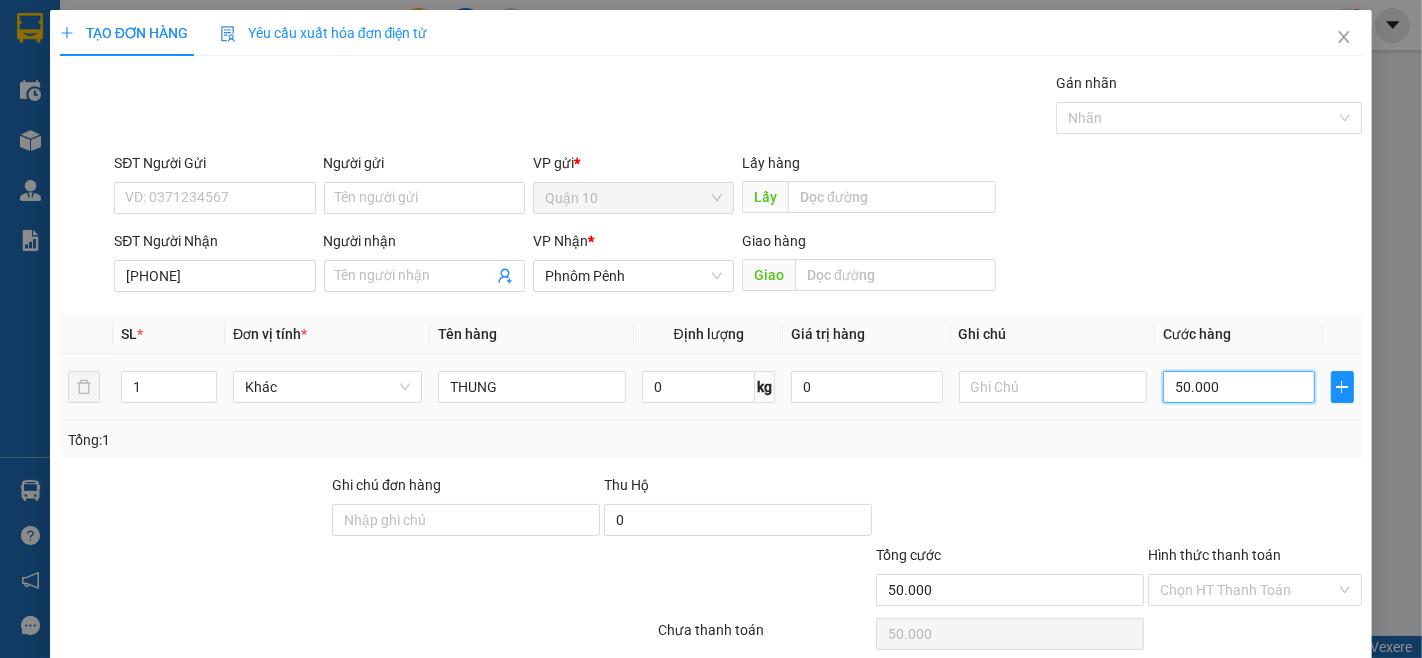 click on "50.000" at bounding box center [1238, 387] 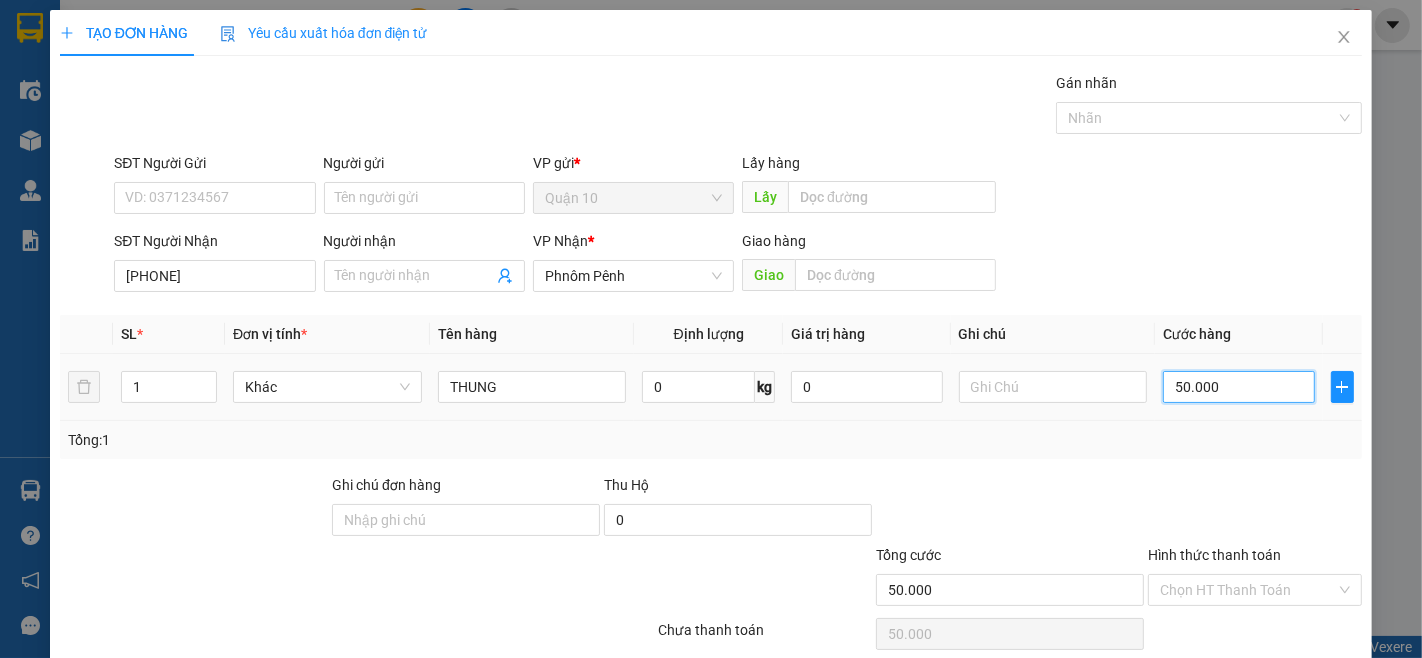 type on "0" 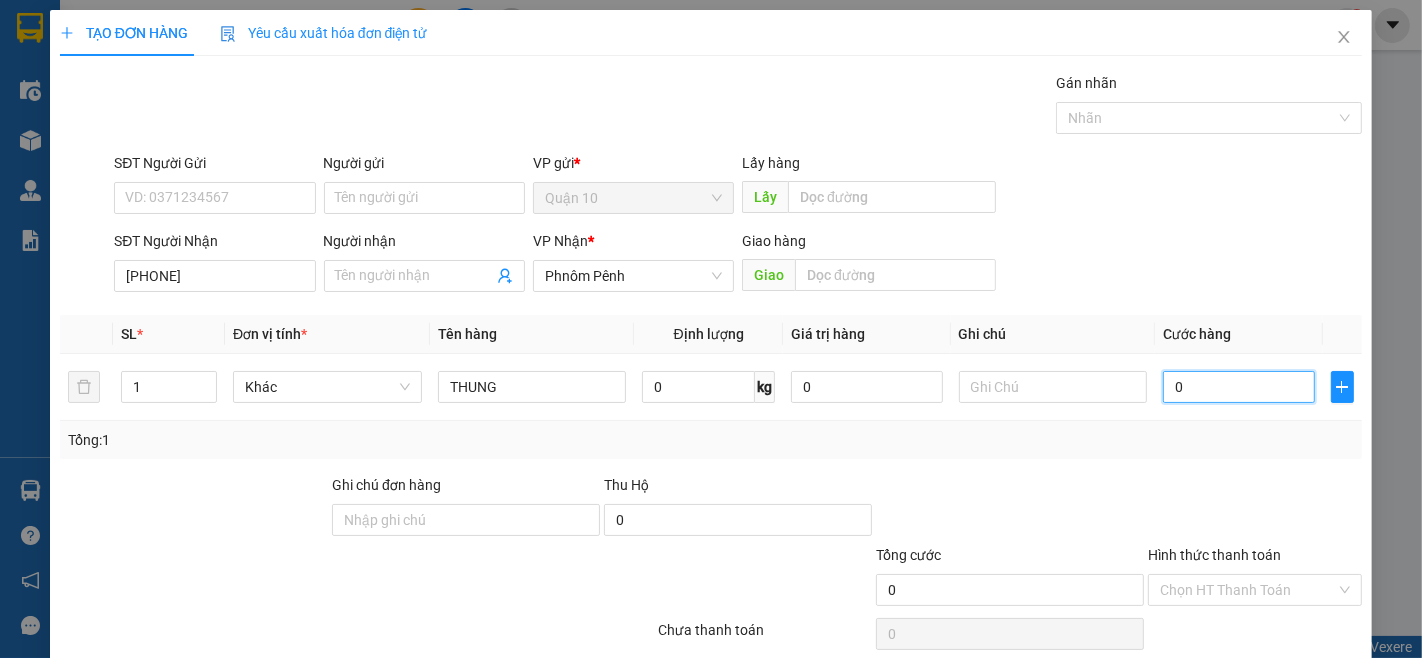 scroll, scrollTop: 81, scrollLeft: 0, axis: vertical 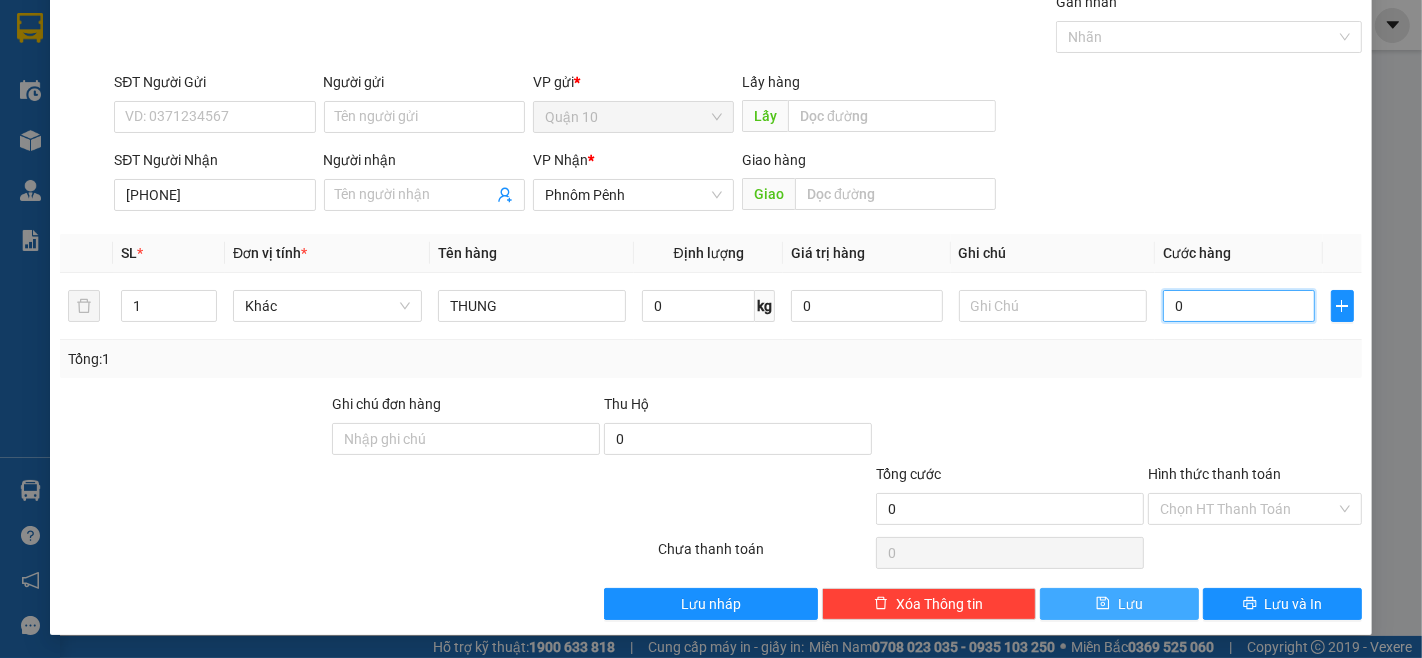type on "0" 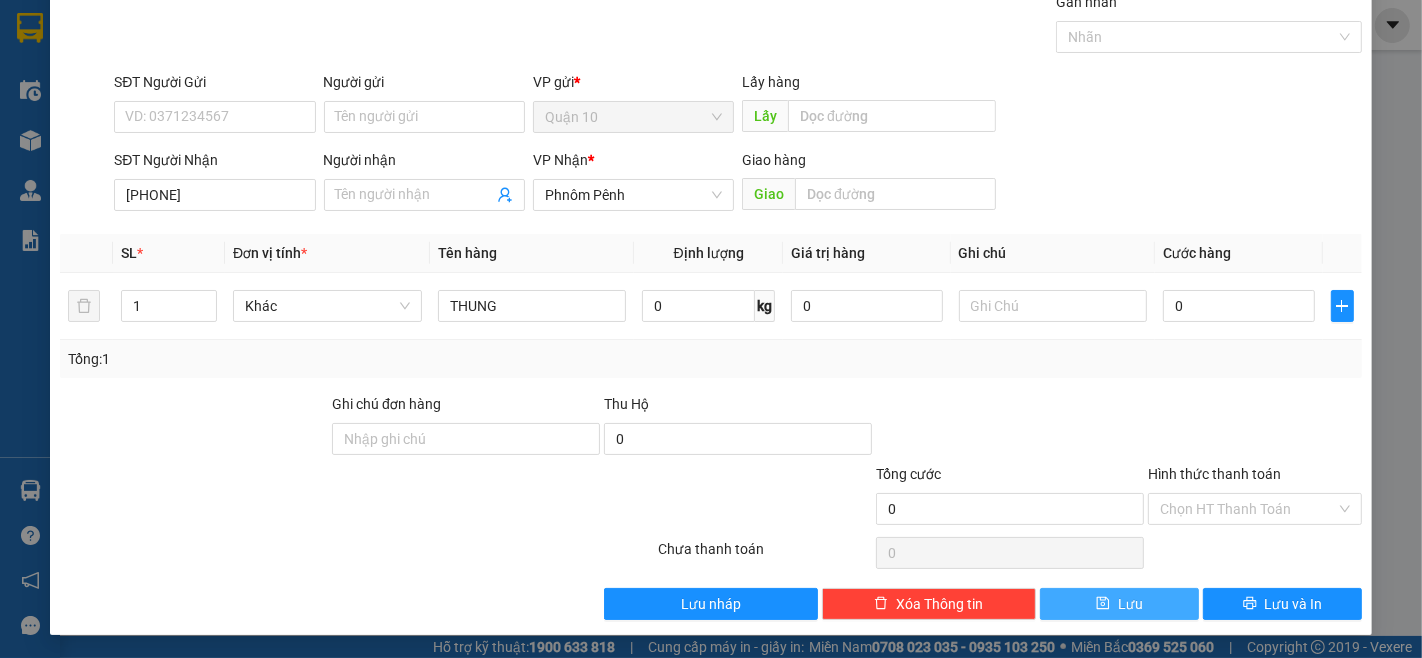 click on "Lưu" at bounding box center (1119, 604) 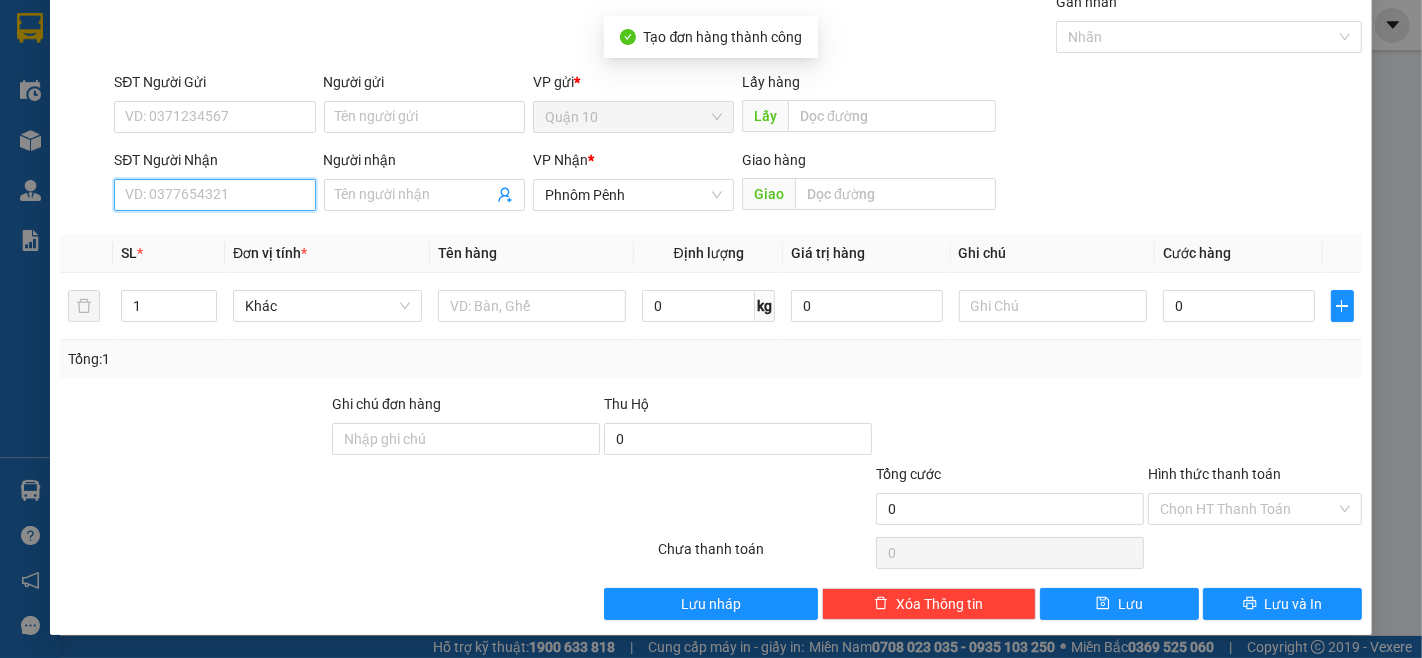 click on "SĐT Người Nhận" at bounding box center [214, 195] 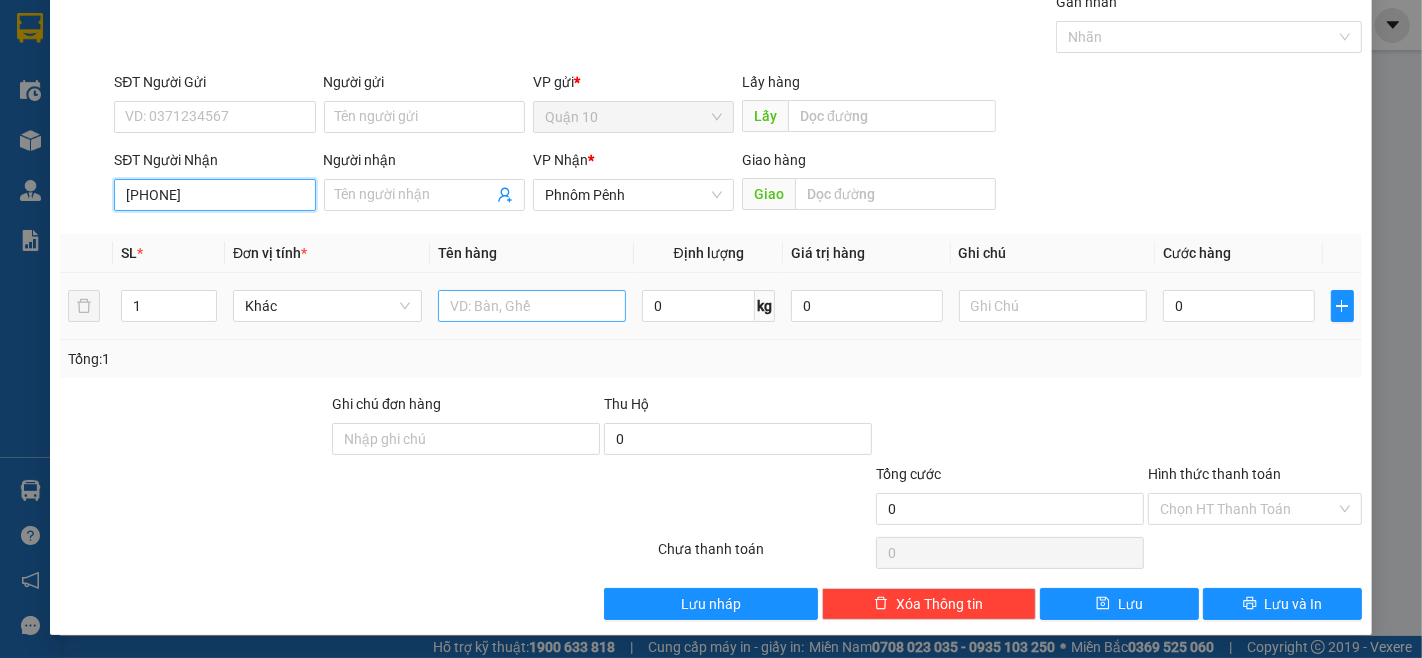 type on "[PHONE]" 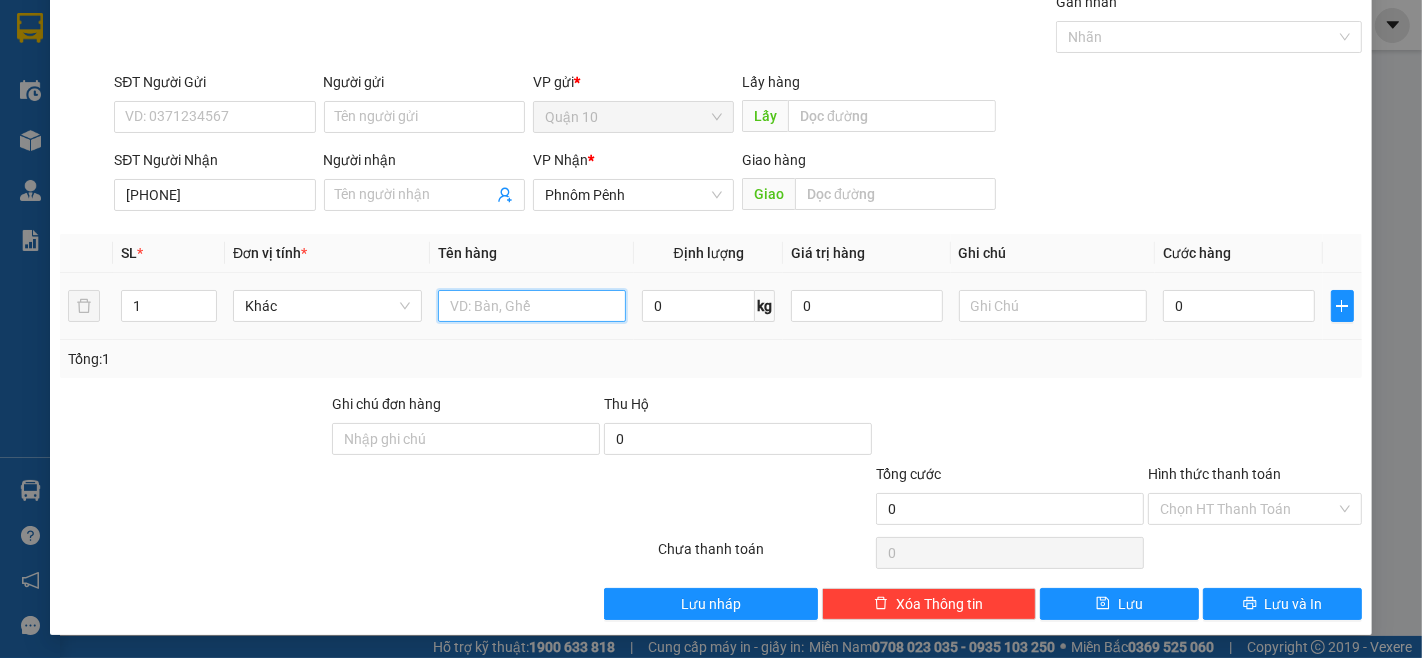 click at bounding box center [532, 306] 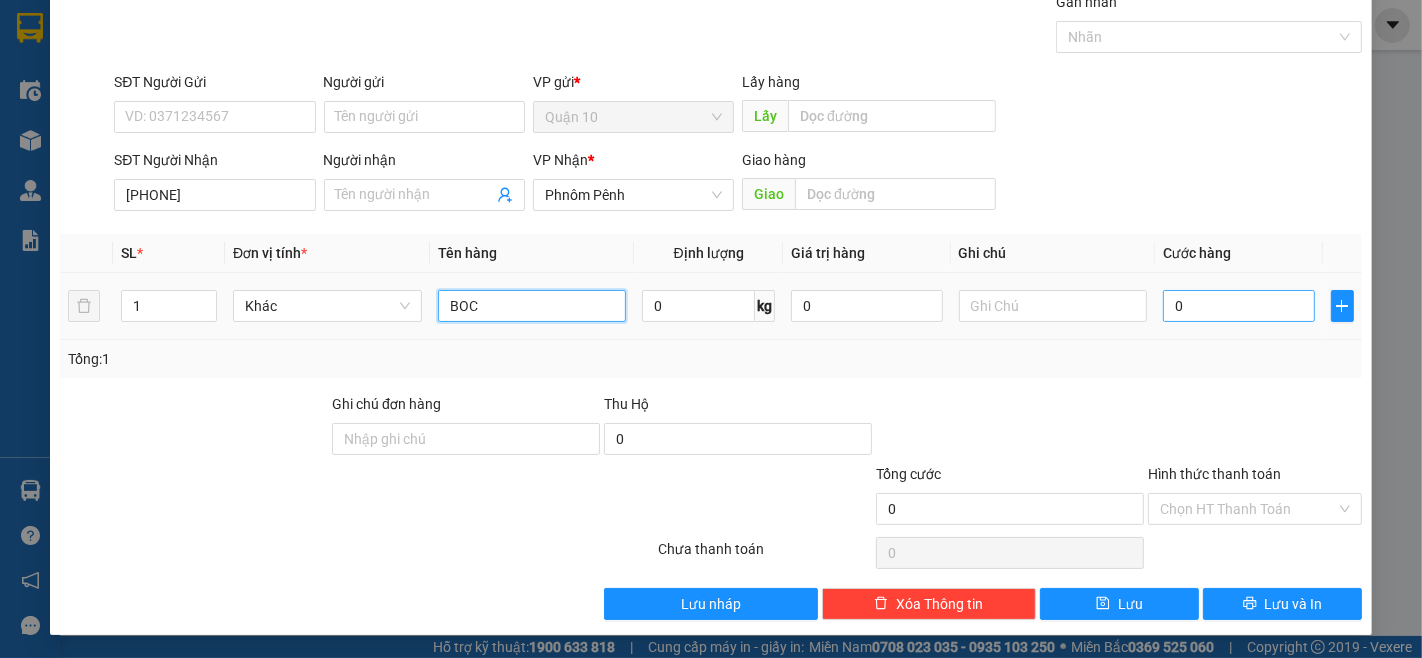 type on "BOC" 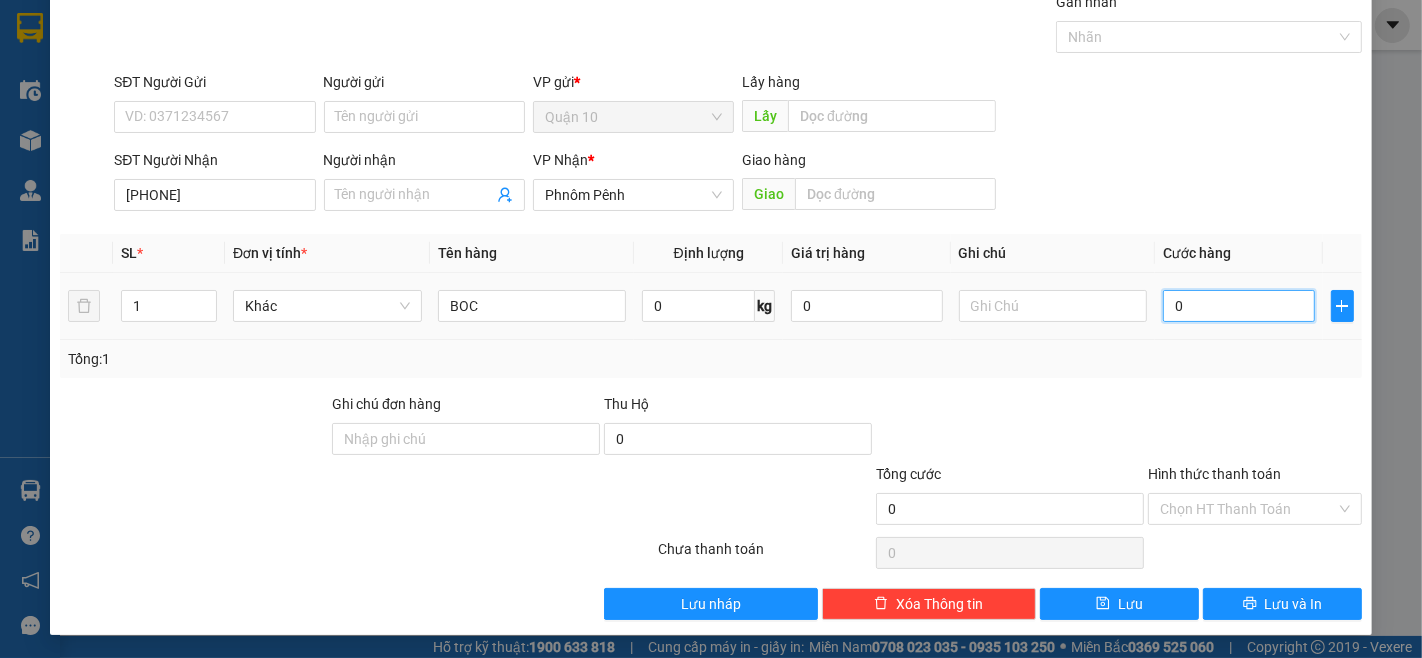 click on "0" at bounding box center (1238, 306) 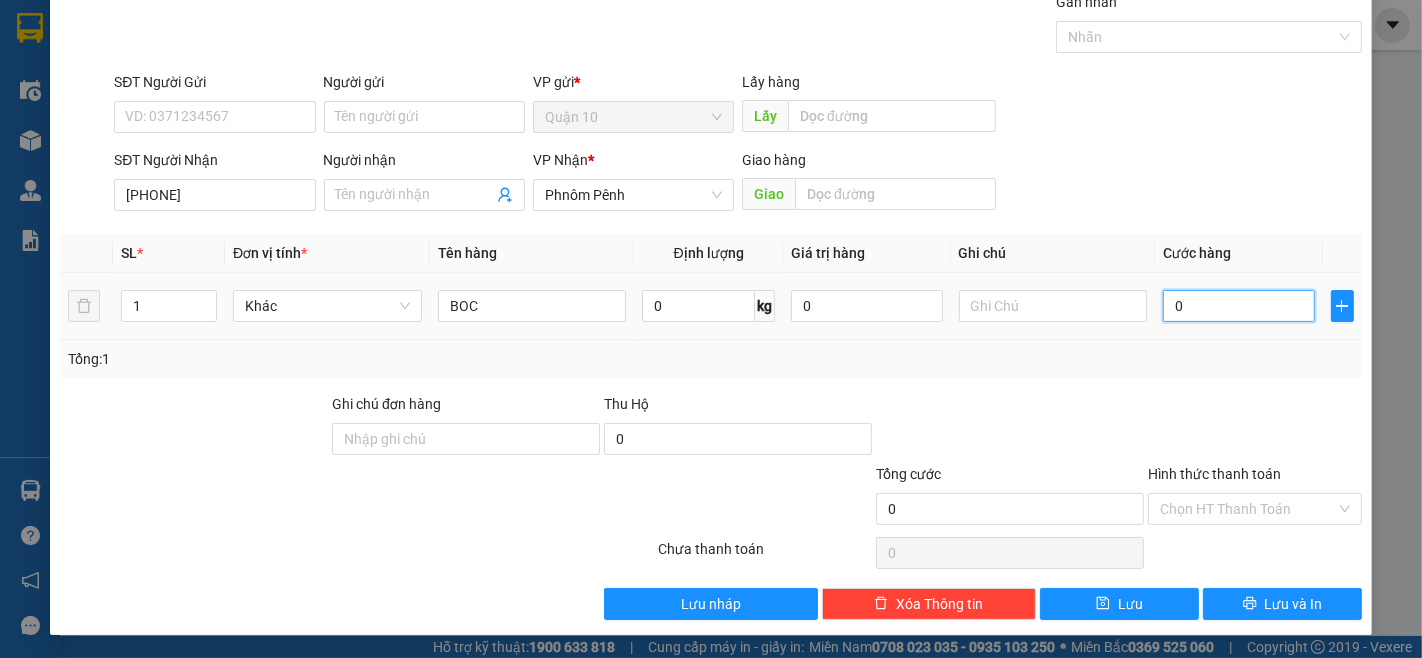 type on "1" 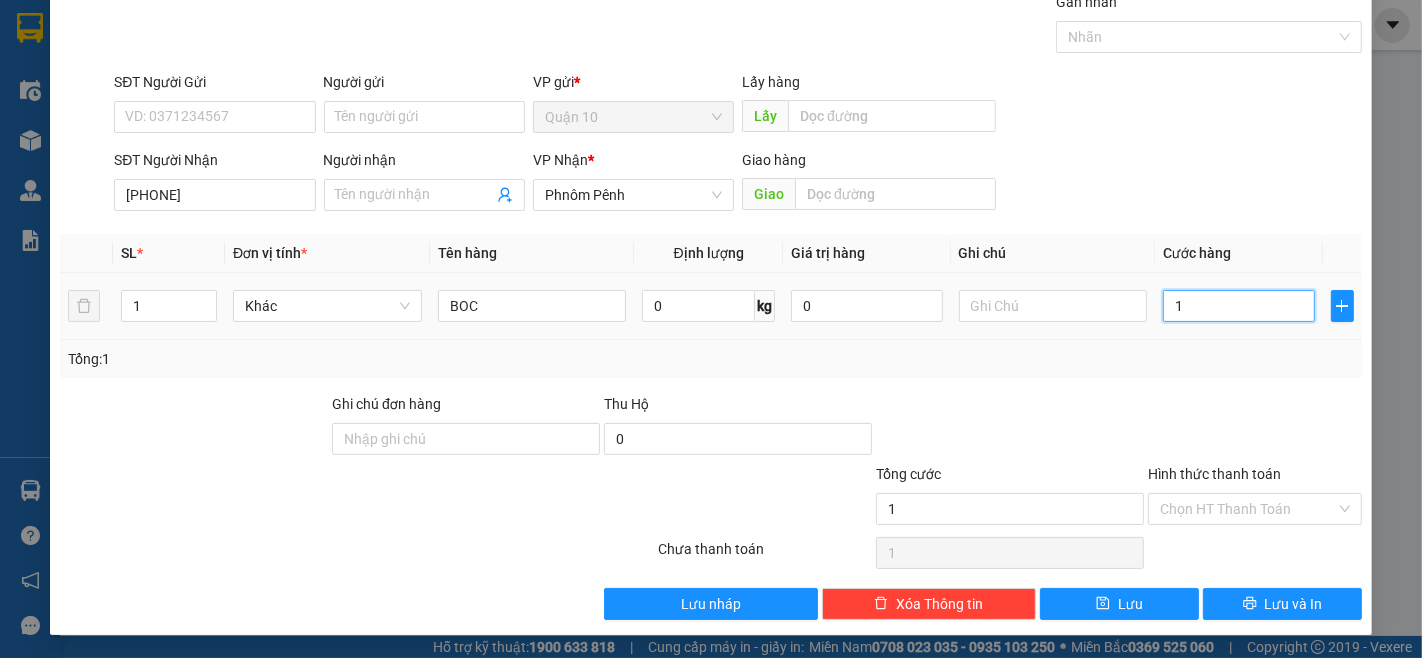 type on "10" 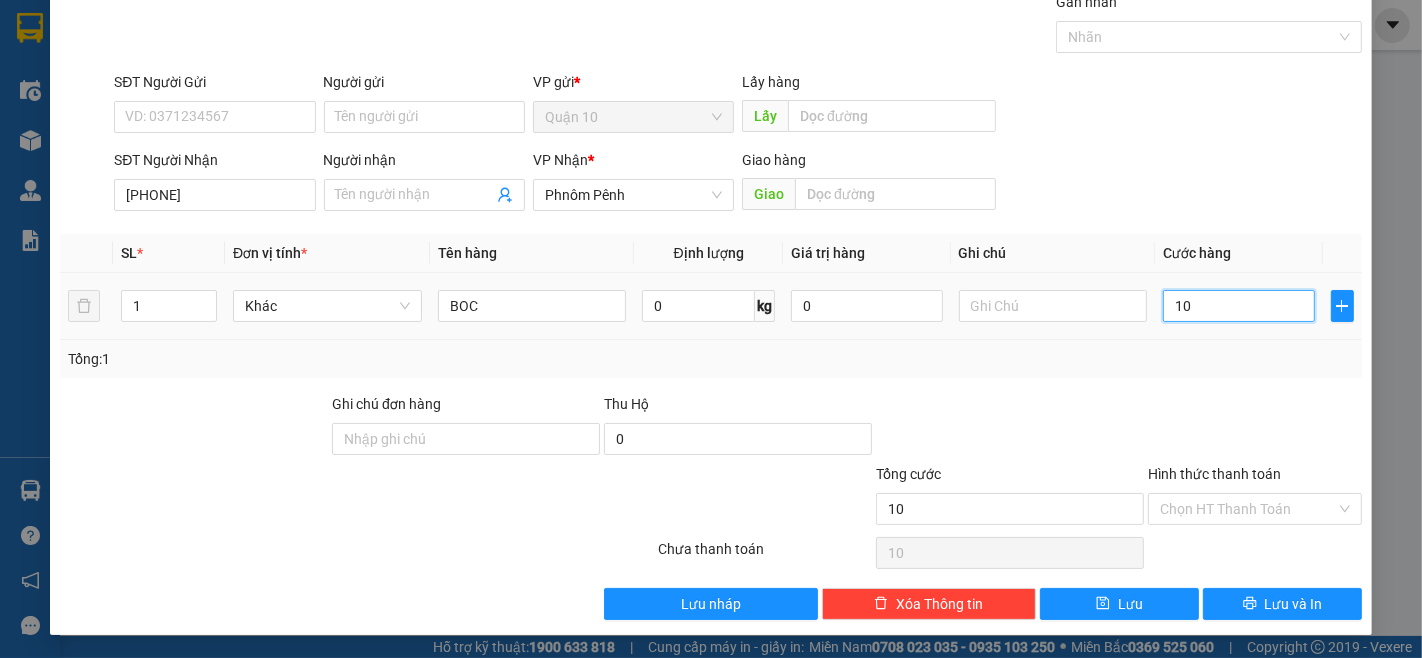 type on "100" 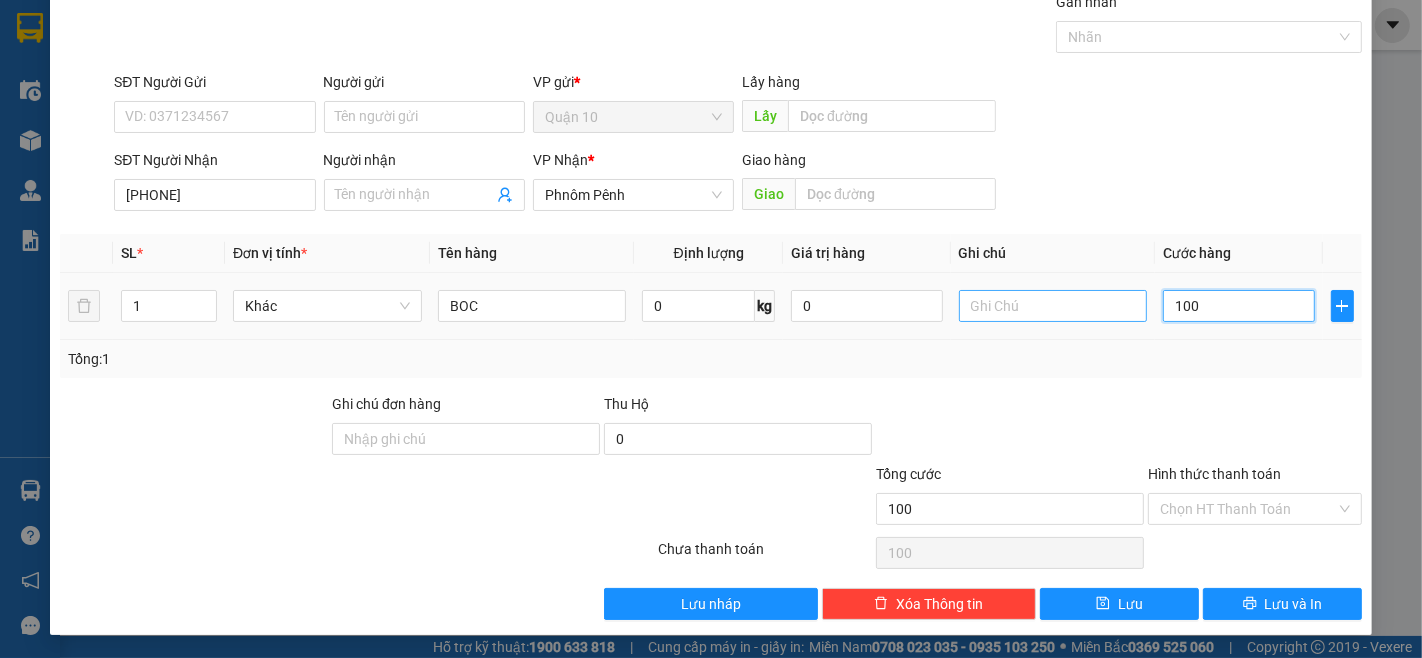 type on "100" 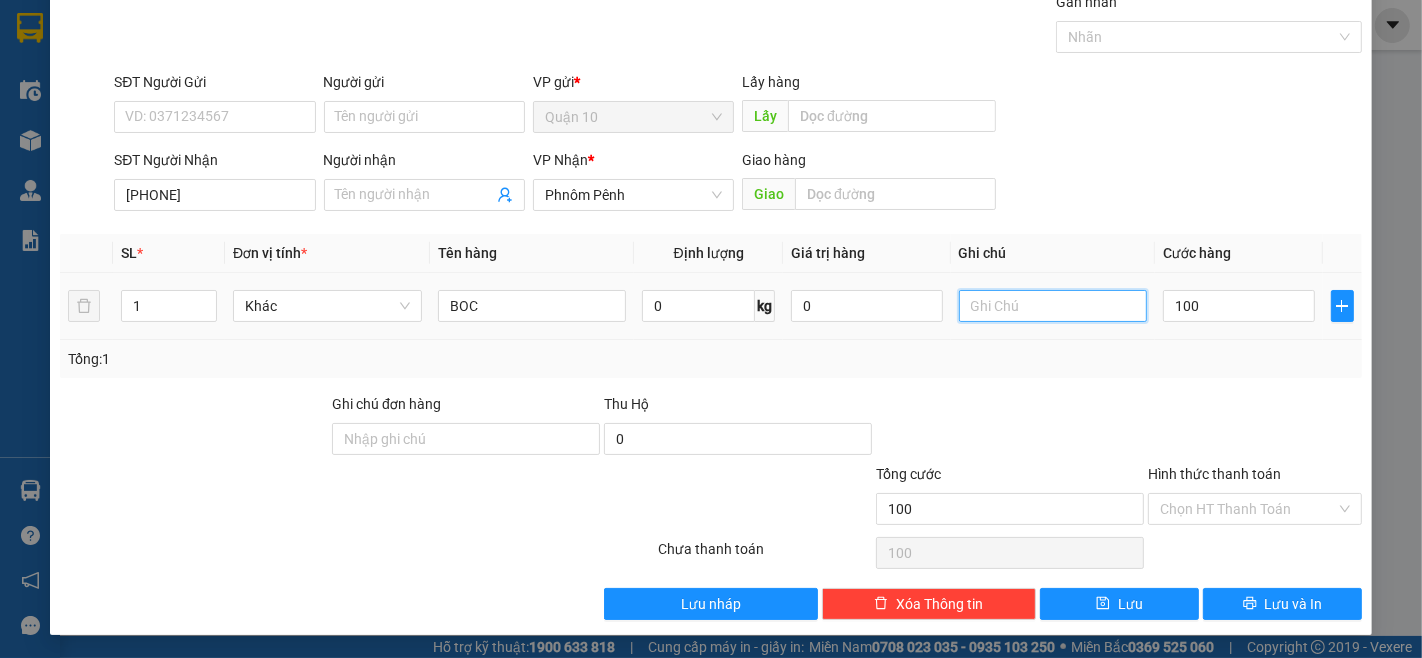 type on "100.000" 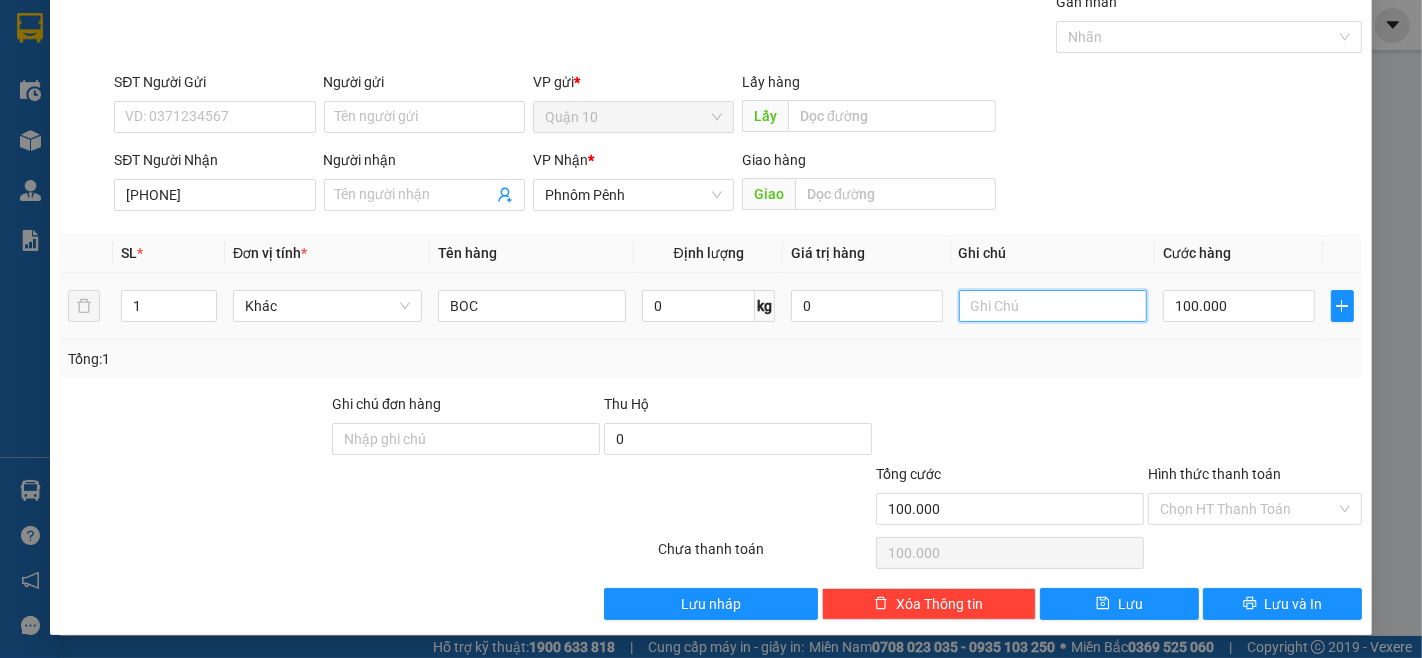 click at bounding box center [1053, 306] 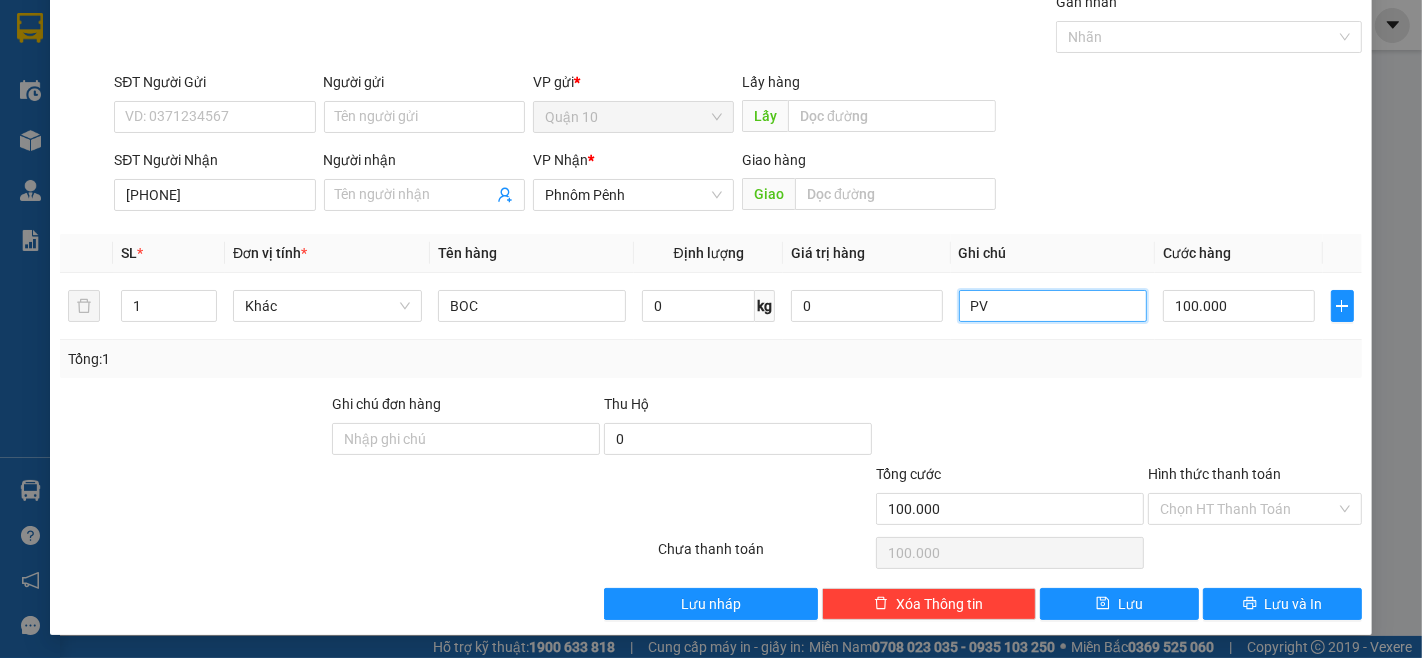 type on "PV" 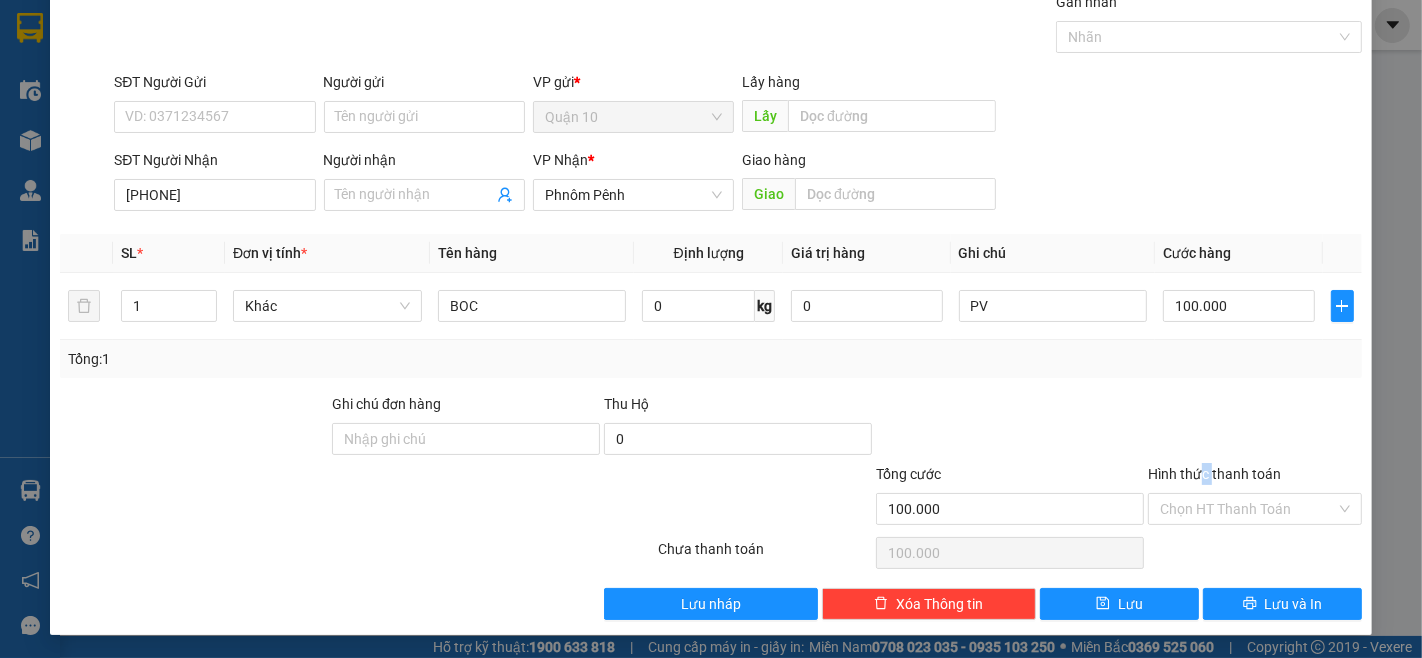 click on "Hình thức thanh toán" at bounding box center [1214, 474] 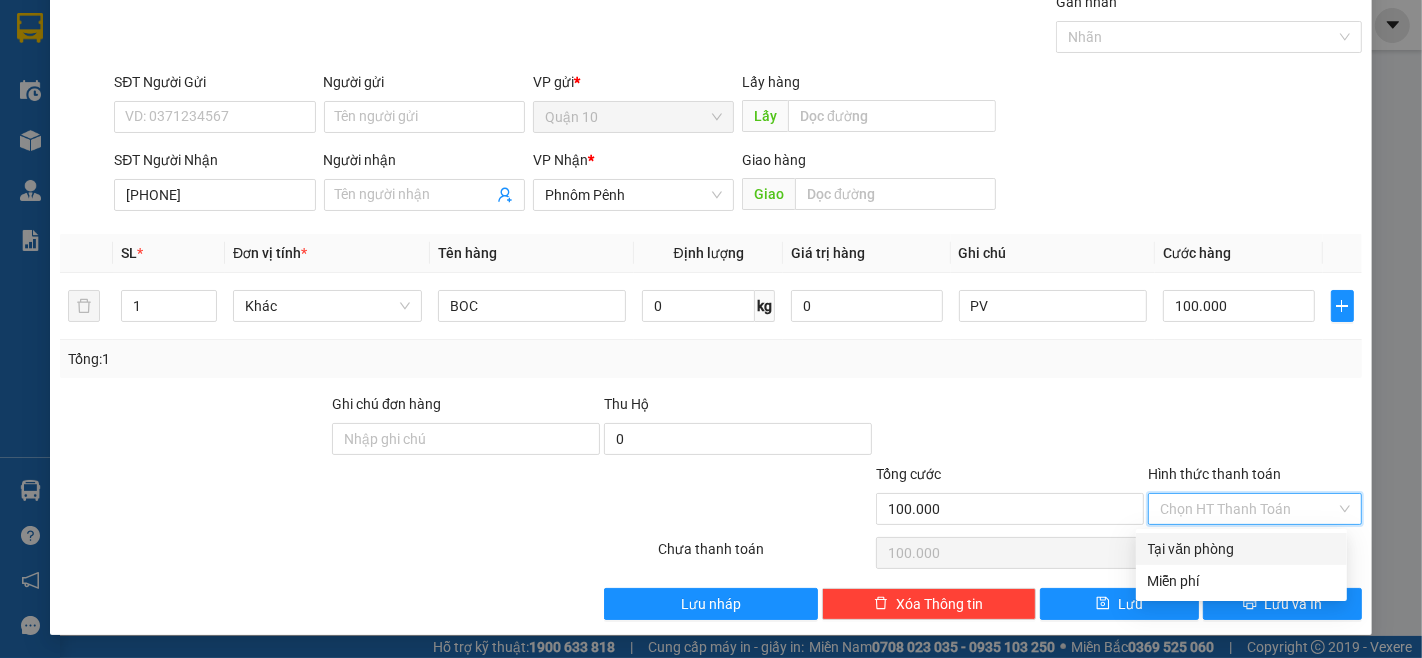 click on "Tại văn phòng" at bounding box center (1241, 549) 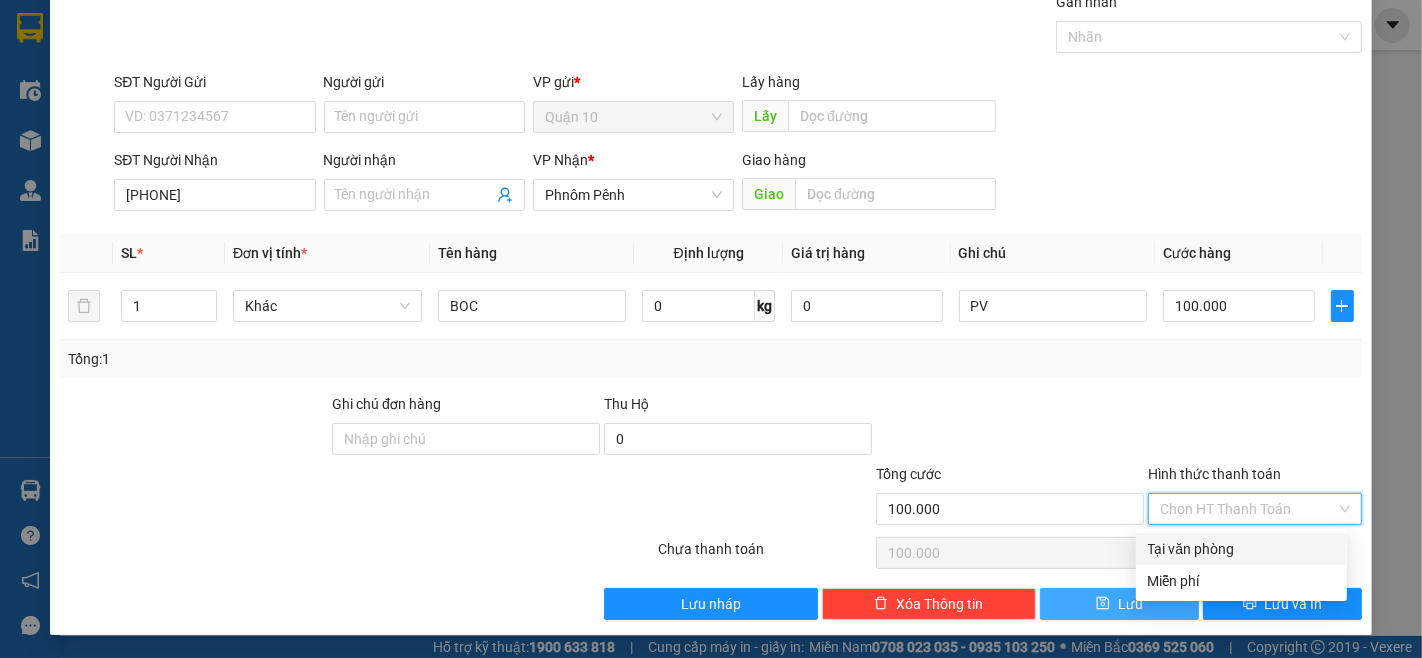 type on "0" 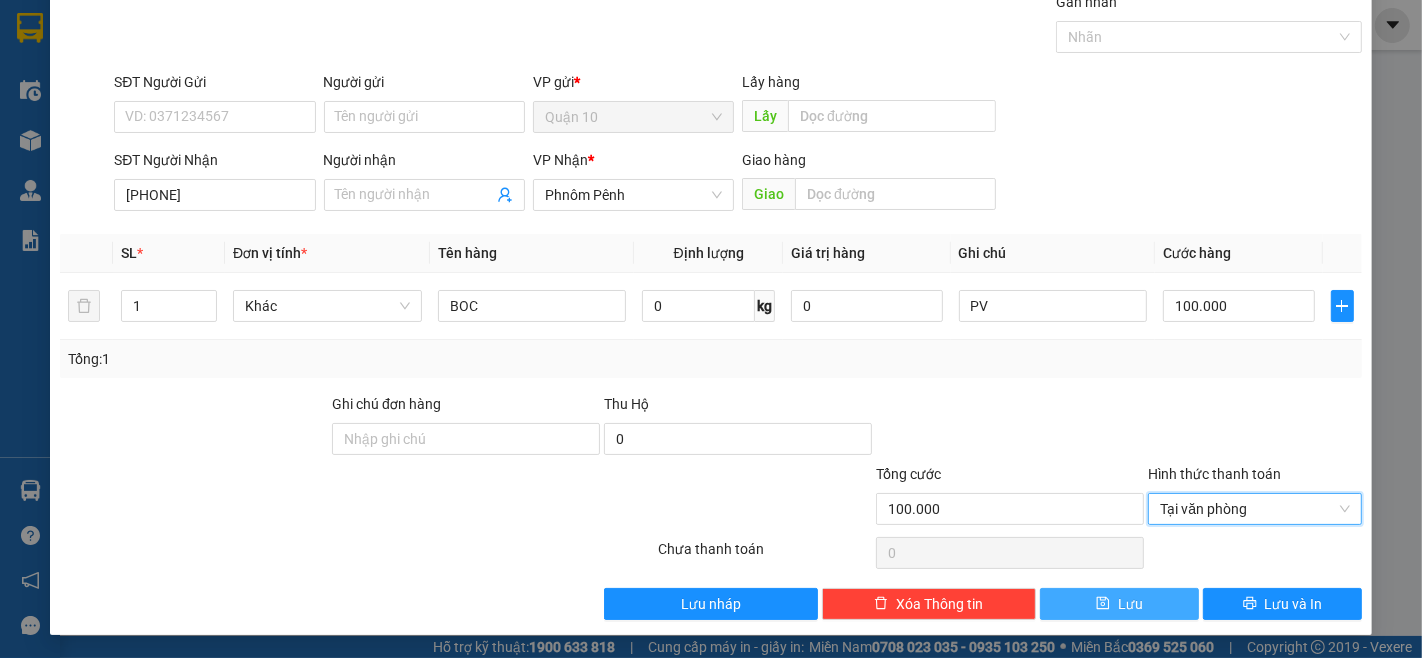 click on "Lưu" at bounding box center [1119, 604] 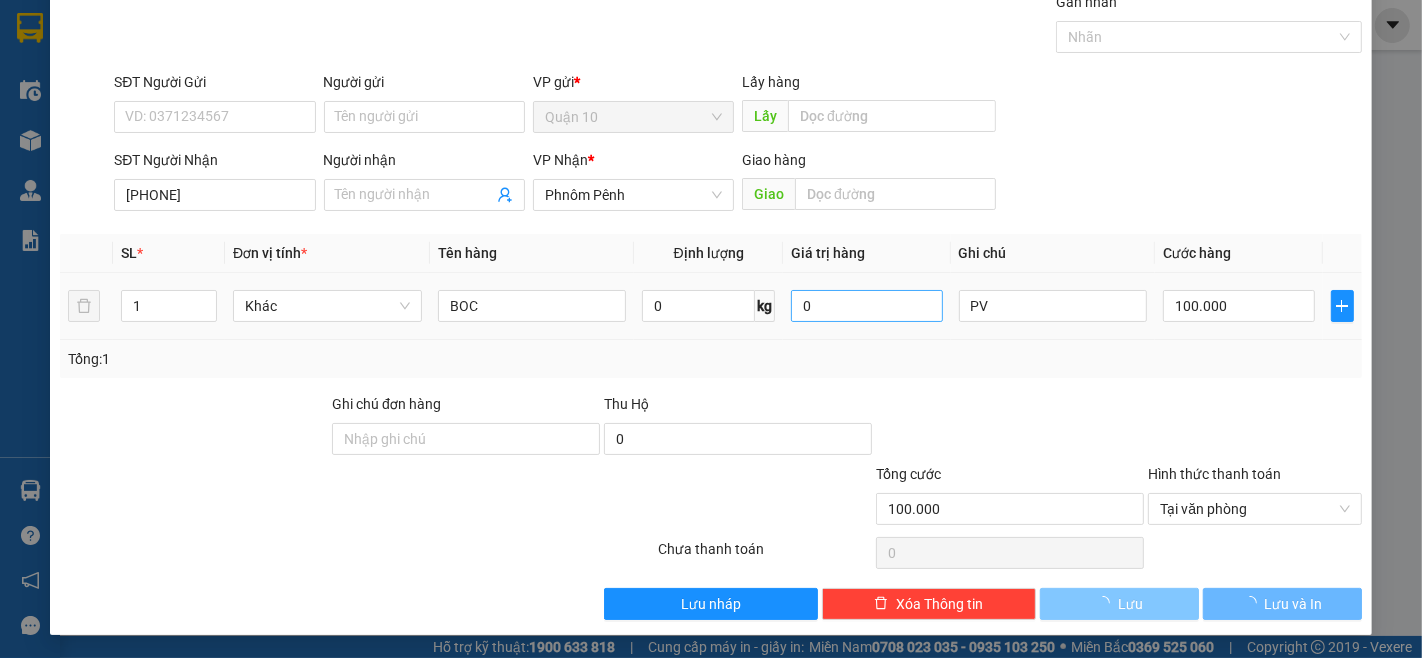 type 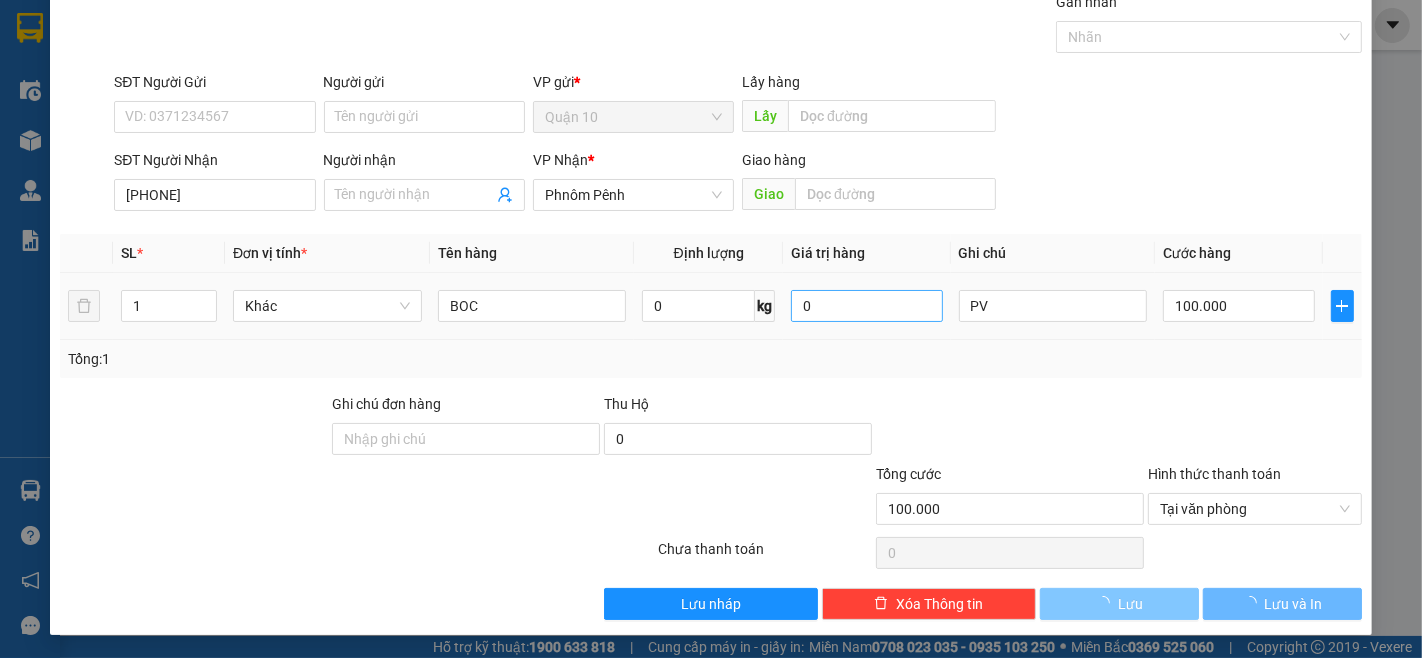 type on "0" 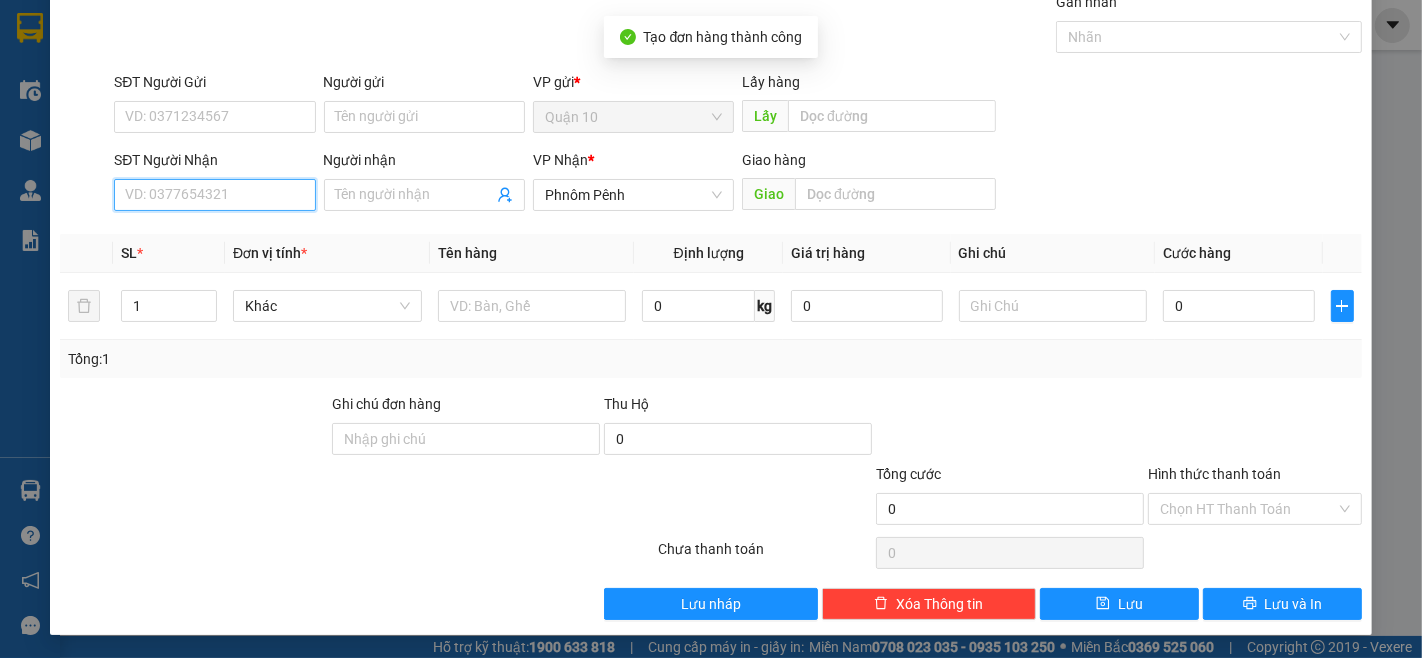 drag, startPoint x: 202, startPoint y: 192, endPoint x: 196, endPoint y: 227, distance: 35.510563 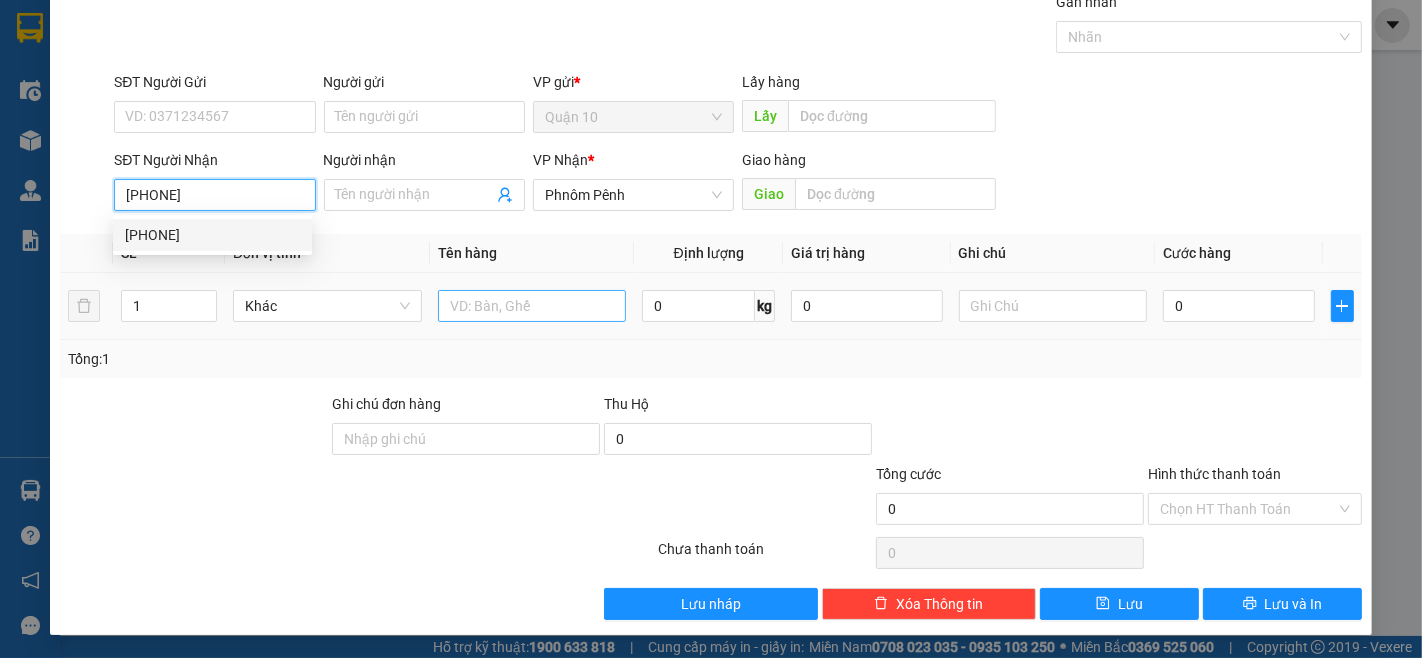 type on "[PHONE]" 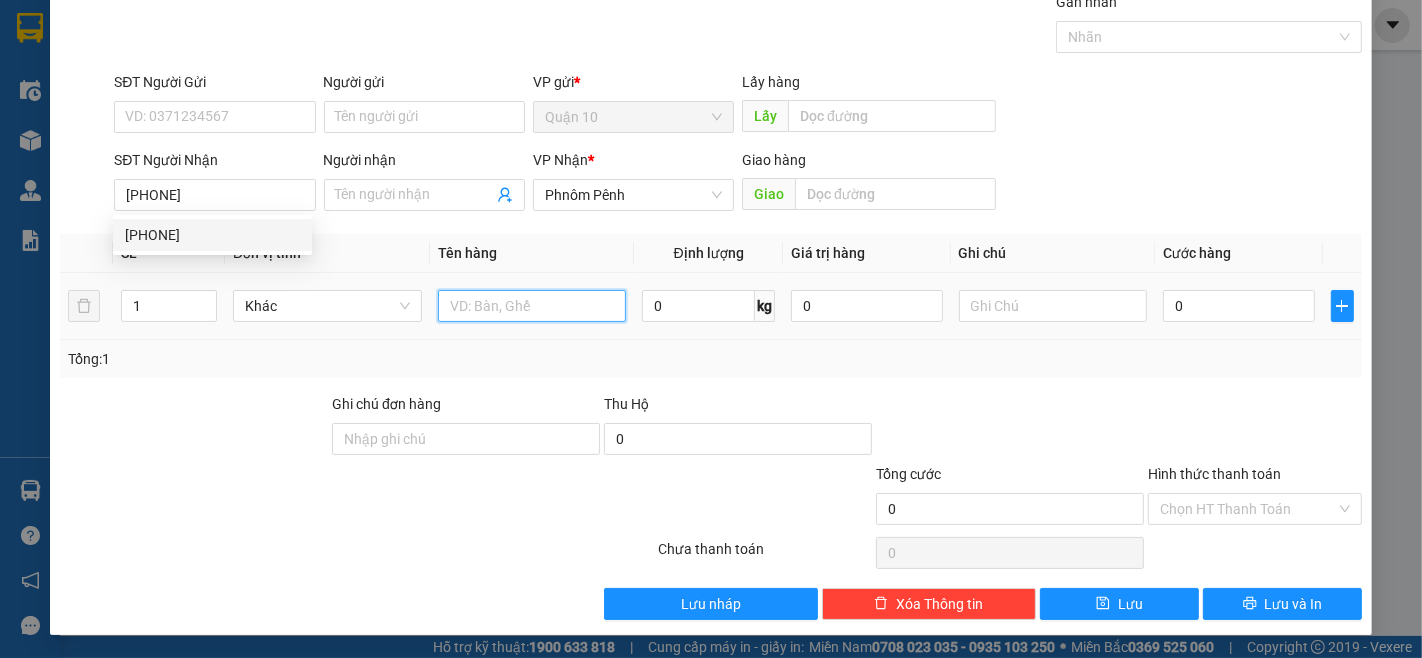 click at bounding box center (532, 306) 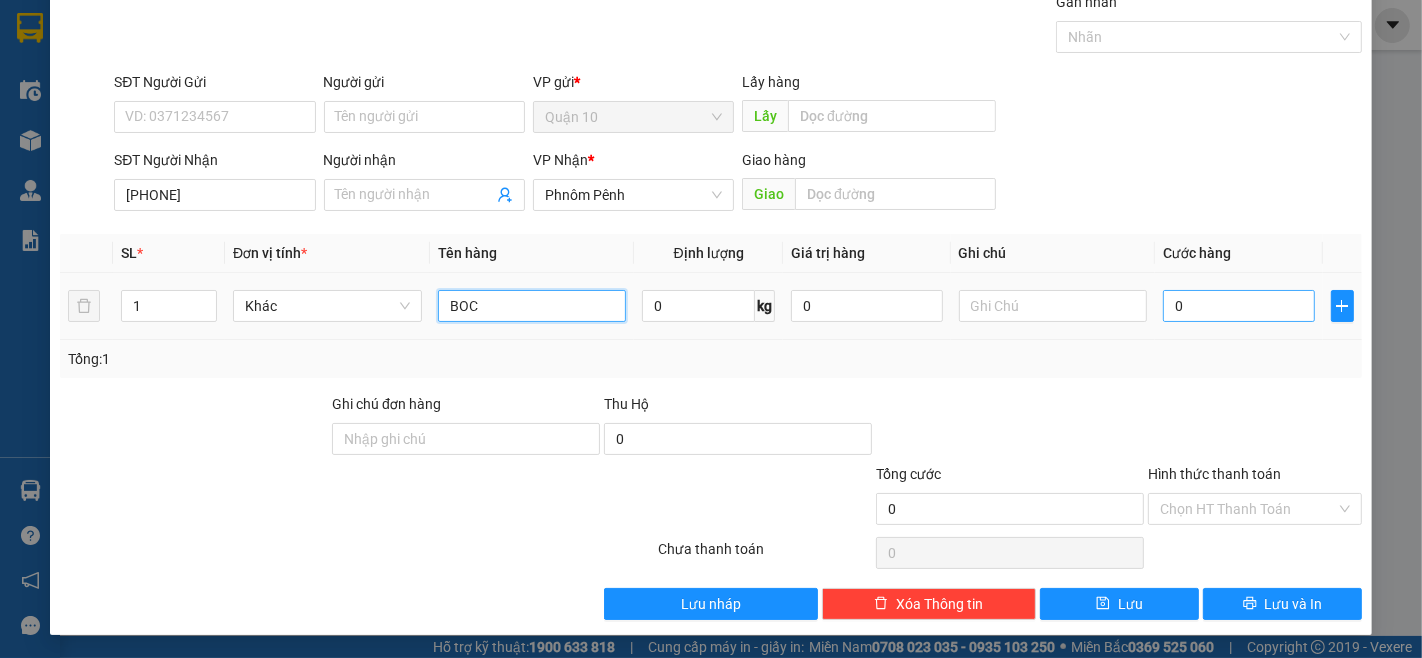 type on "BOC" 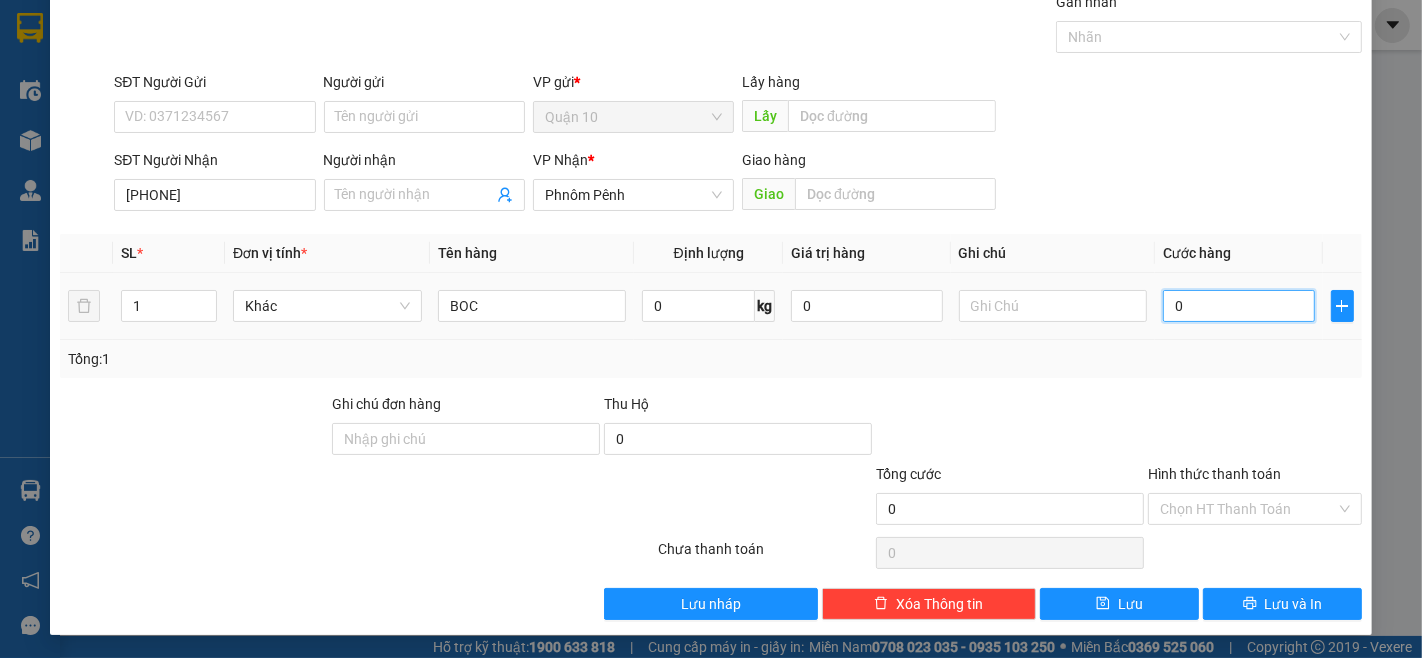 click on "0" at bounding box center [1238, 306] 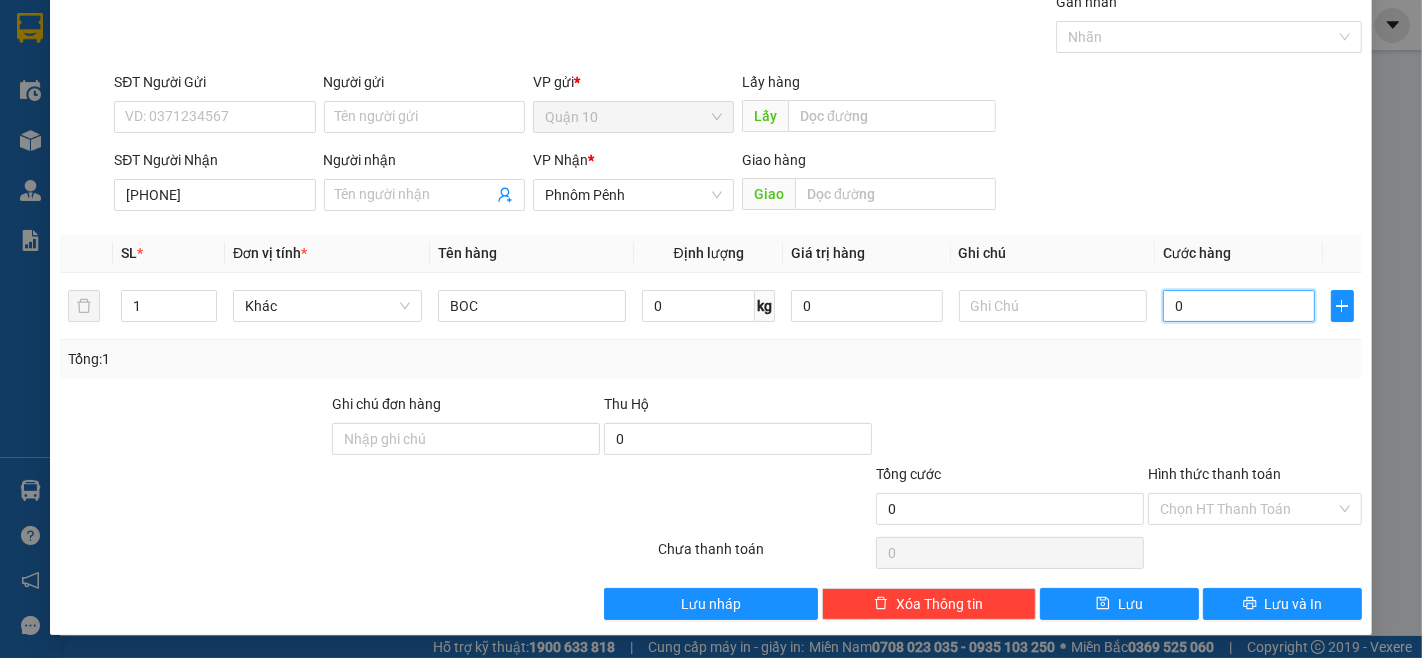 type on "5" 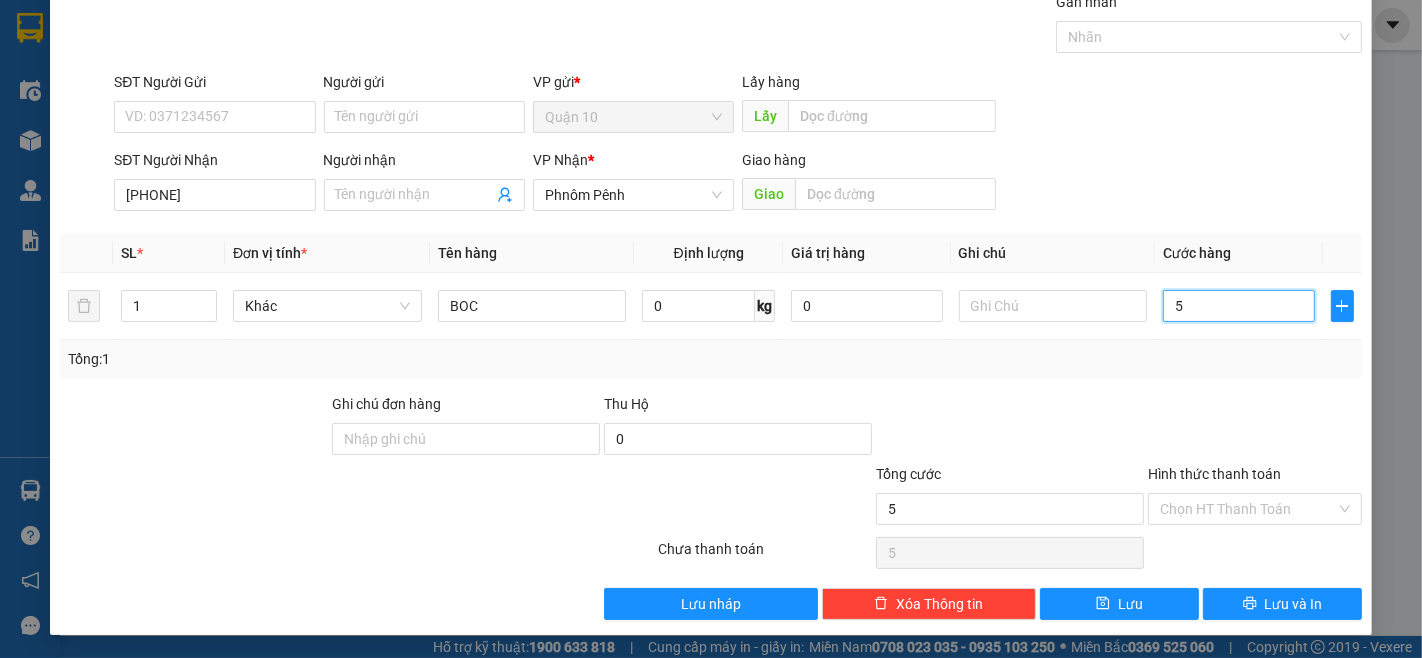 type on "50" 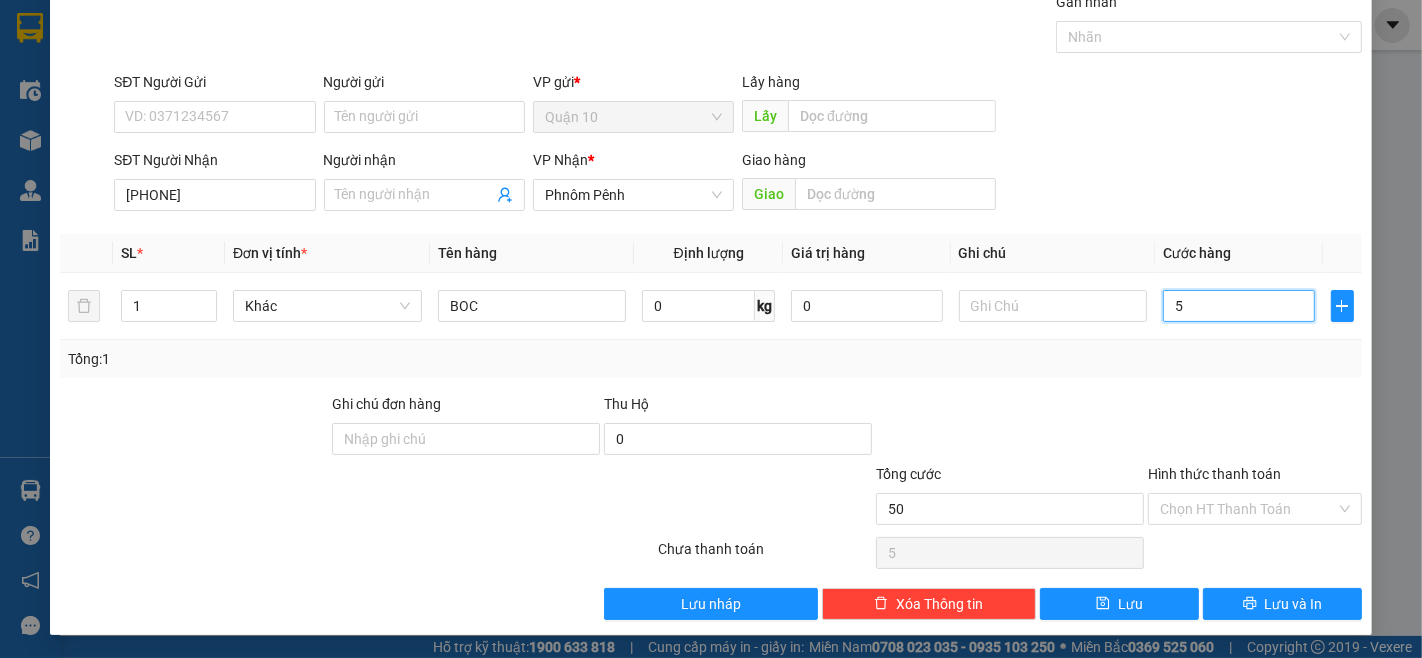 type on "50" 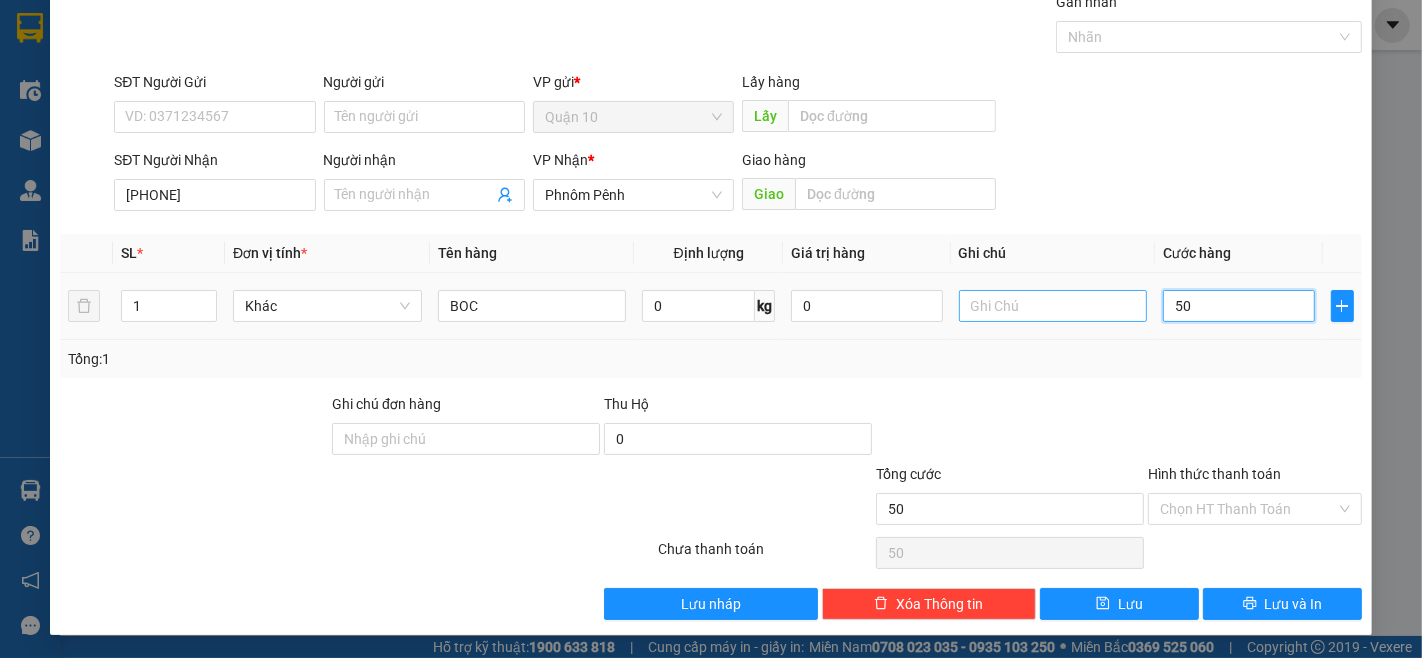 type on "50" 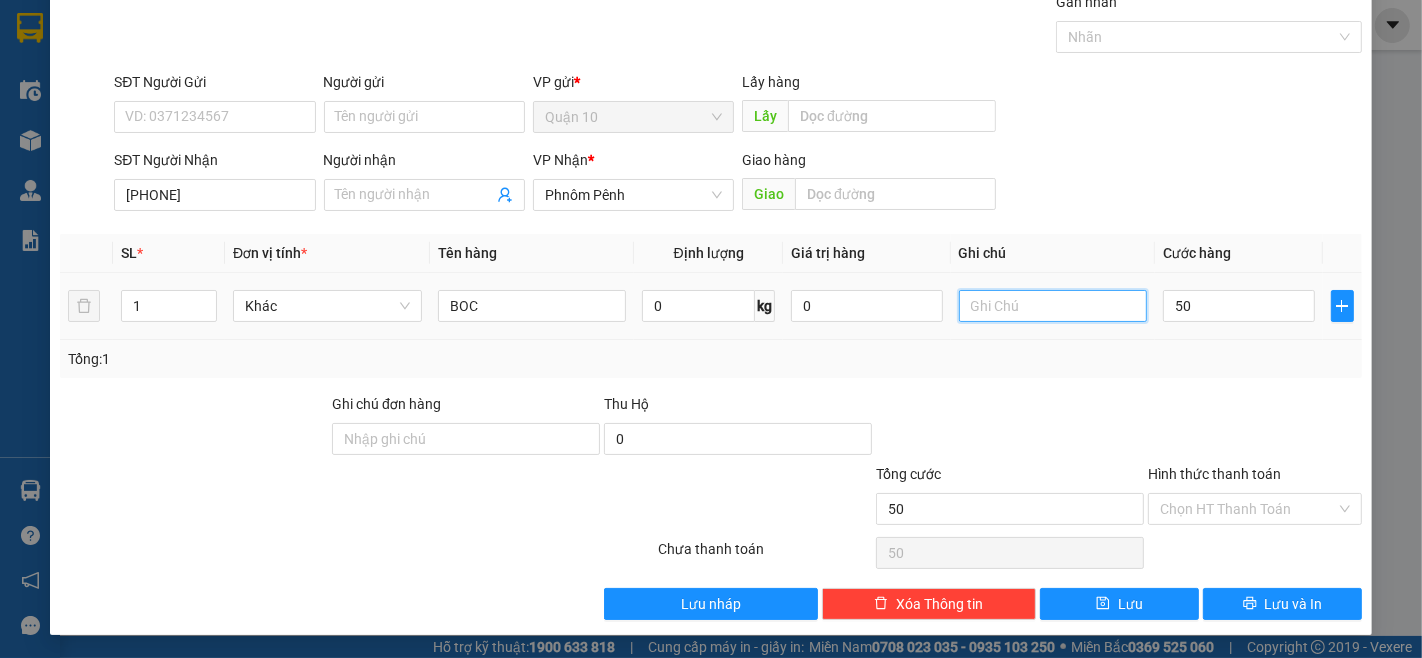 type on "50.000" 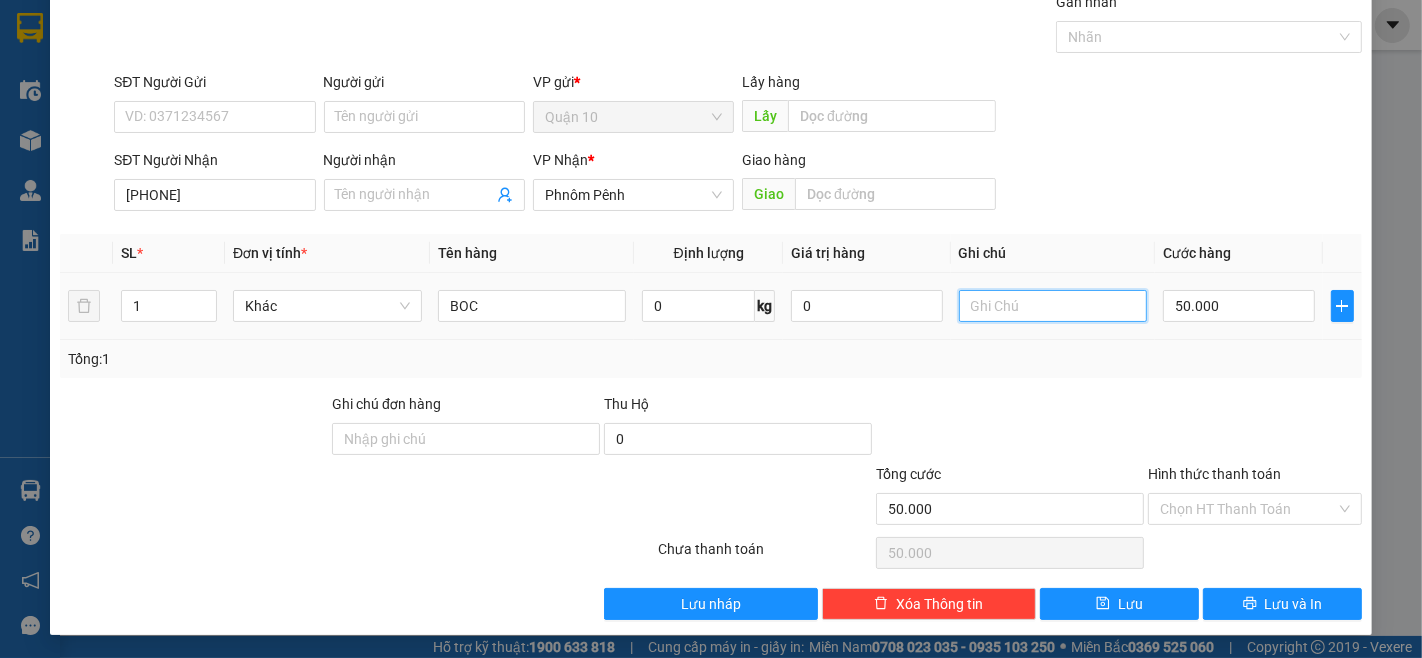 click at bounding box center [1053, 306] 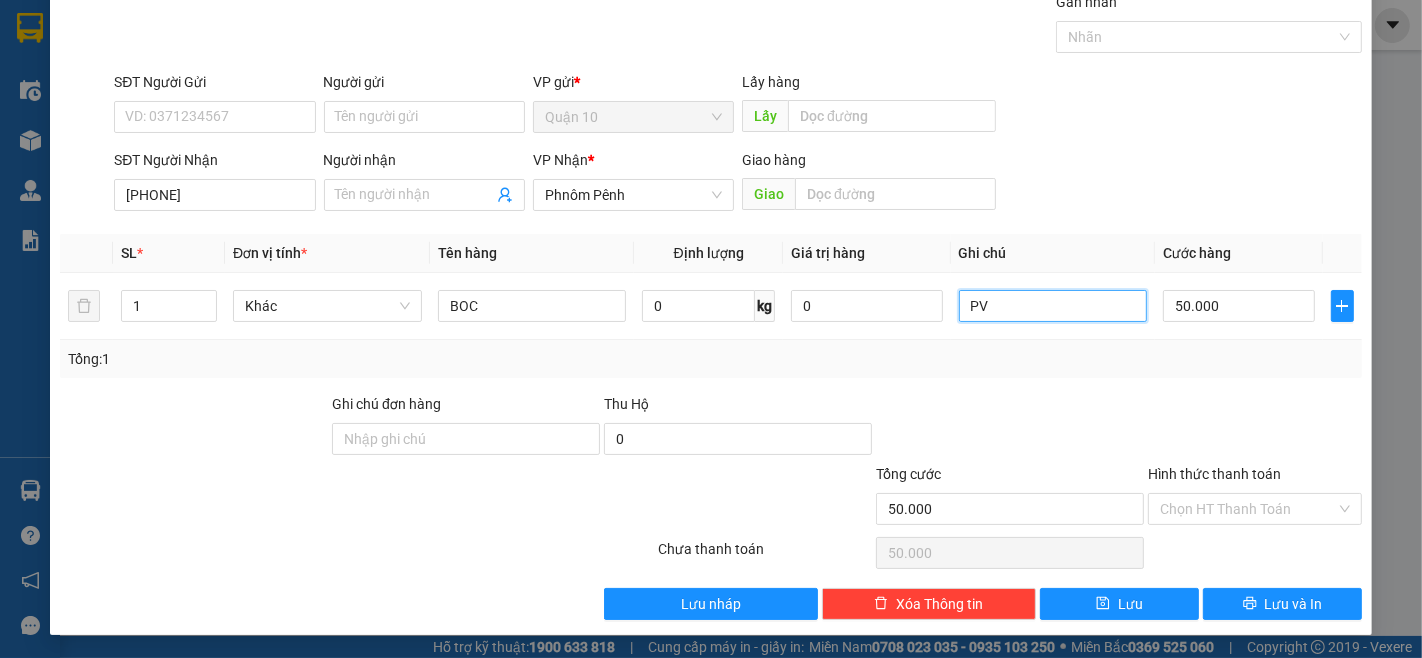 type on "PV" 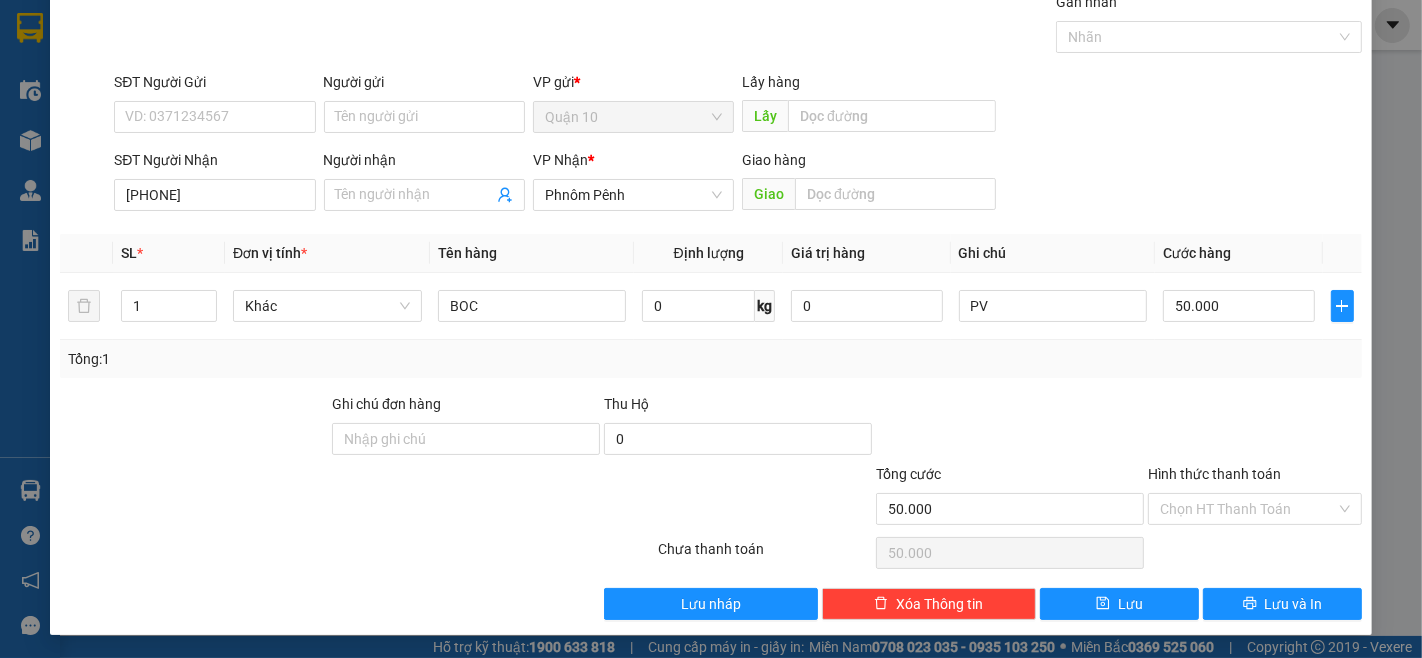 click on "Hình thức thanh toán" at bounding box center (1214, 474) 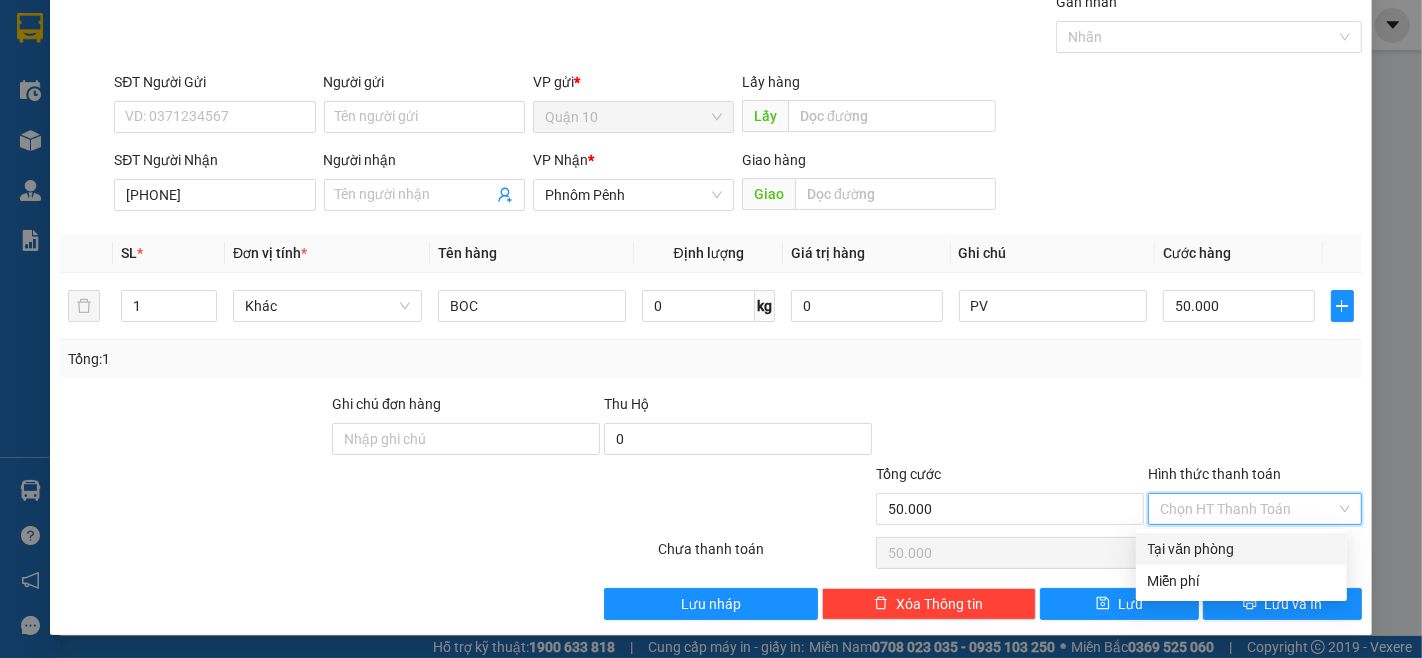 click on "Tại văn phòng" at bounding box center [1241, 549] 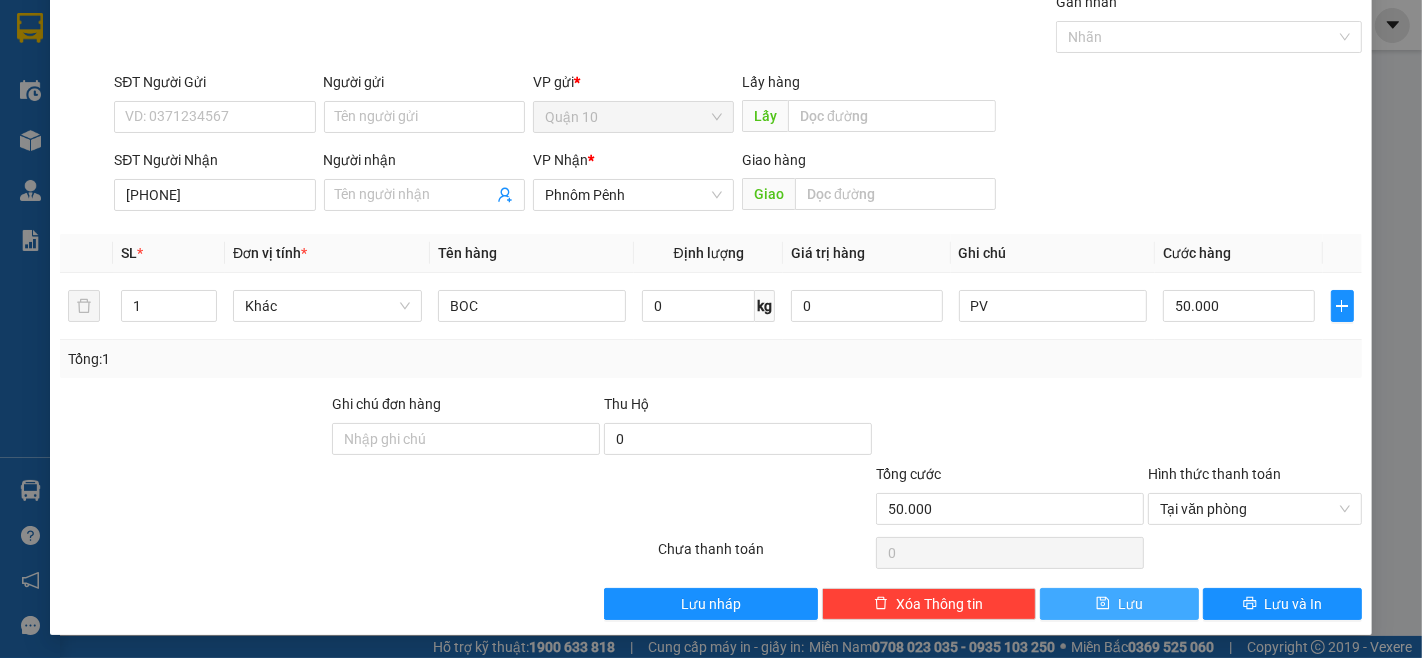 click on "Lưu" at bounding box center (1130, 604) 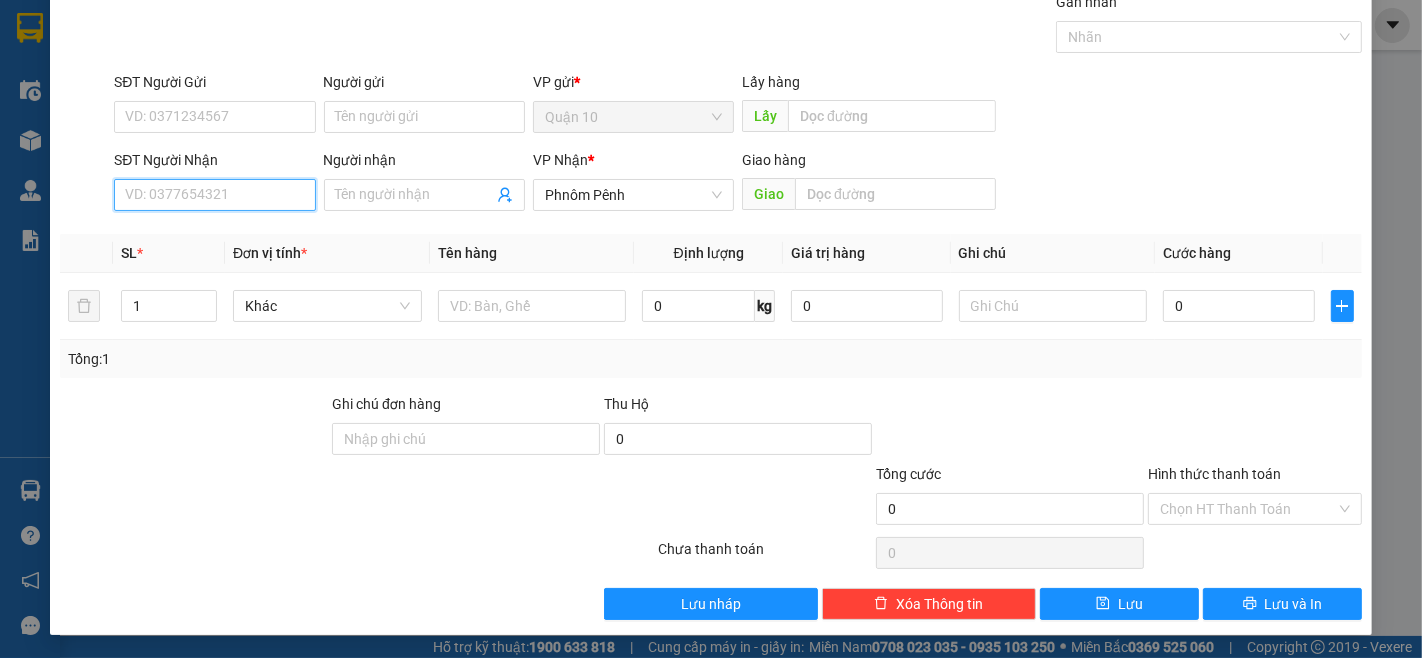drag, startPoint x: 163, startPoint y: 186, endPoint x: 181, endPoint y: 188, distance: 18.110771 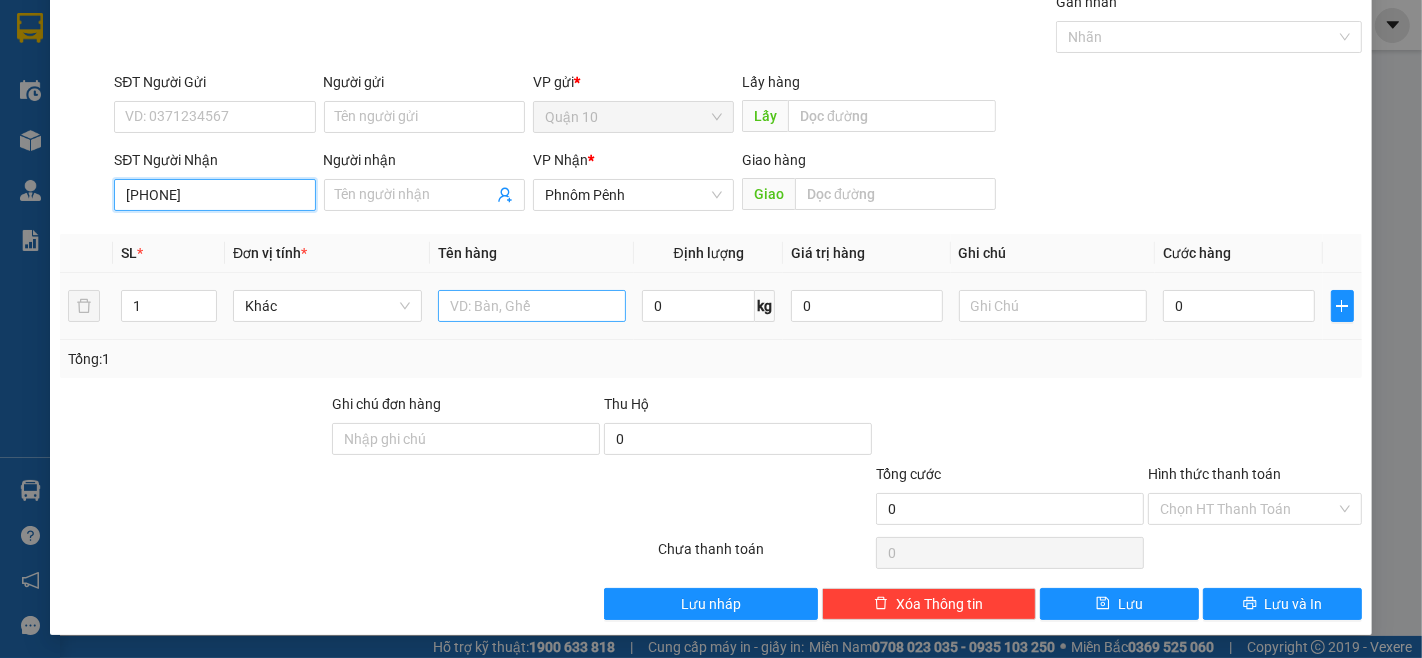 type on "[PHONE]" 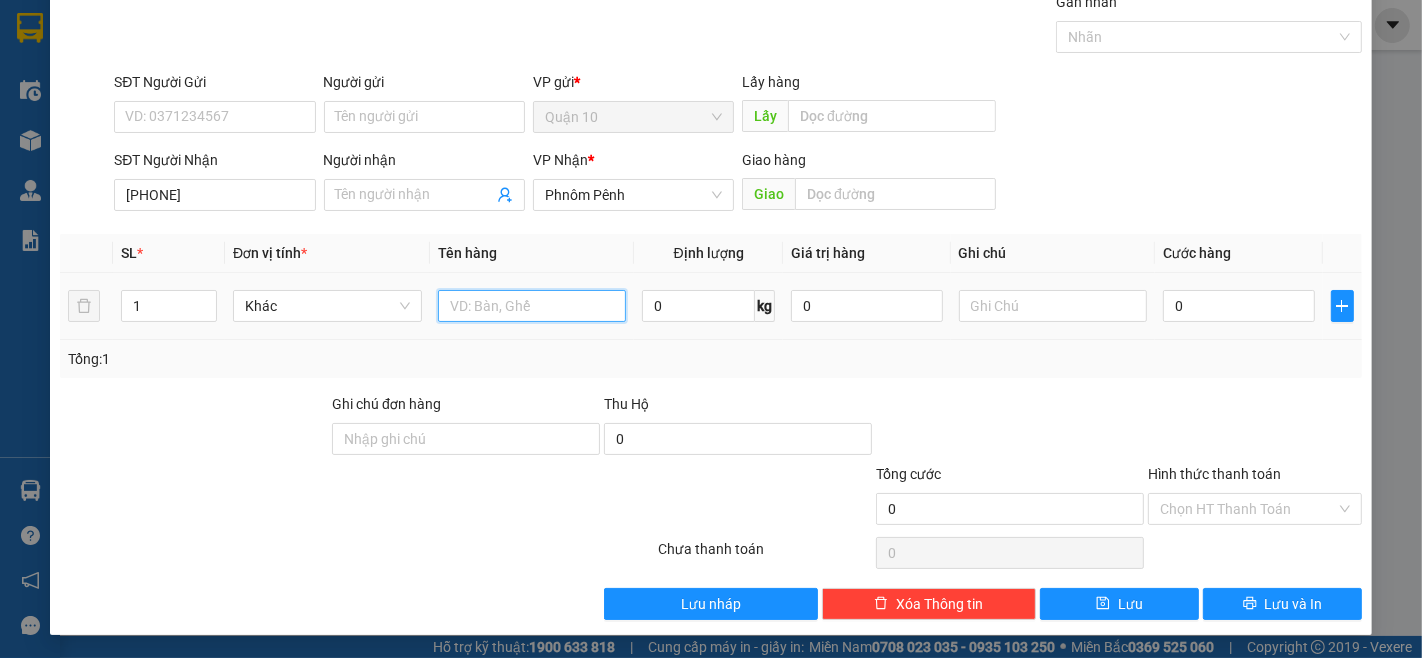 click at bounding box center (532, 306) 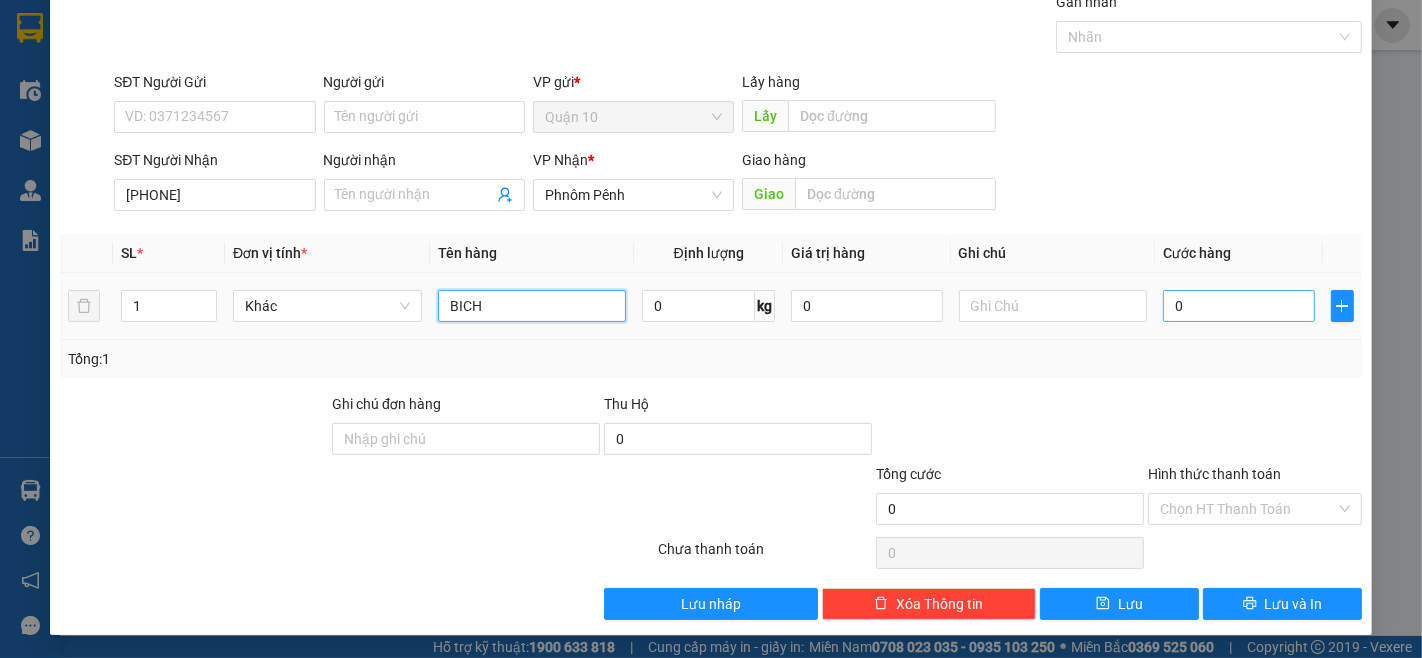 type on "BICH" 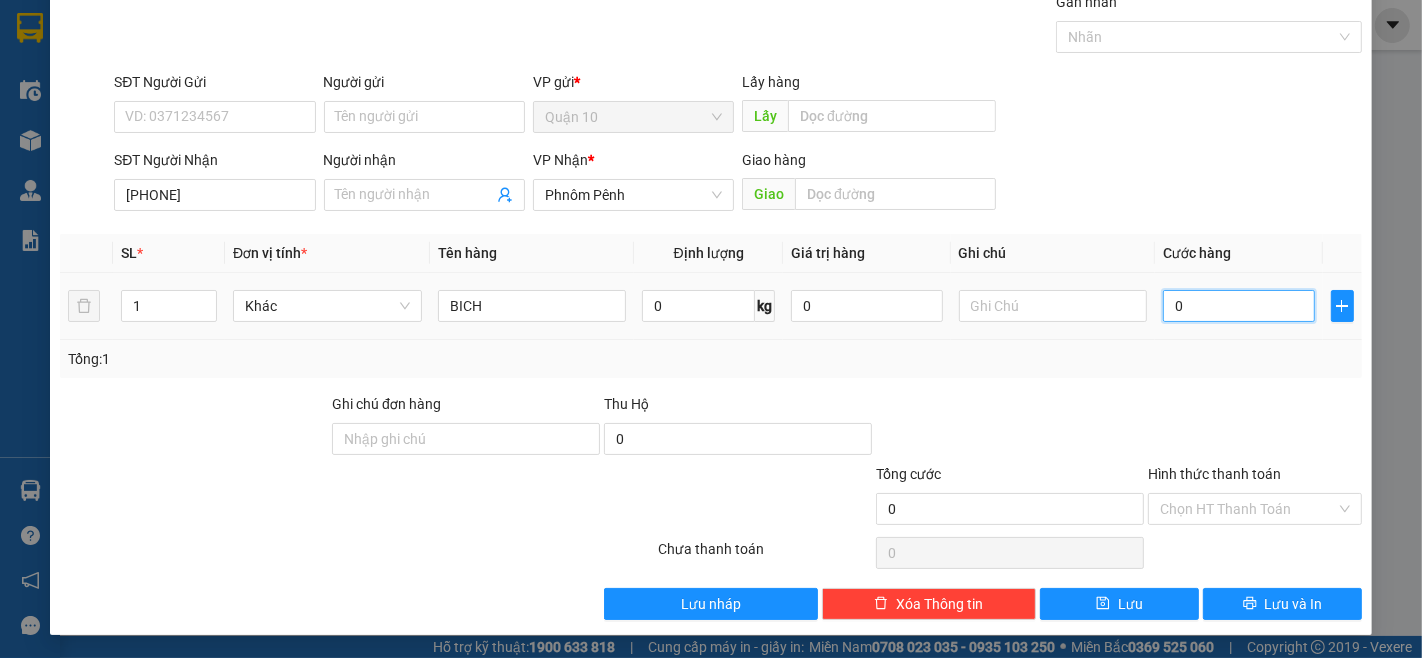 click on "0" at bounding box center (1238, 306) 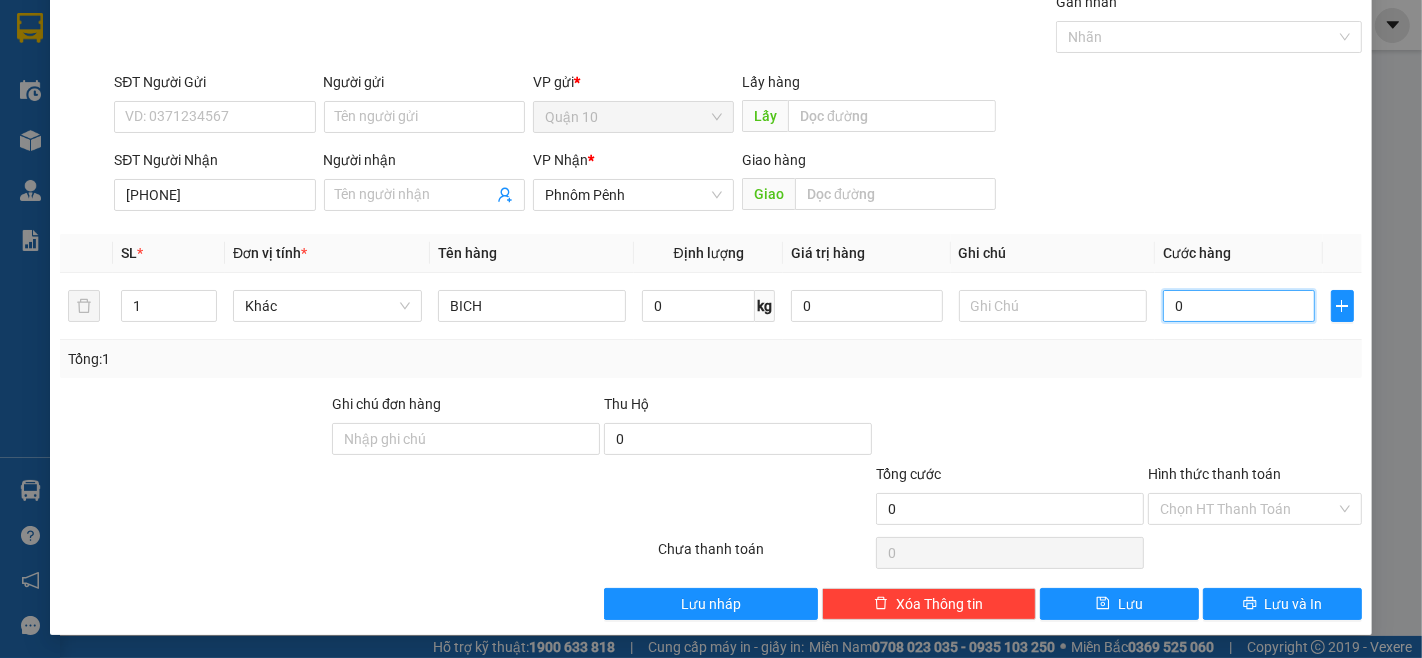 type on "5" 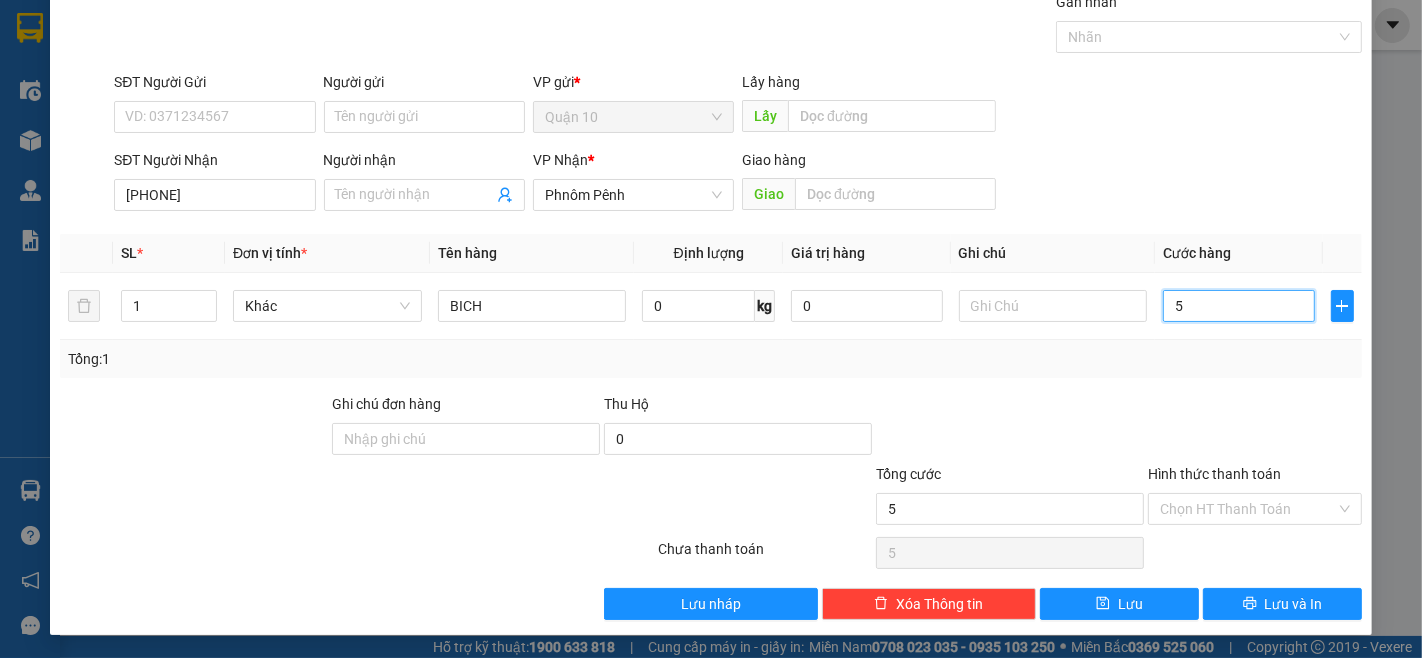 type on "50" 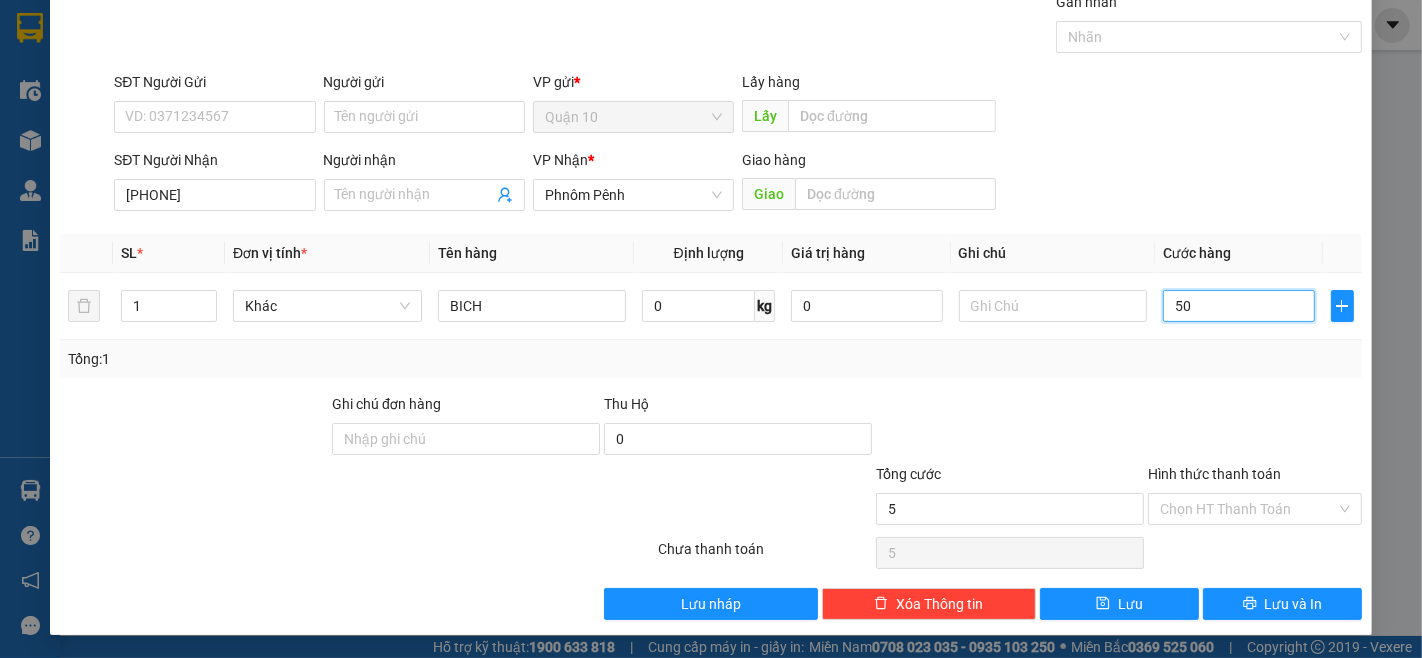 type on "50" 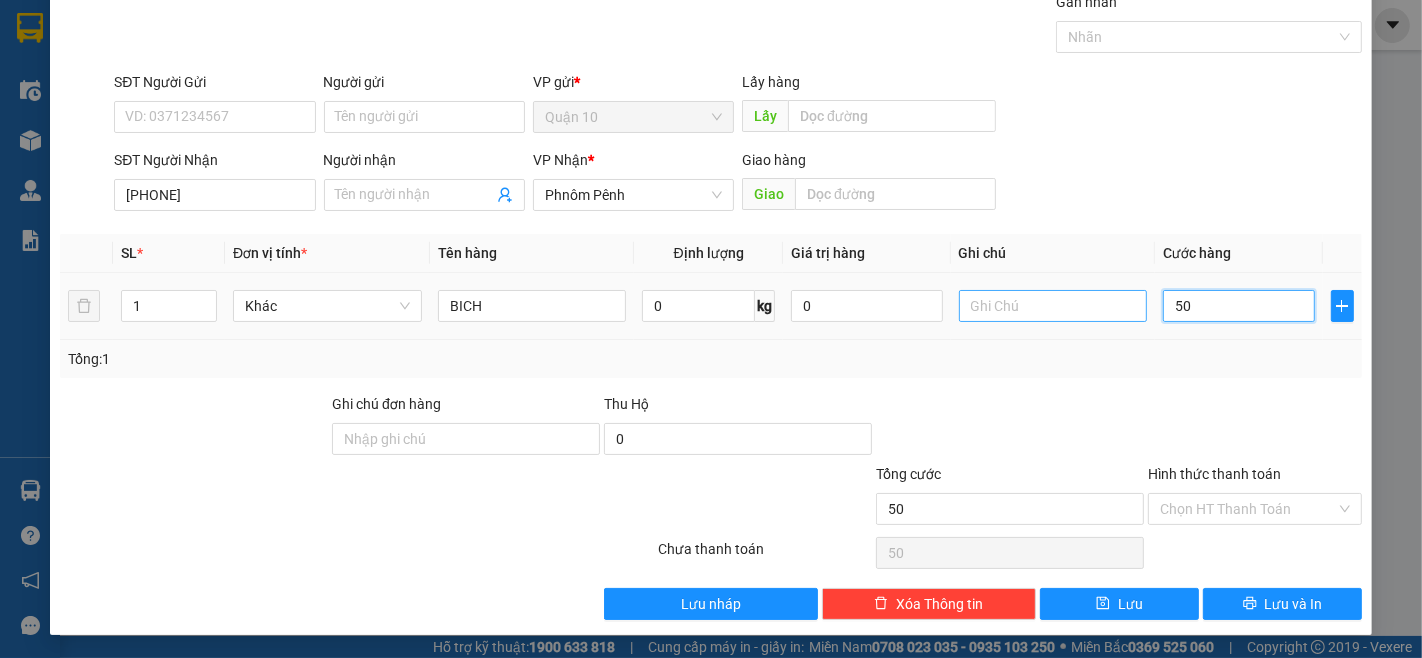 type on "50" 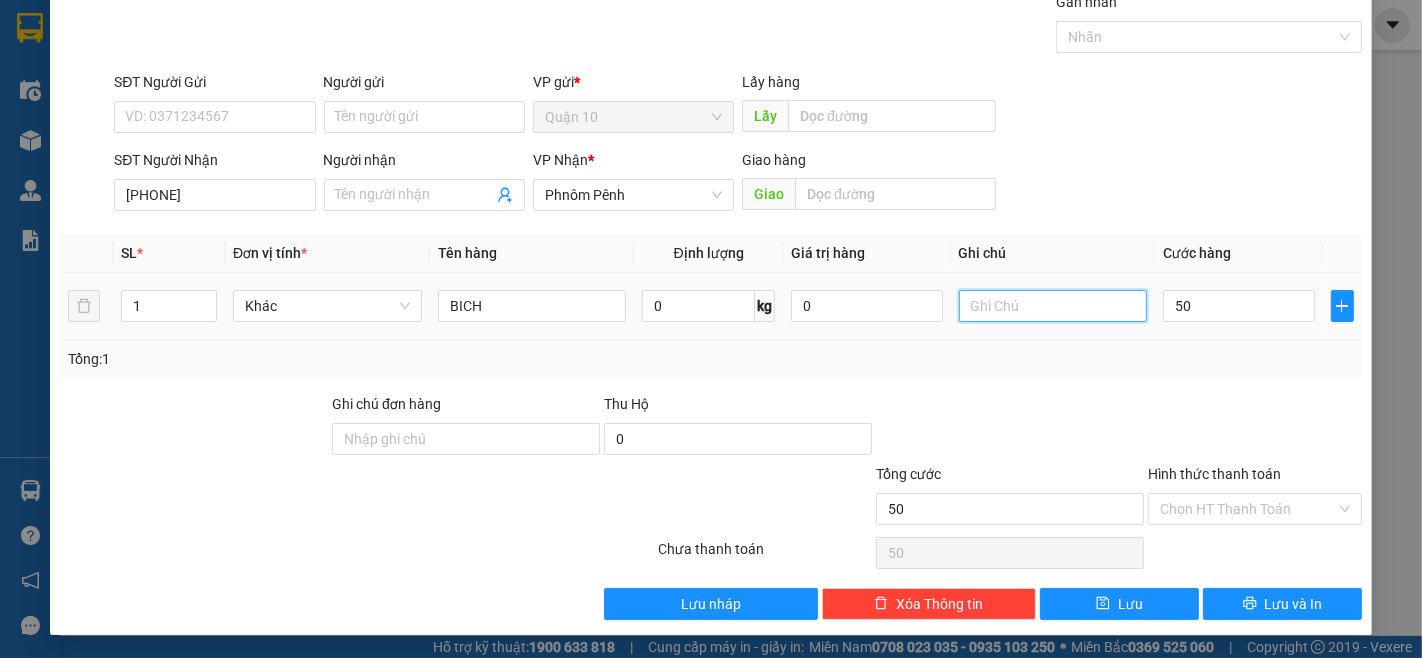 type on "50.000" 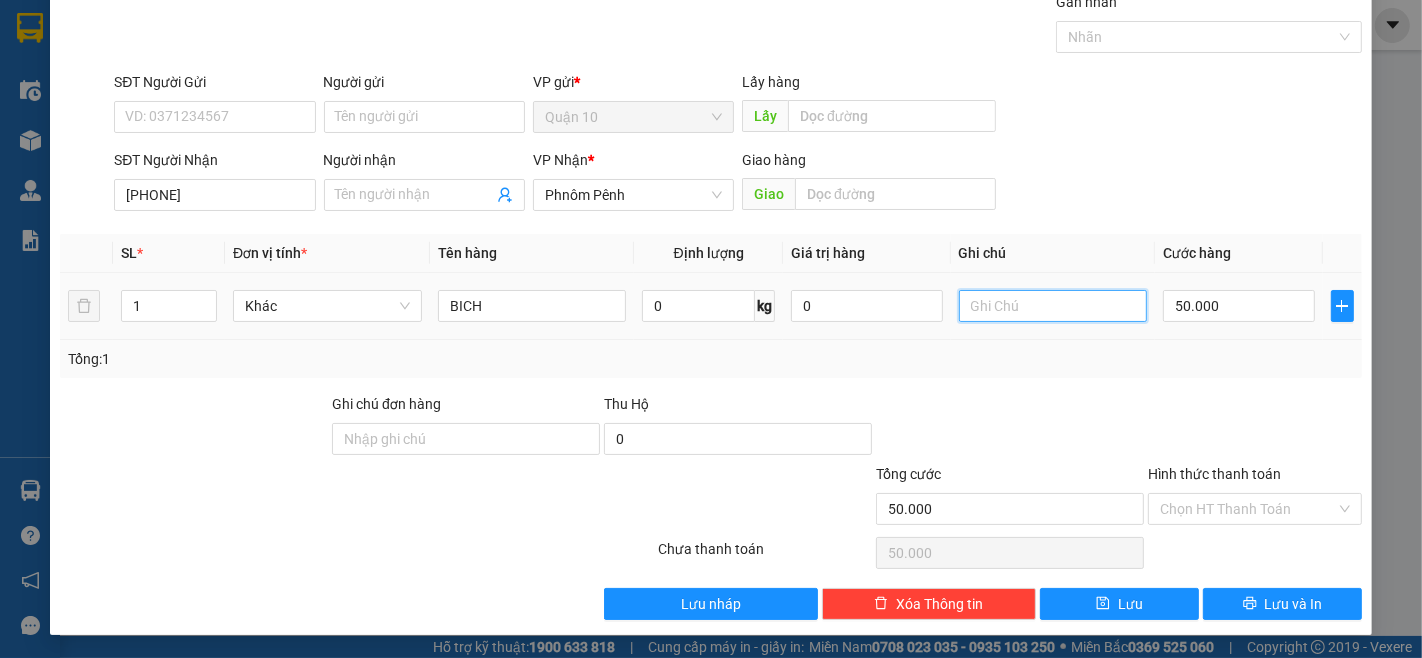 click at bounding box center (1053, 306) 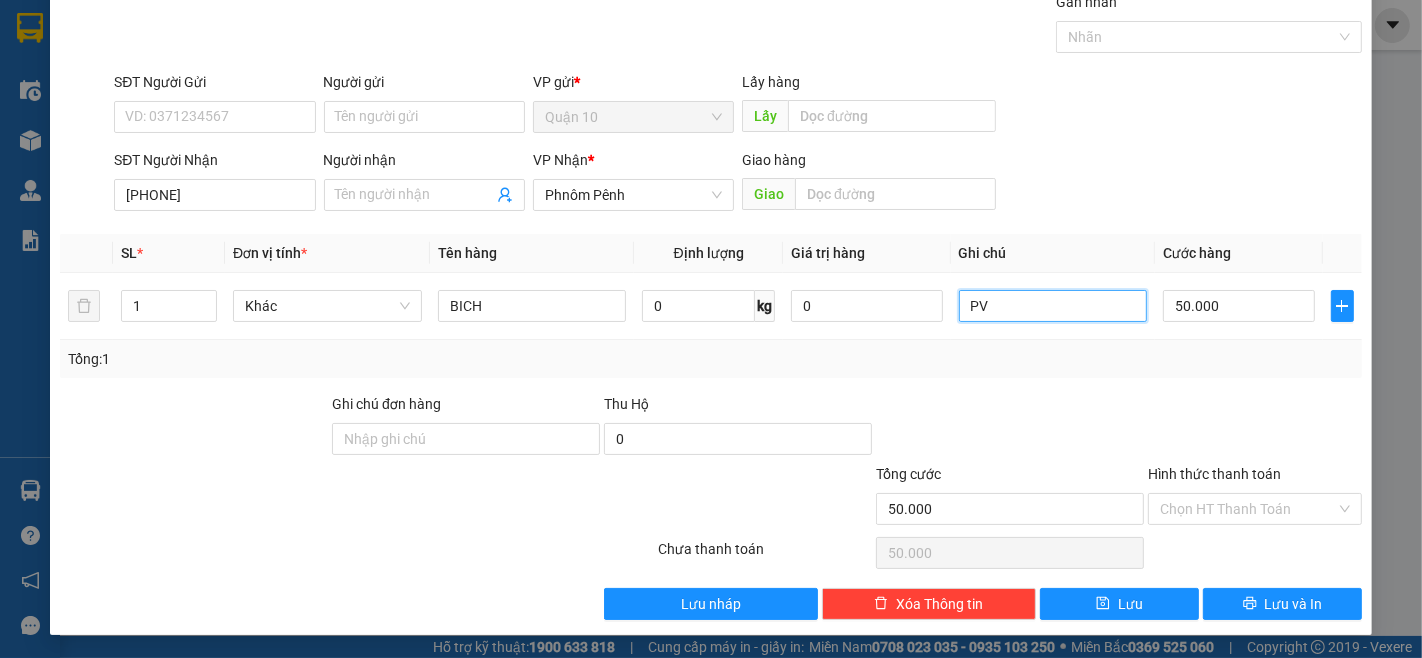 type on "PV" 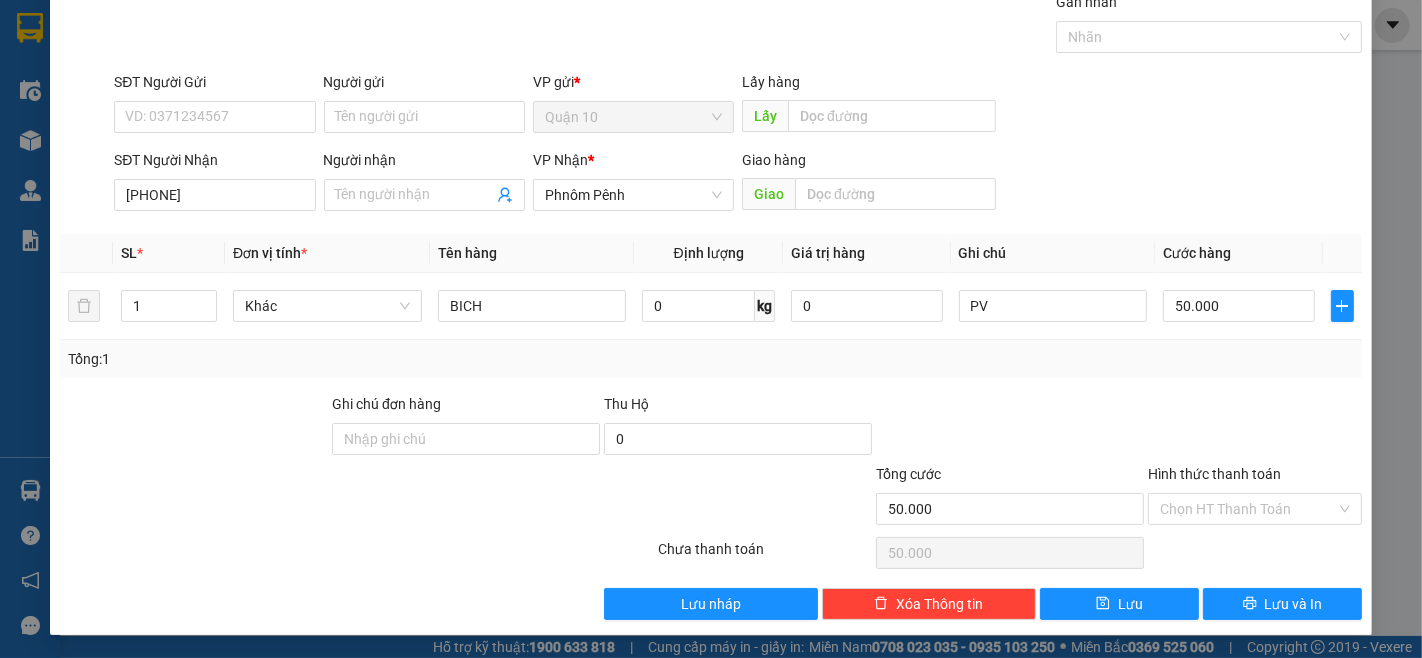 click on "Hình thức thanh toán" at bounding box center [1214, 474] 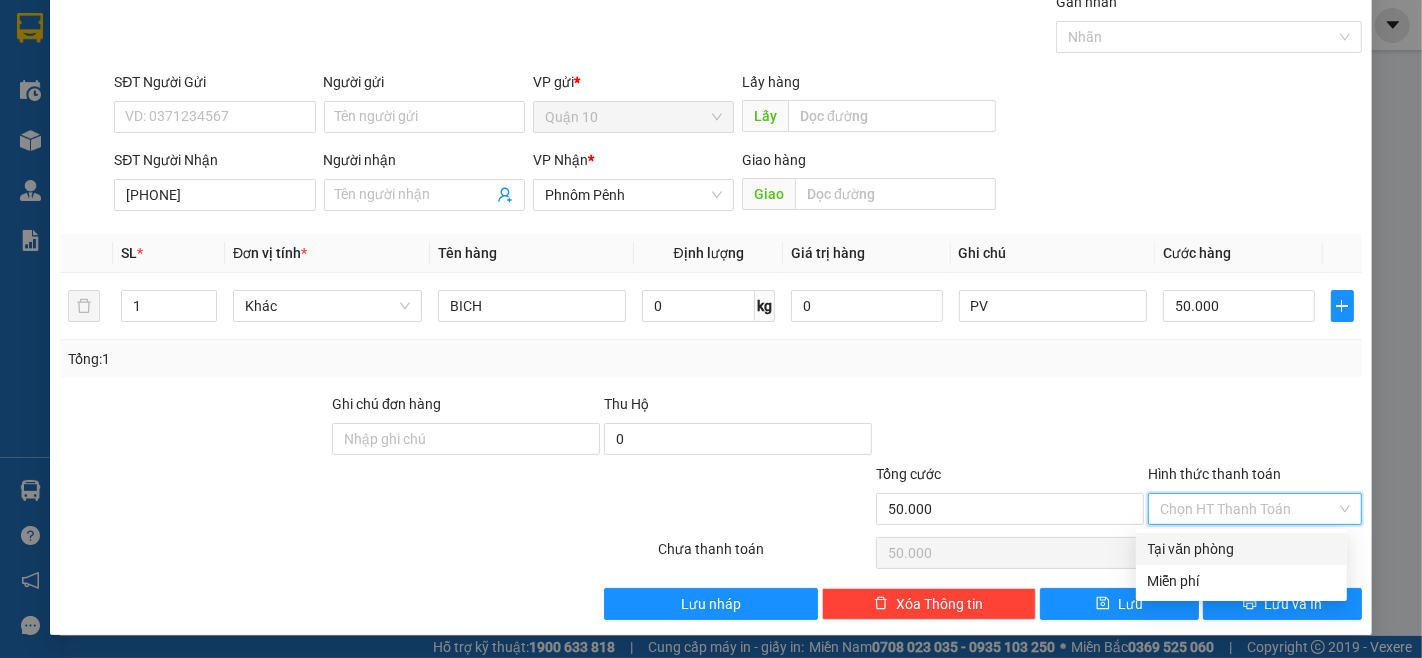 click on "Tại văn phòng" at bounding box center (1241, 549) 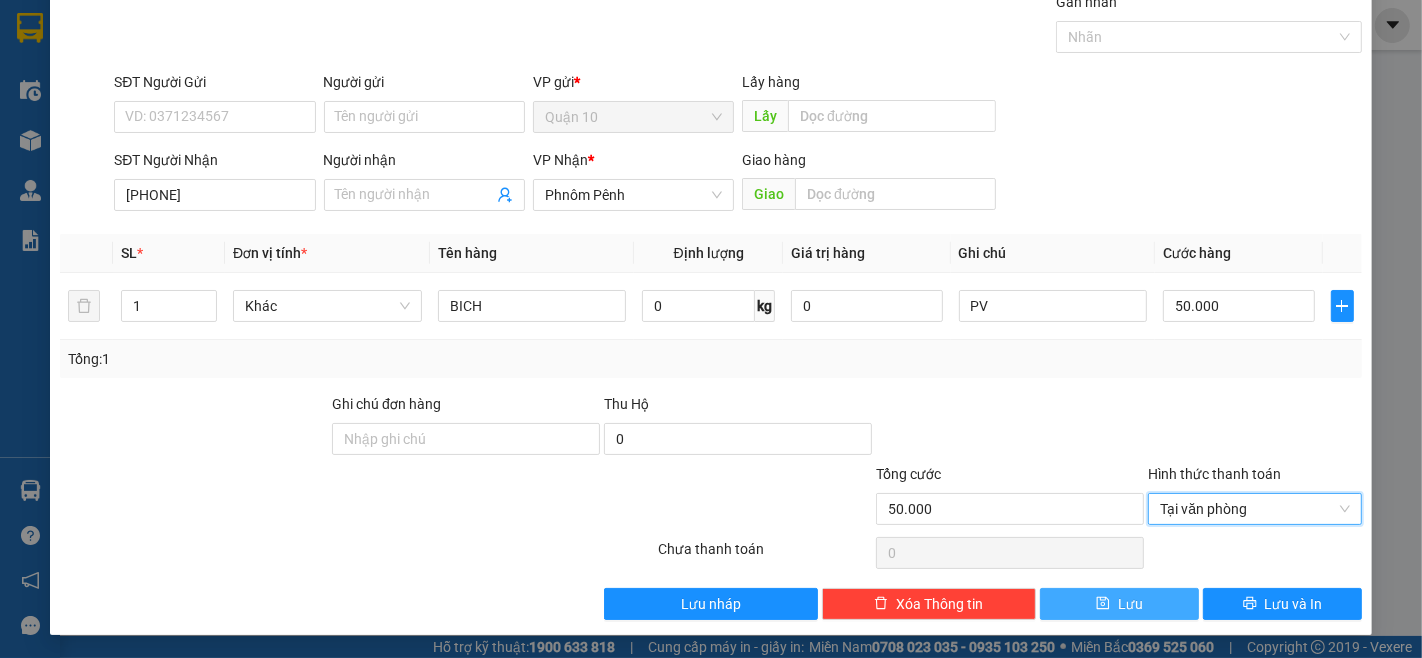 click on "Lưu" at bounding box center [1119, 604] 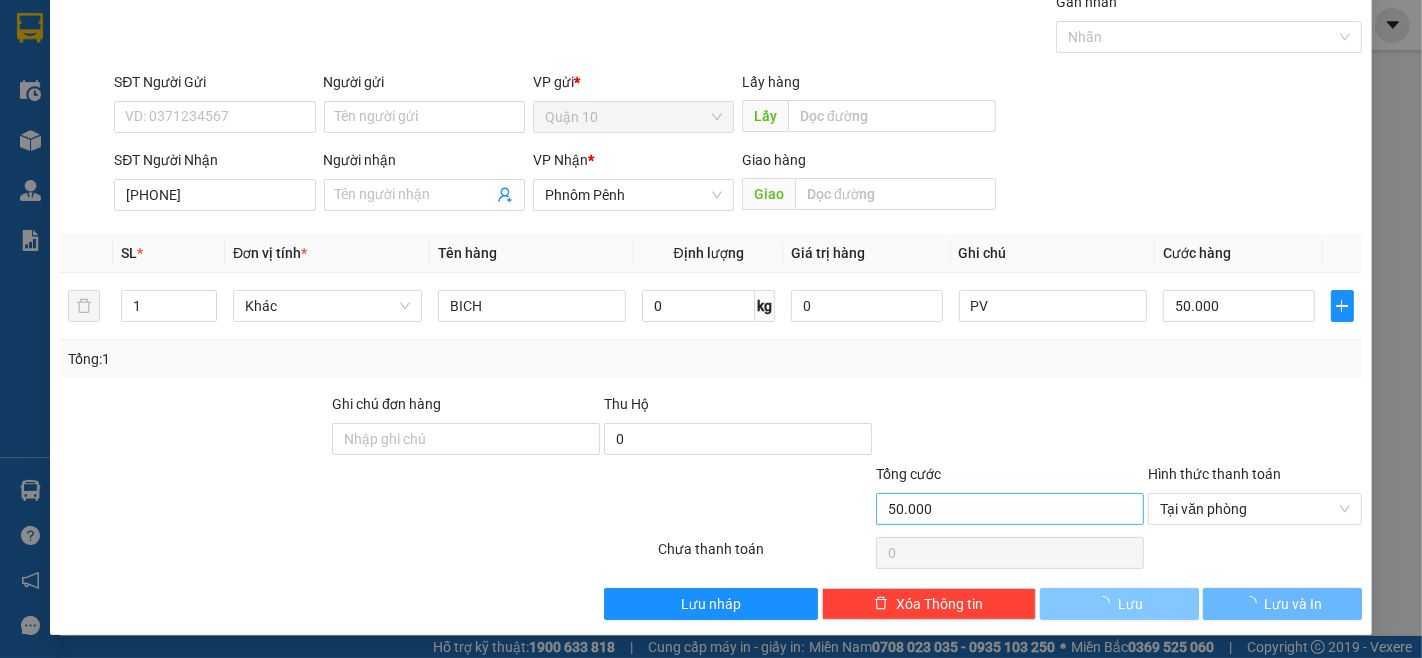 type 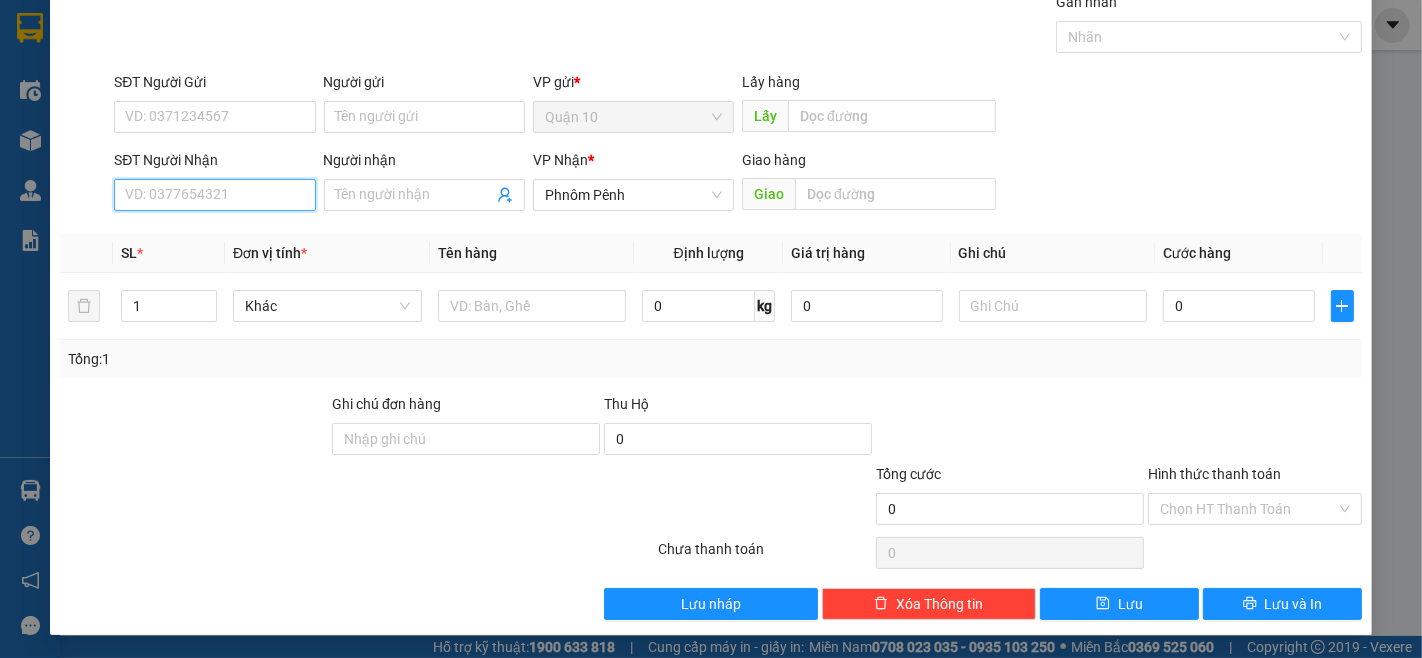 click on "SĐT Người Nhận" at bounding box center (214, 195) 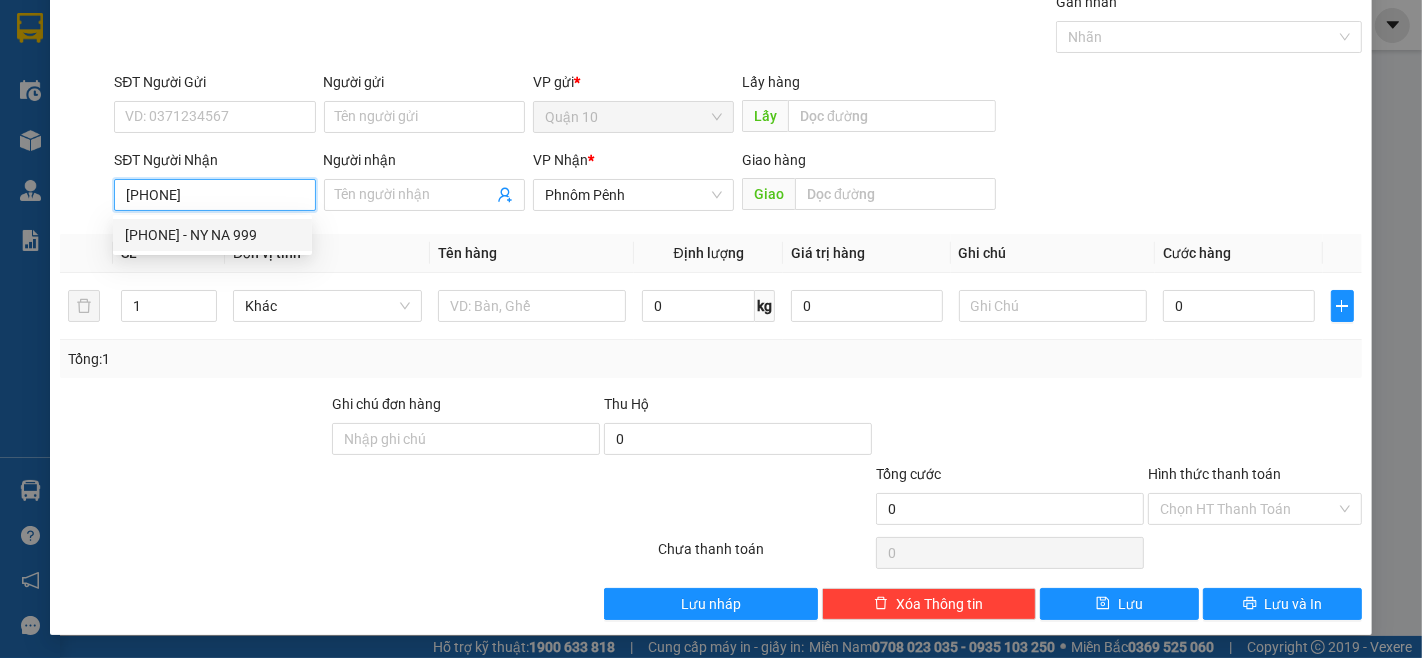click on "[PHONE] - NY NA 999" at bounding box center (212, 235) 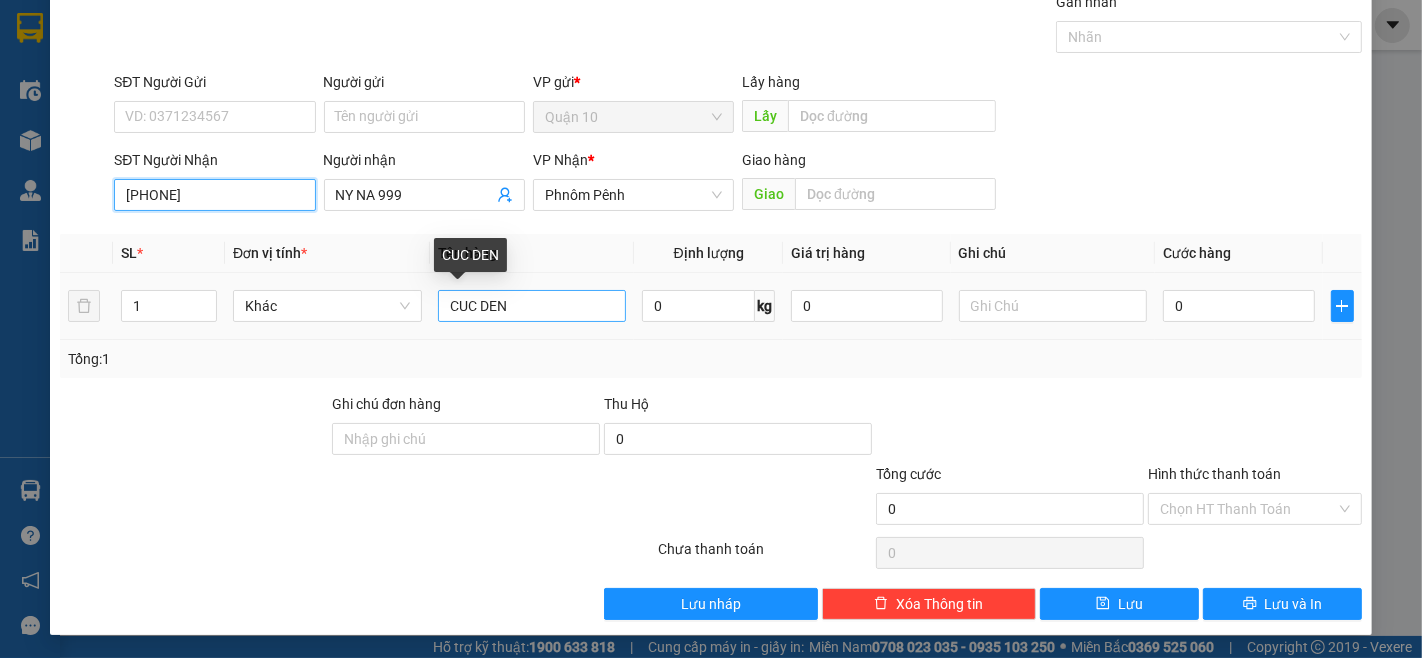 type on "[PHONE]" 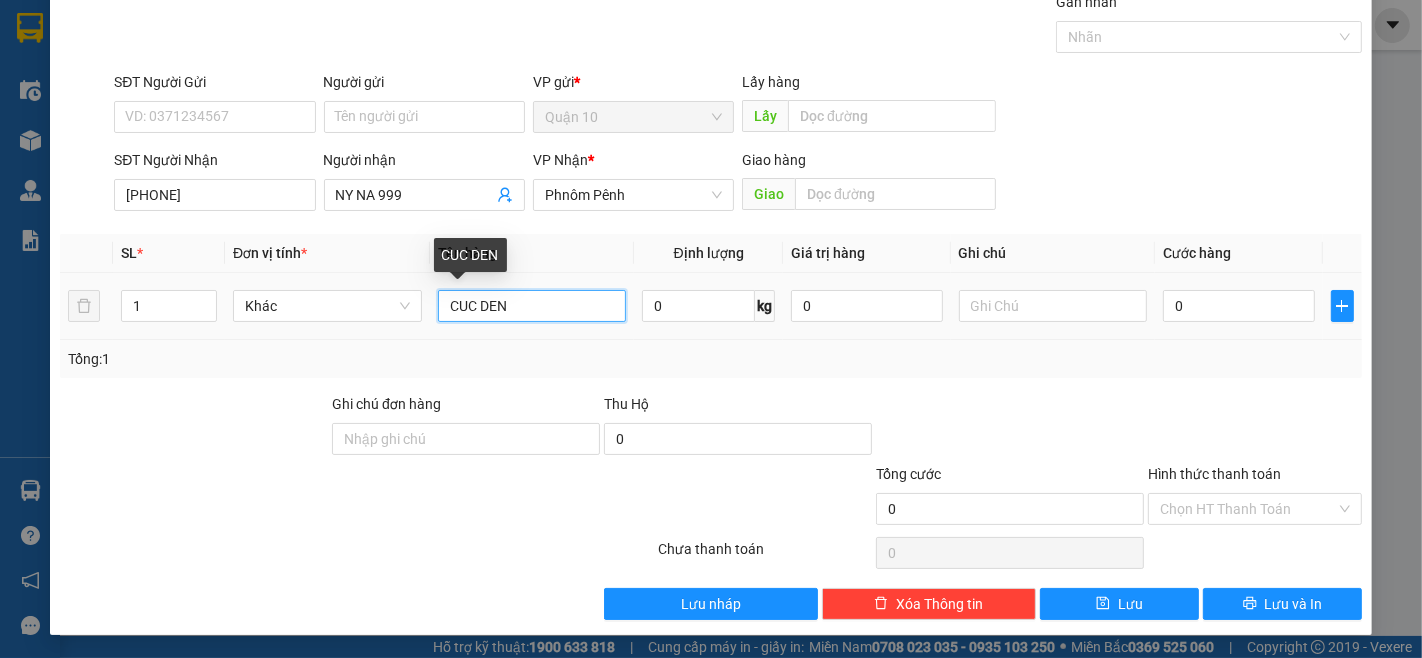 click on "CUC DEN" at bounding box center (532, 306) 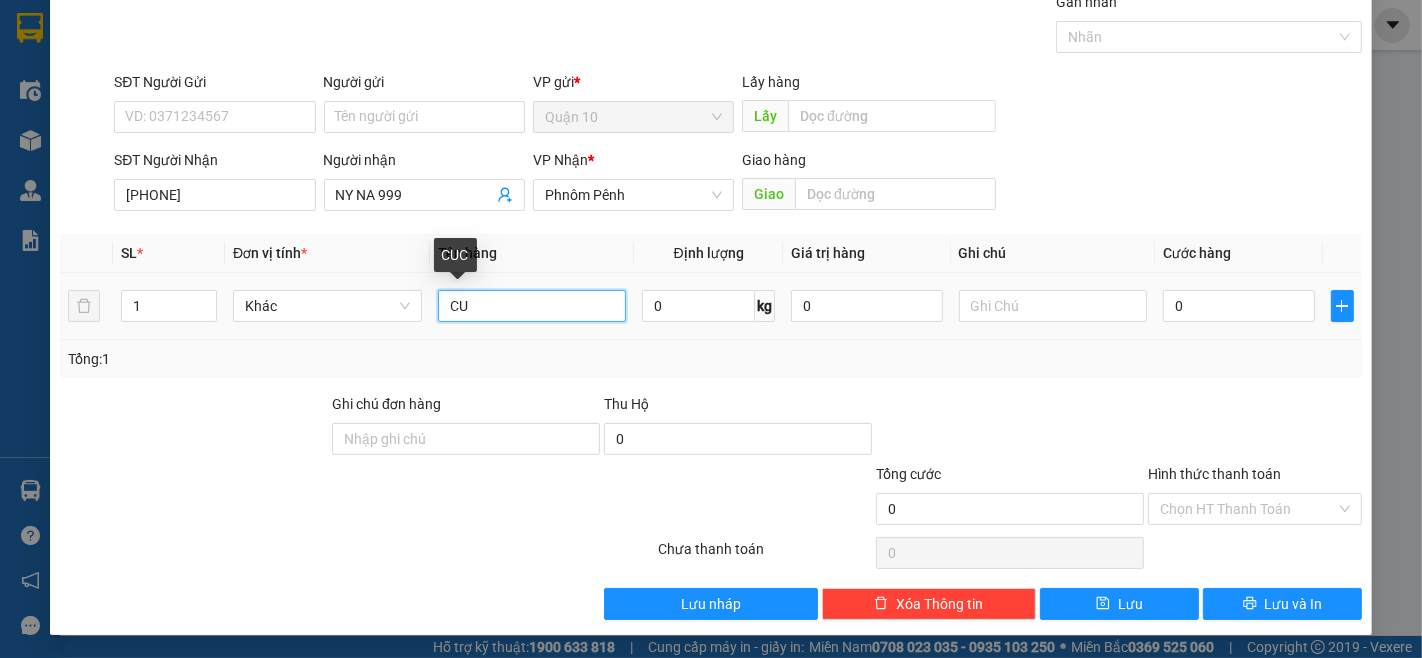 type on "C" 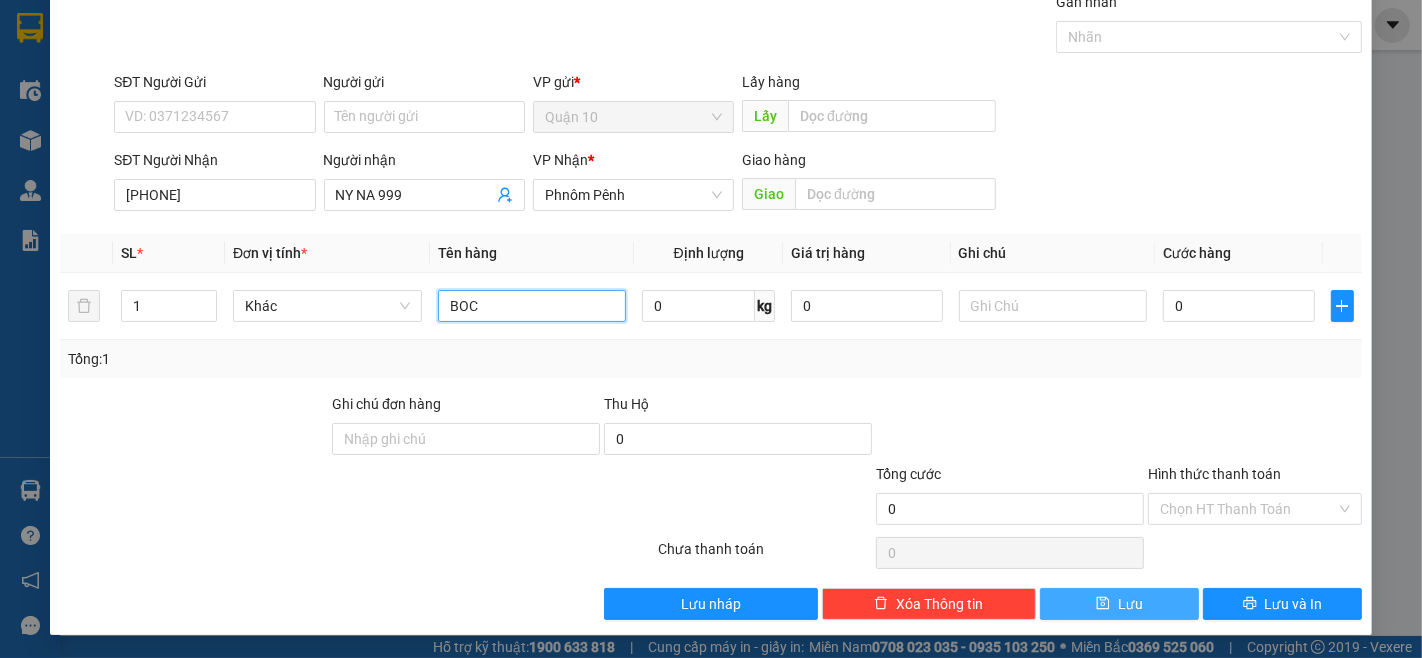 type on "BOC" 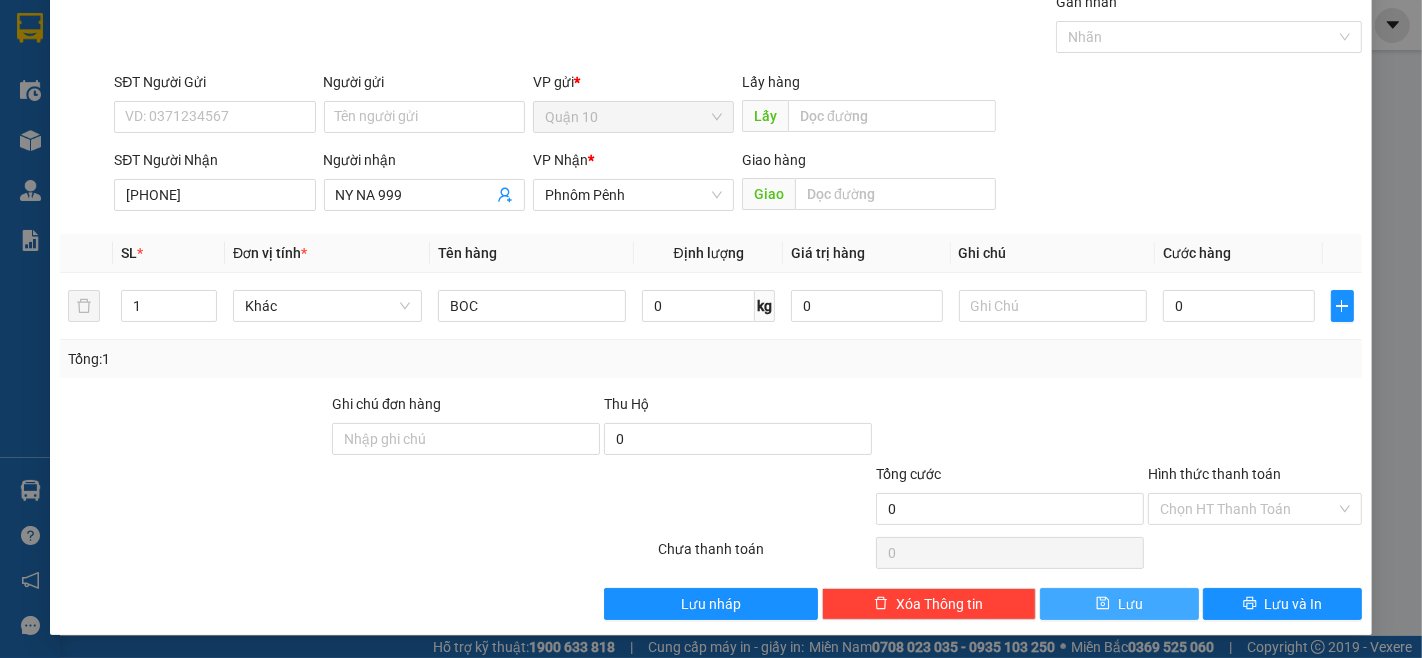 drag, startPoint x: 1125, startPoint y: 592, endPoint x: 818, endPoint y: 391, distance: 366.94687 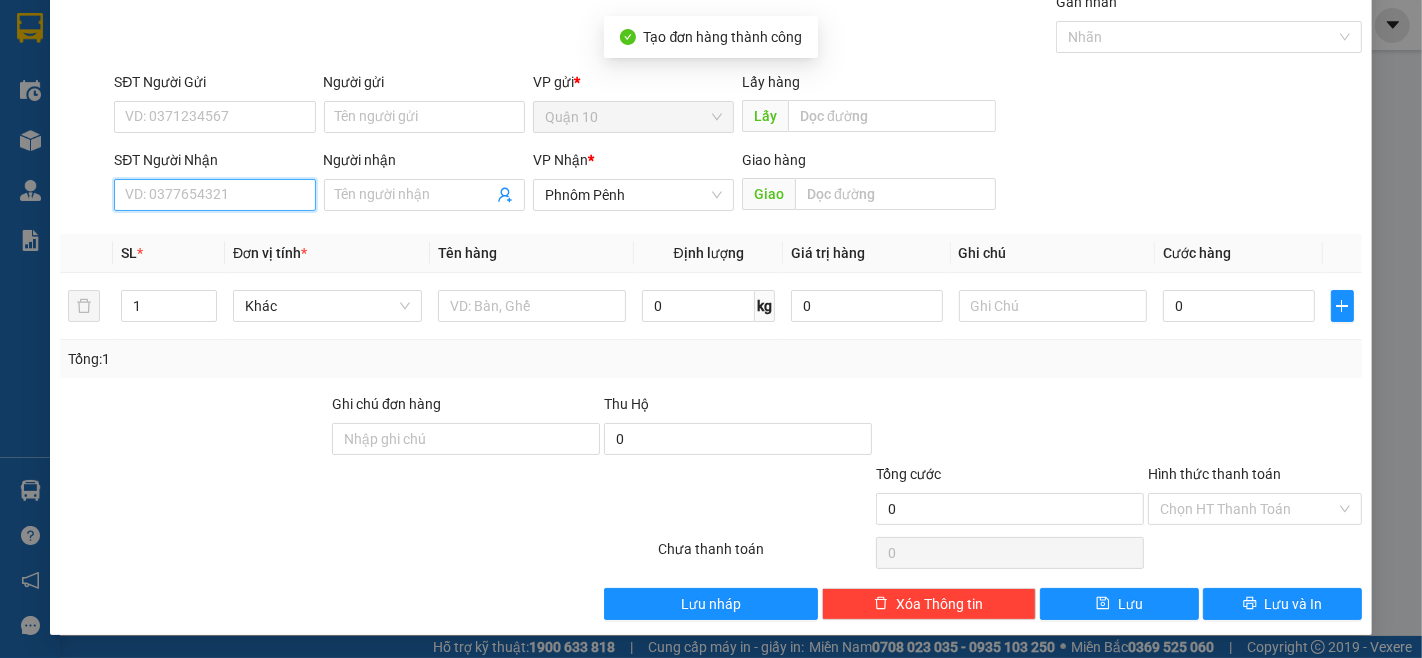 drag, startPoint x: 180, startPoint y: 187, endPoint x: 197, endPoint y: 217, distance: 34.48188 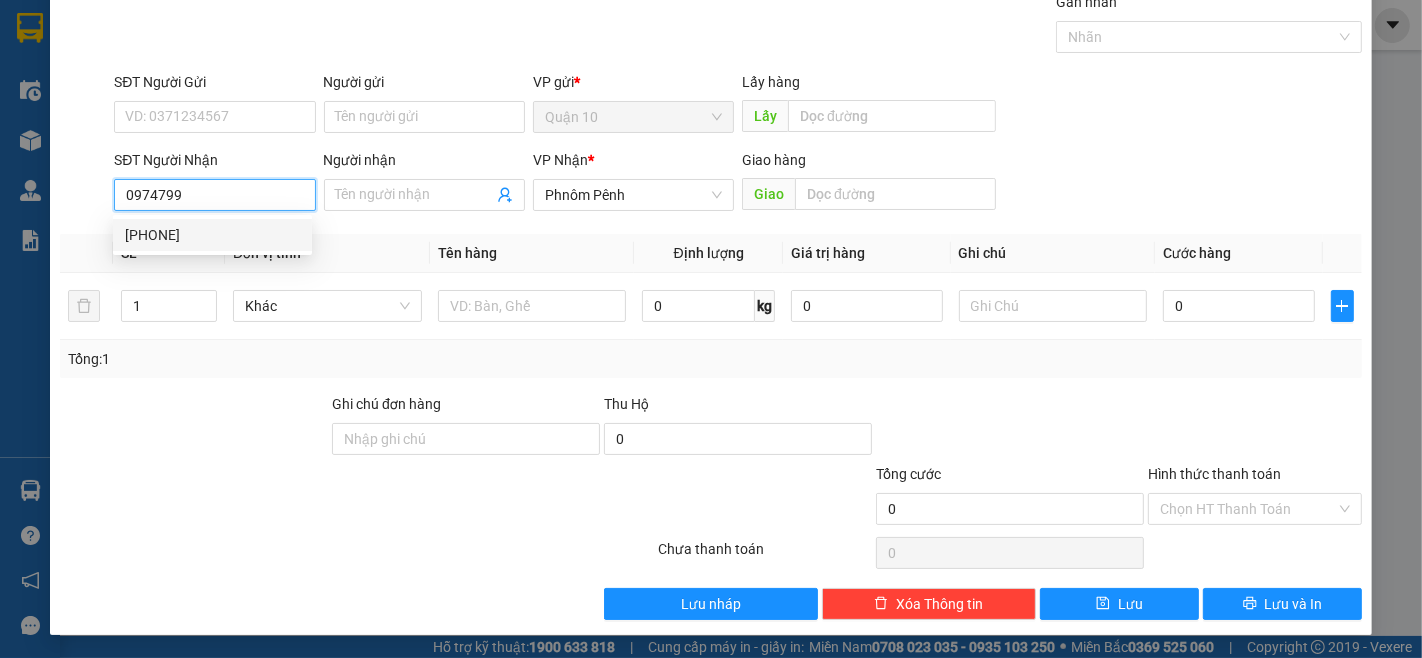 click on "[PHONE]" at bounding box center (212, 235) 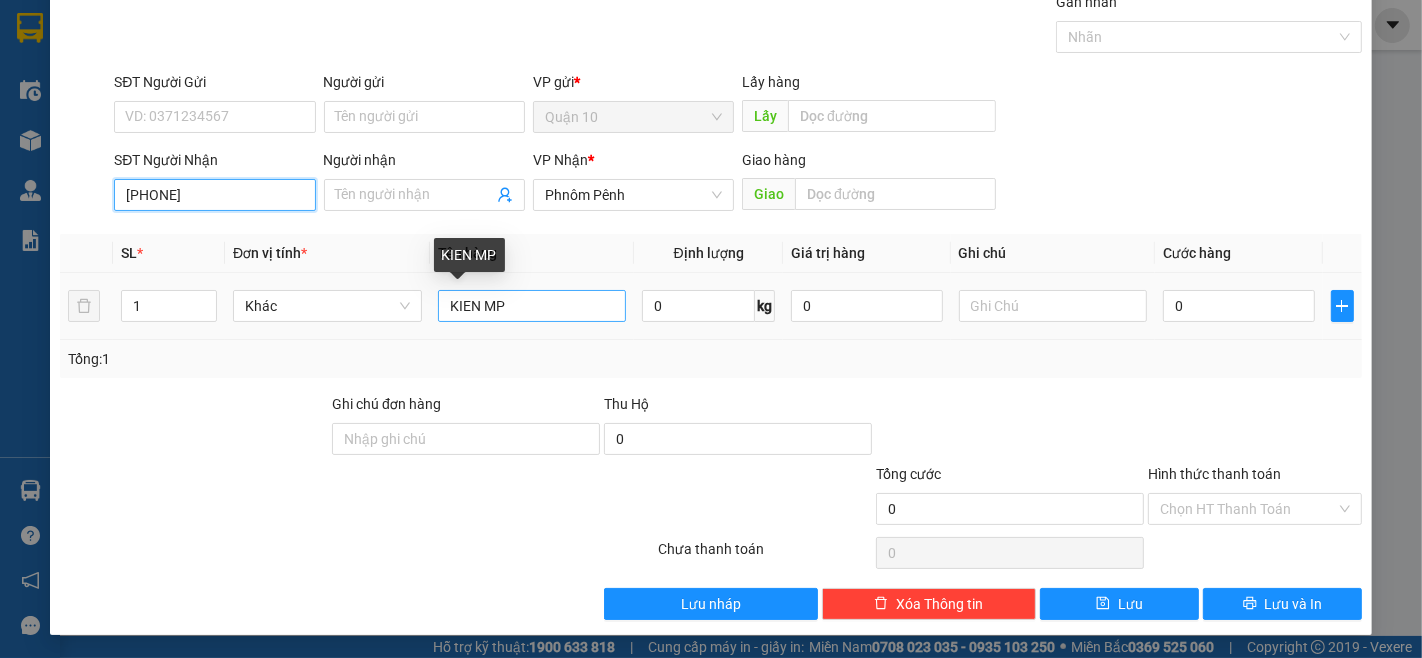 type on "[PHONE]" 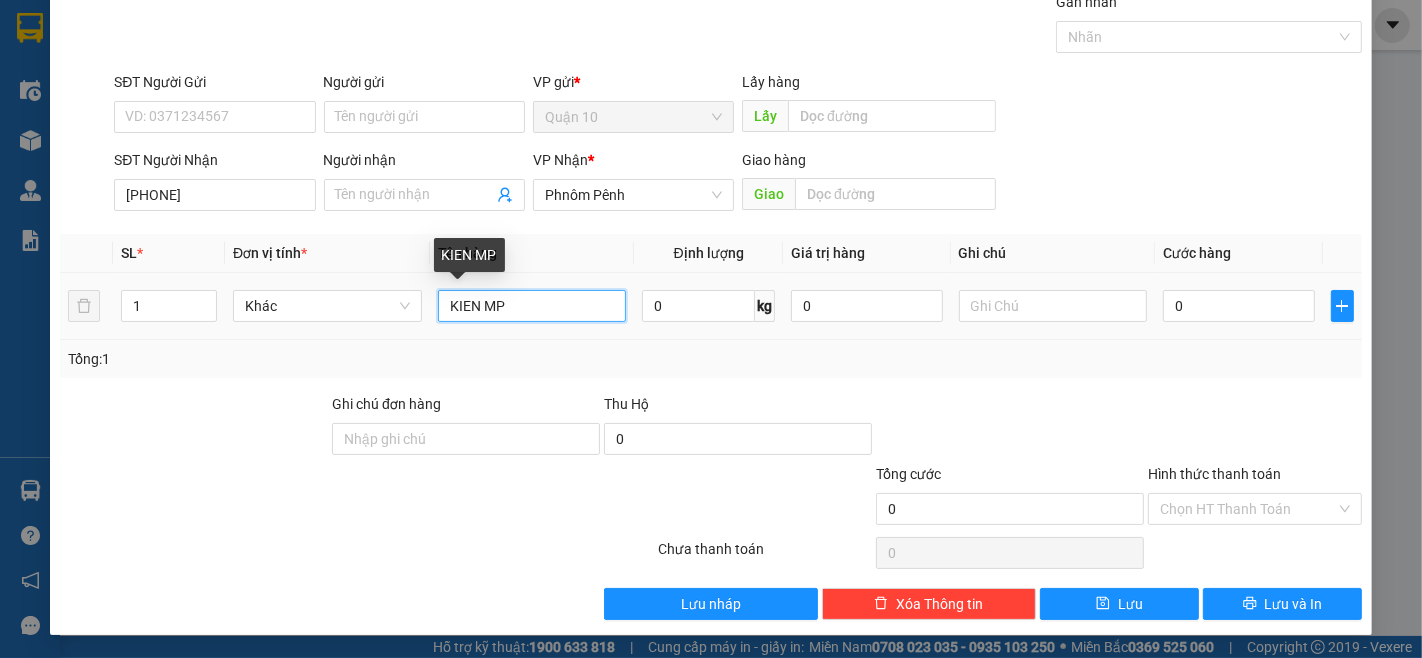 click on "KIEN MP" at bounding box center [532, 306] 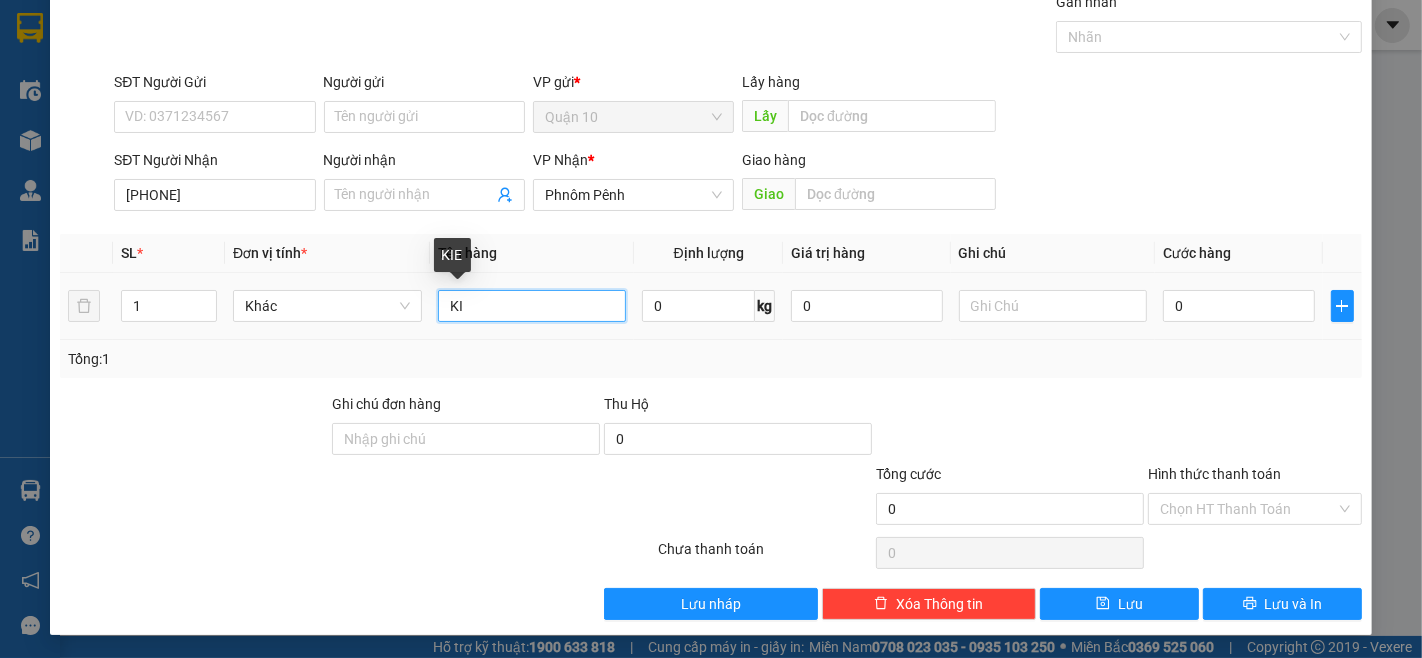 type on "K" 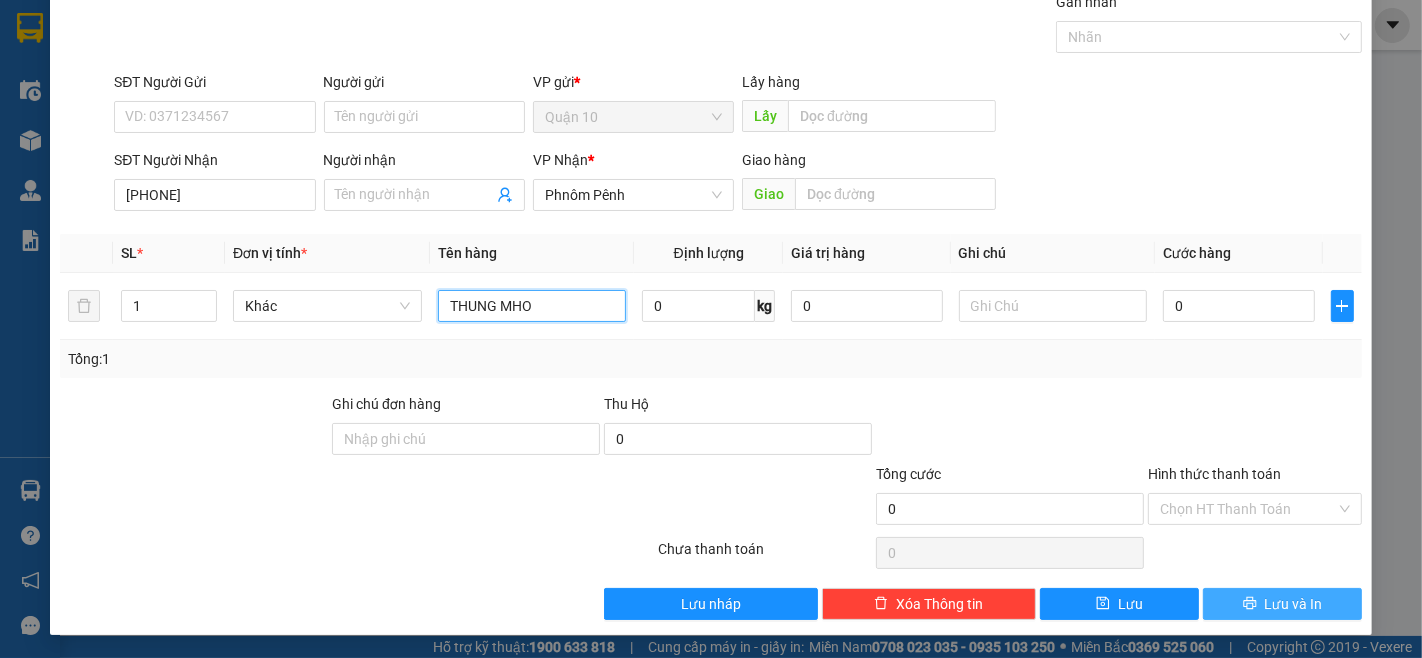 type on "THUNG MHO" 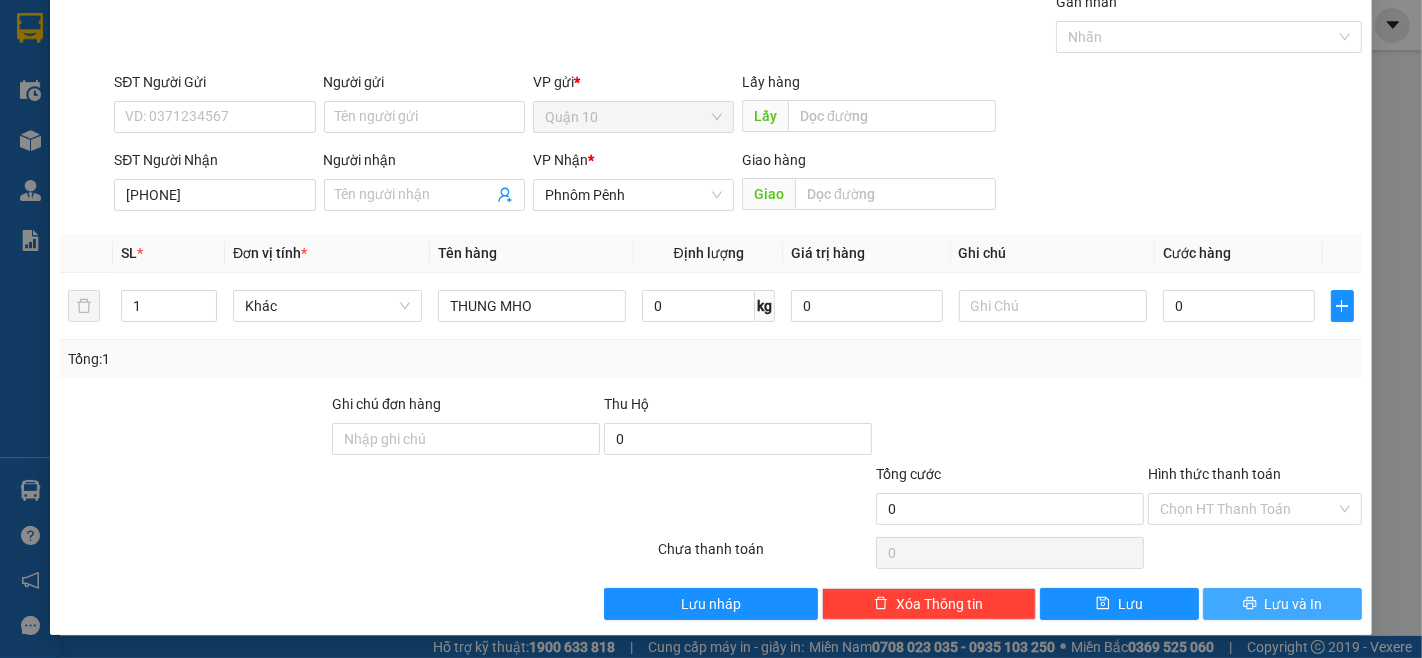 drag, startPoint x: 1203, startPoint y: 597, endPoint x: 1193, endPoint y: 591, distance: 11.661903 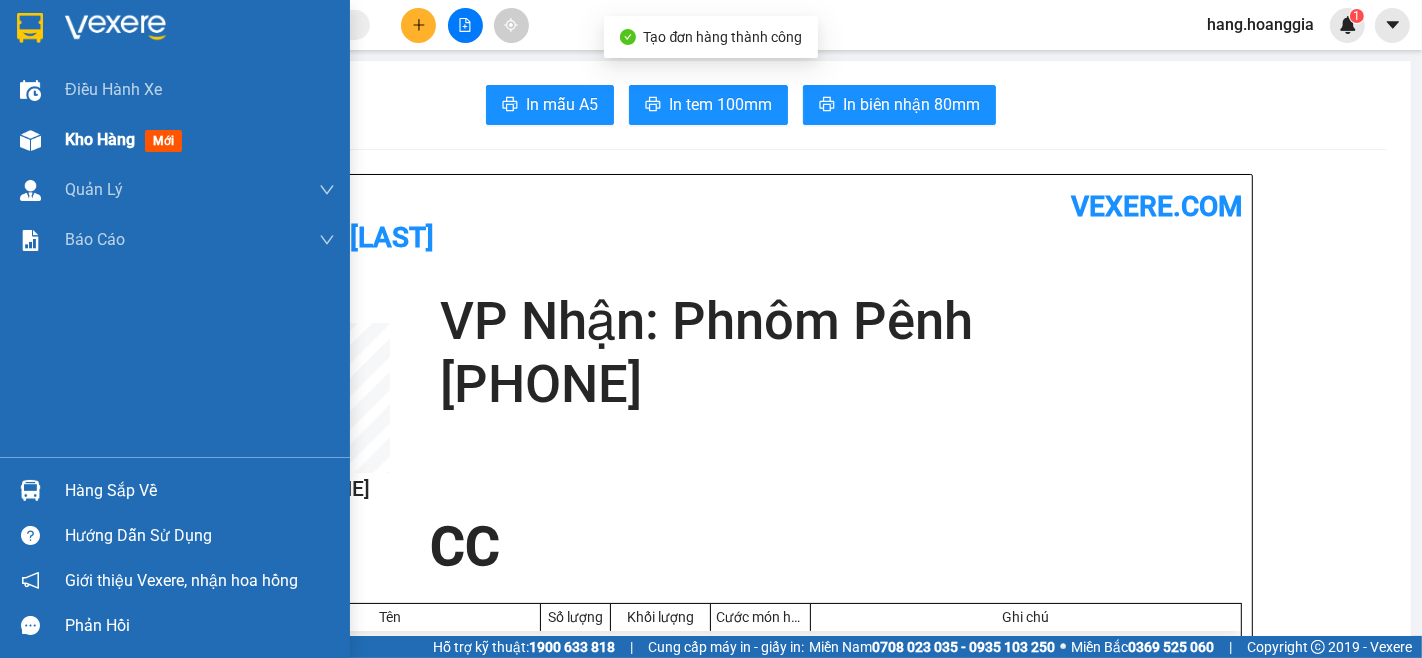 click at bounding box center [30, 140] 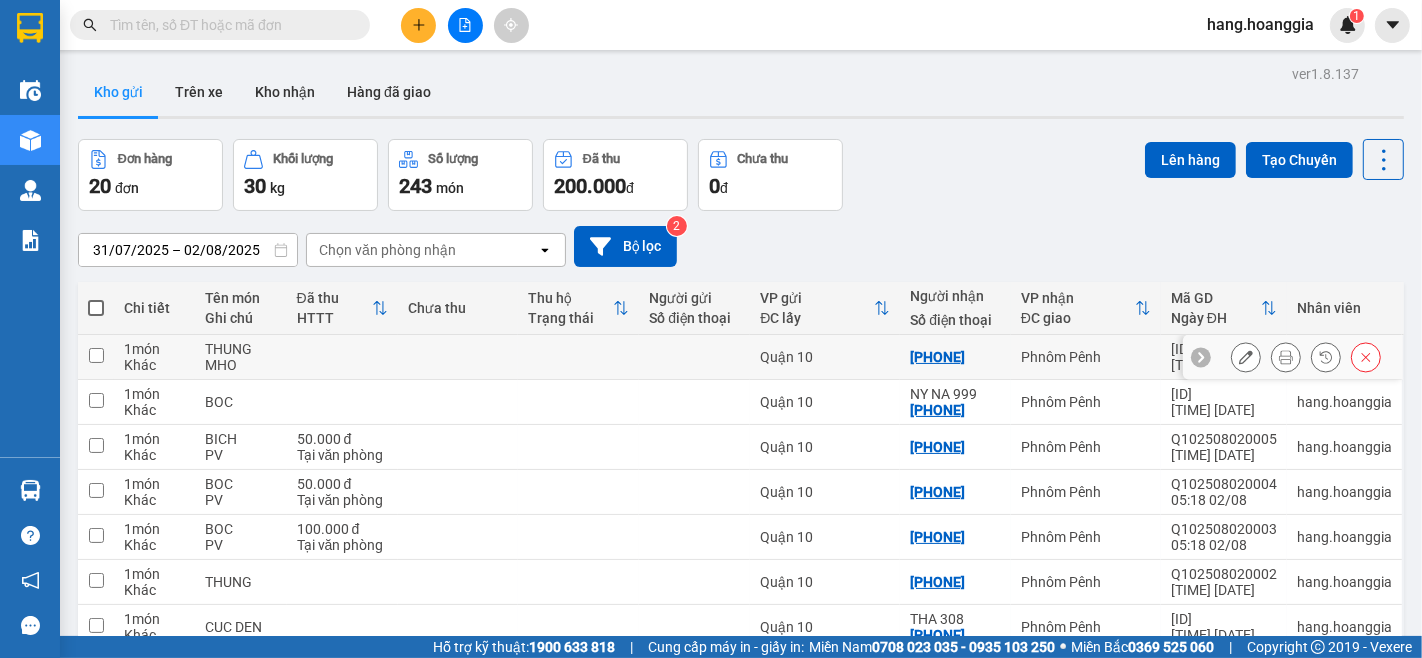 click at bounding box center [96, 357] 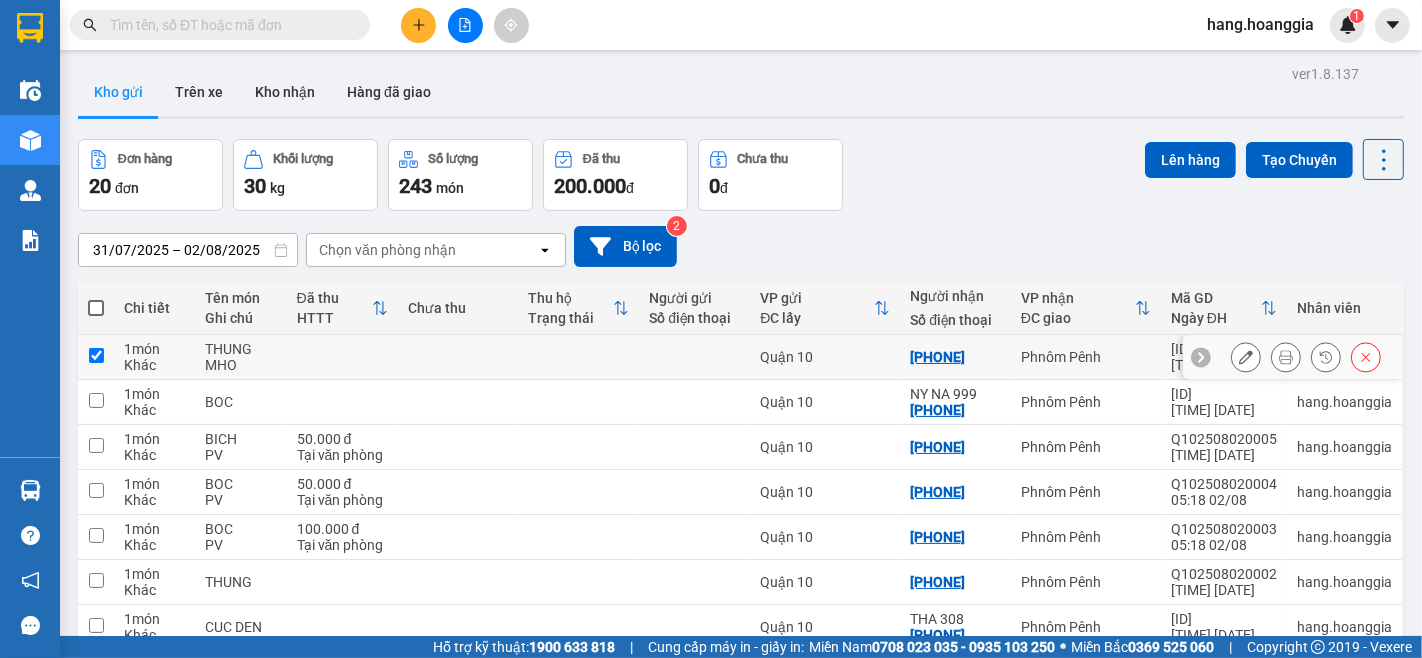 checkbox on "true" 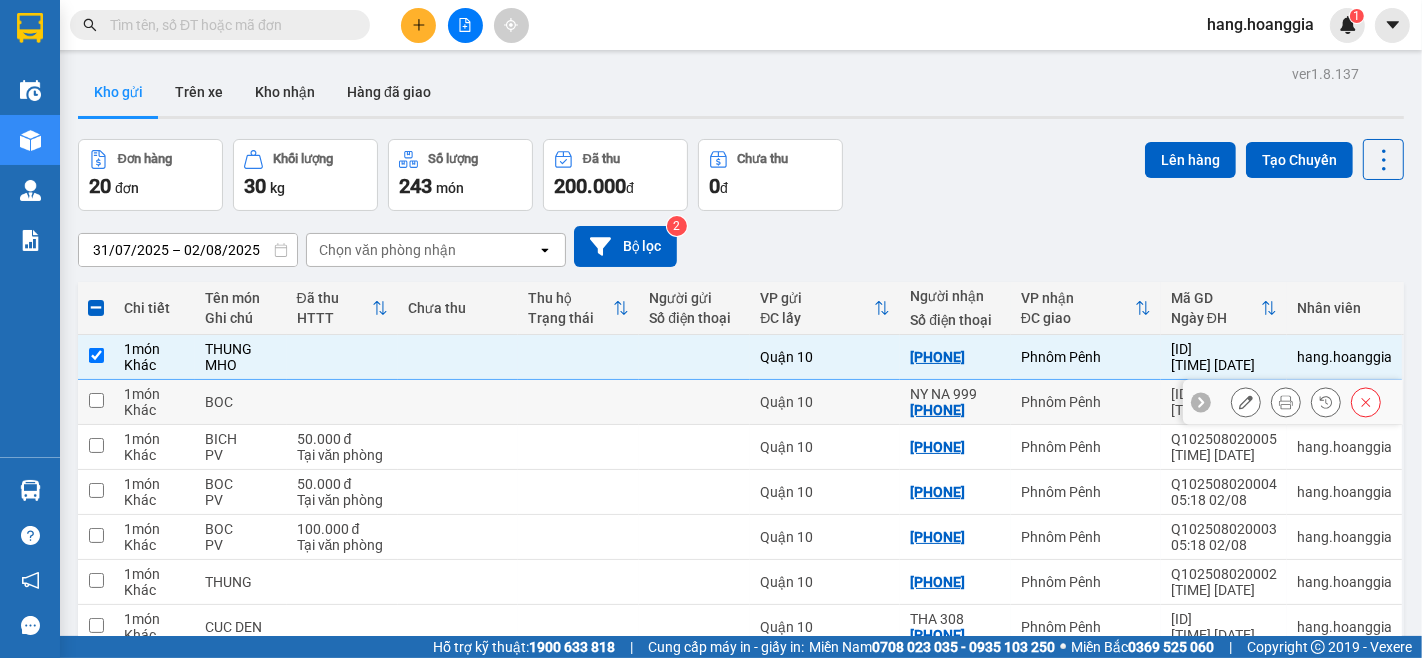 click at bounding box center [96, 400] 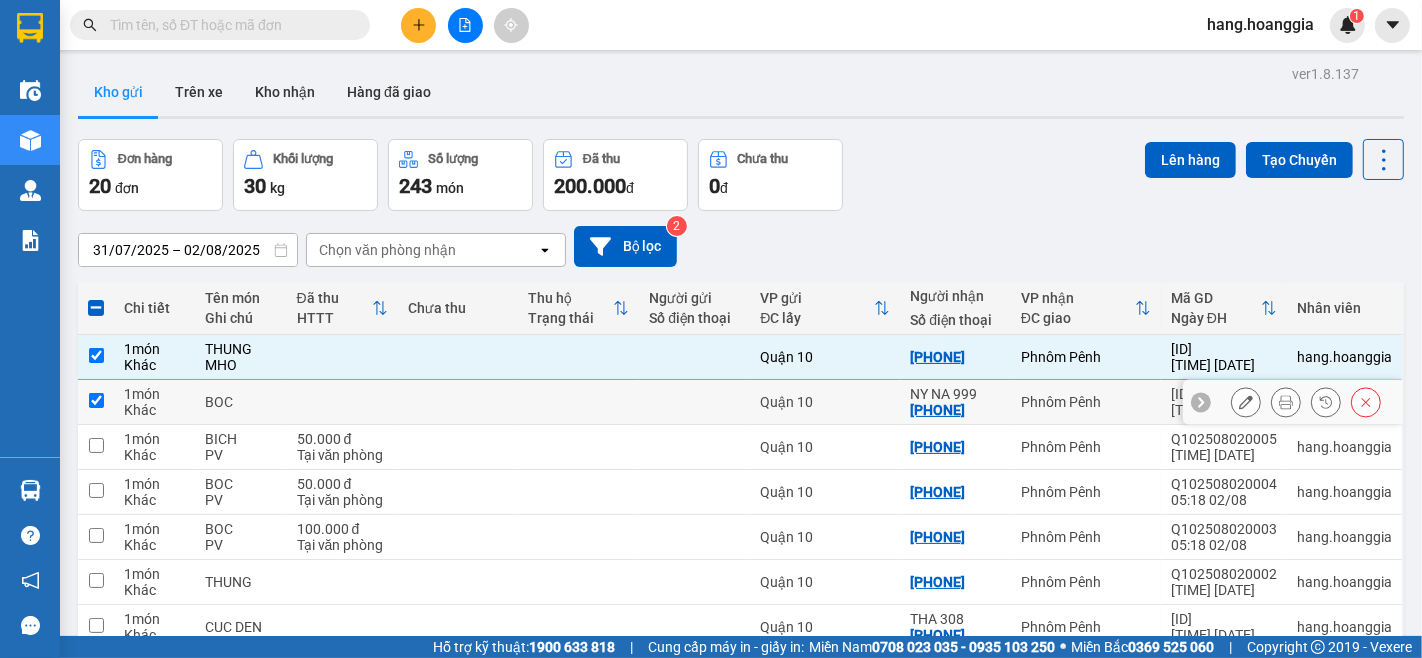 checkbox on "true" 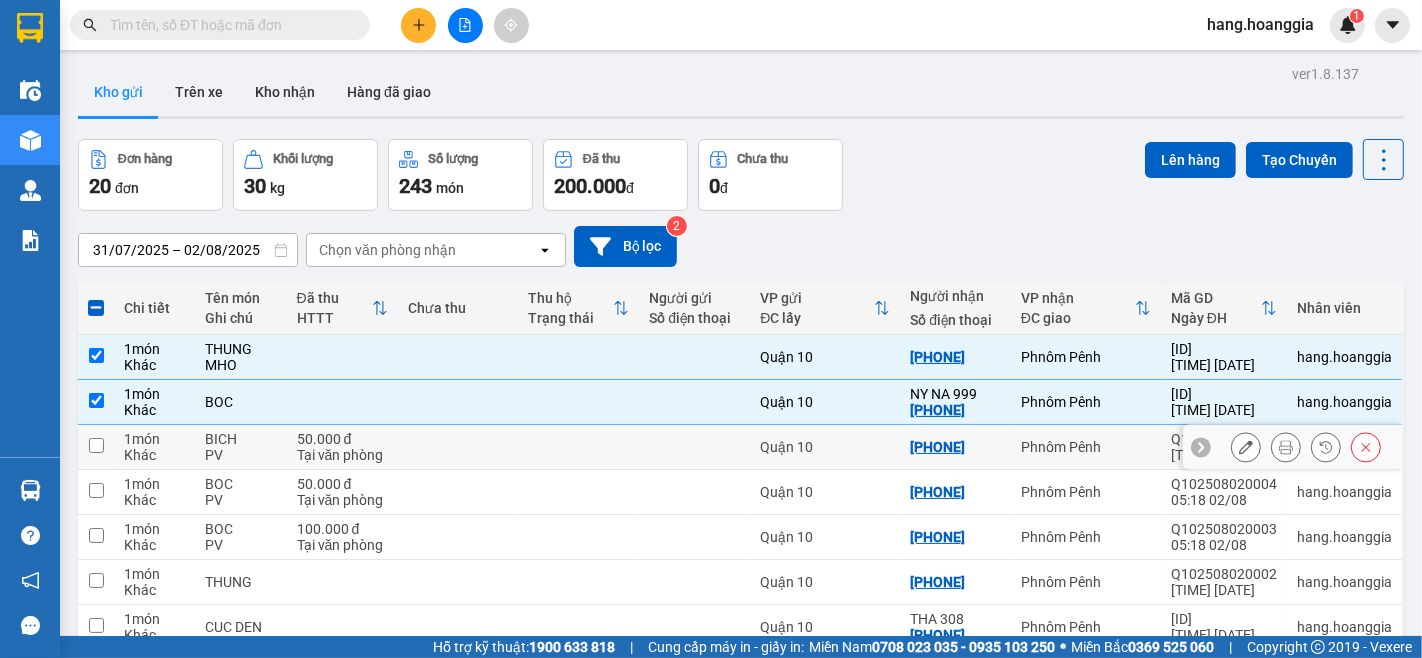 click at bounding box center [96, 445] 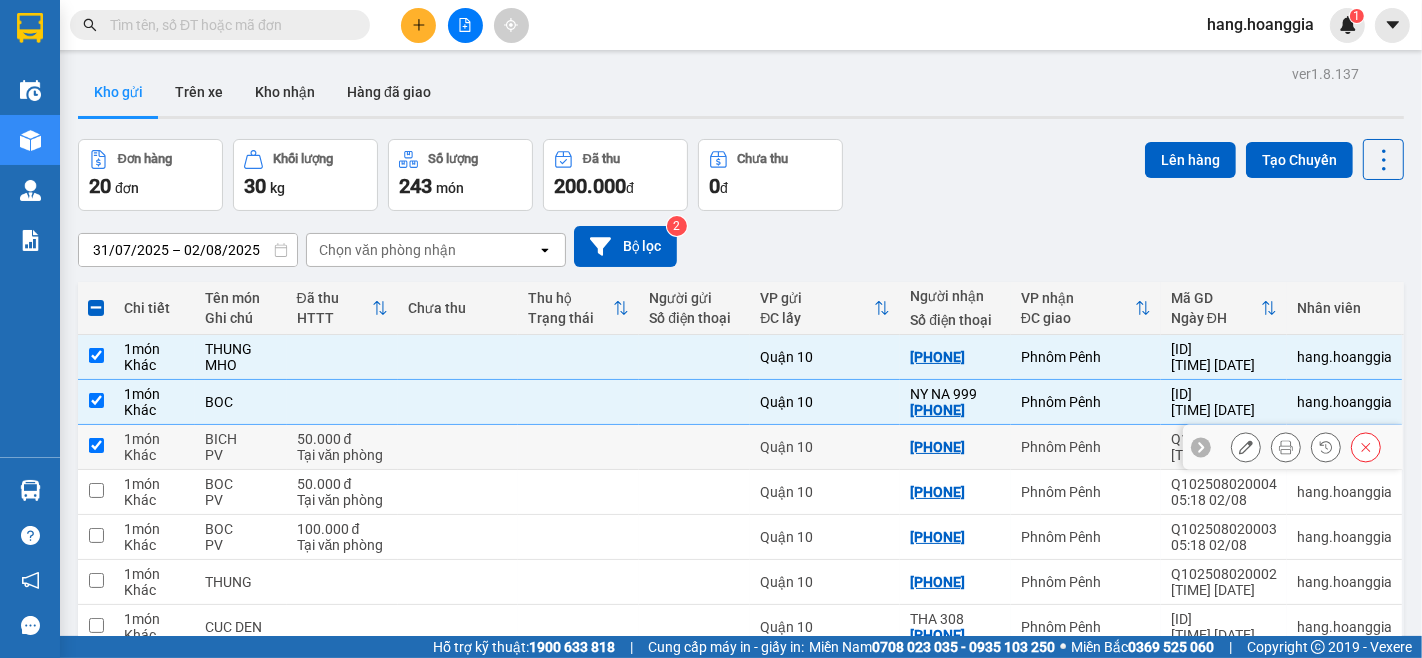 checkbox on "true" 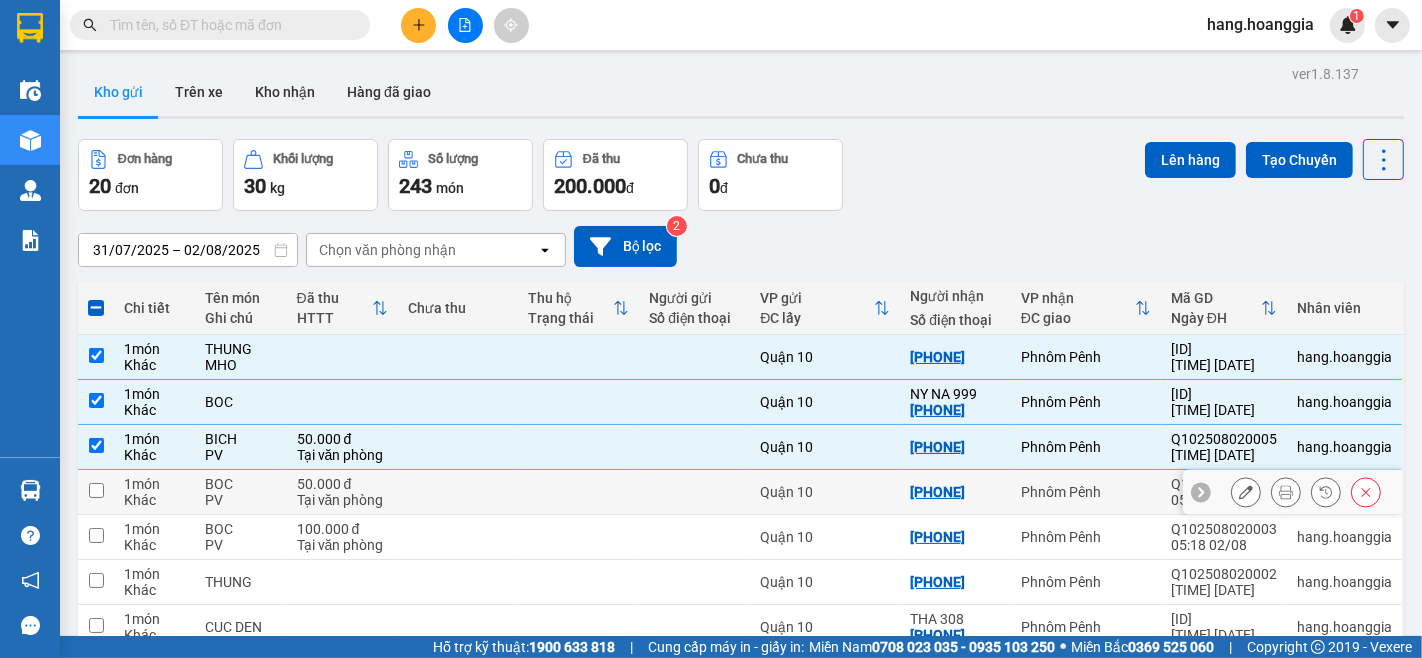 click at bounding box center (96, 490) 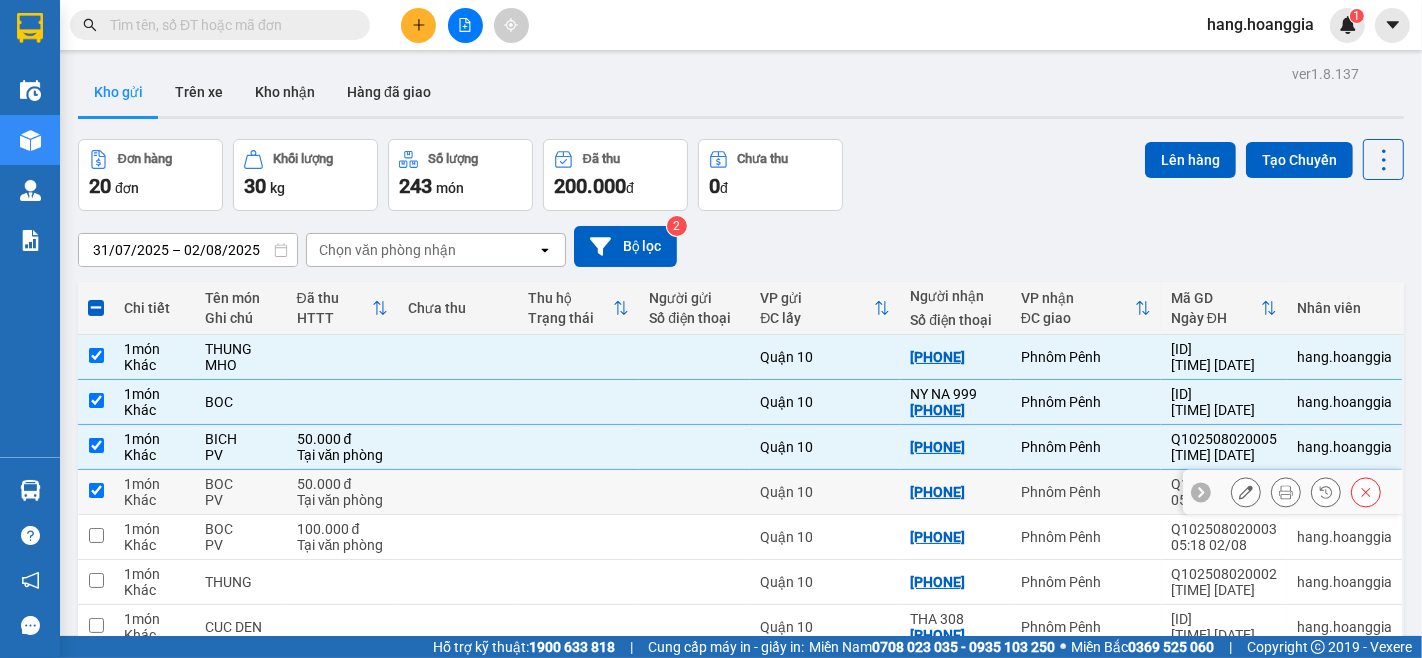 checkbox on "true" 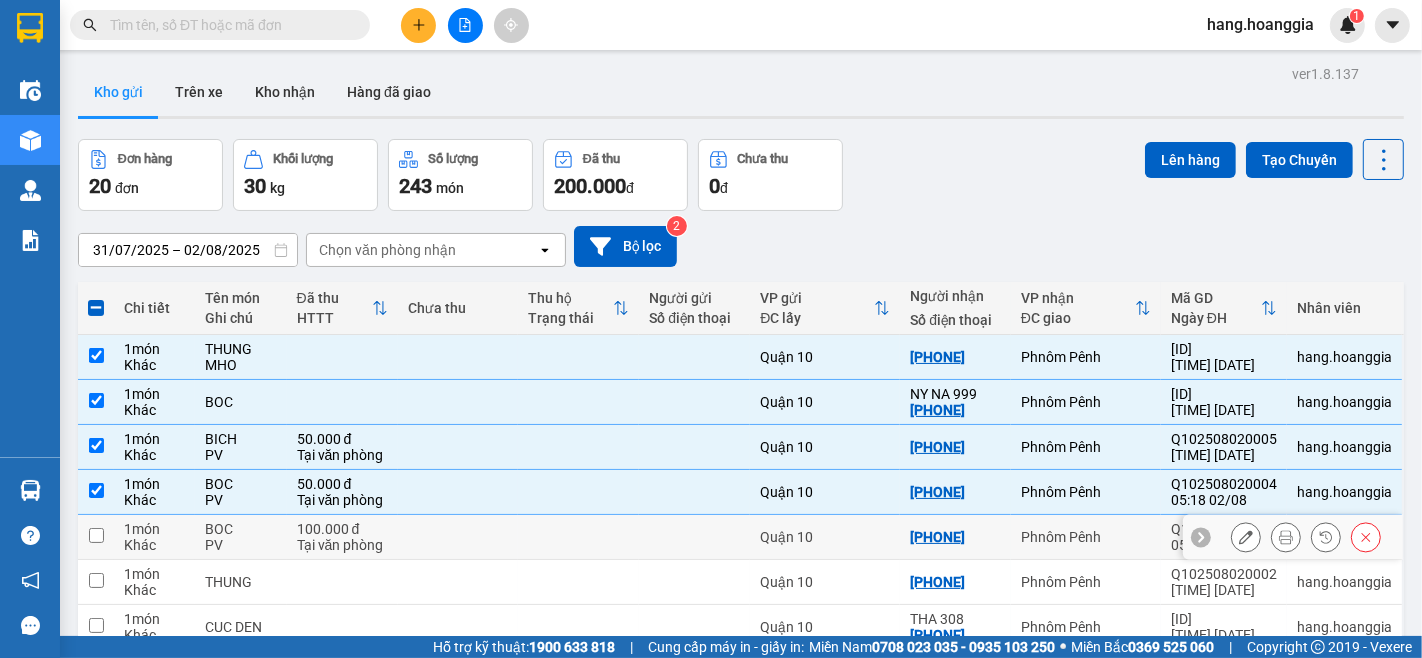 click at bounding box center [96, 535] 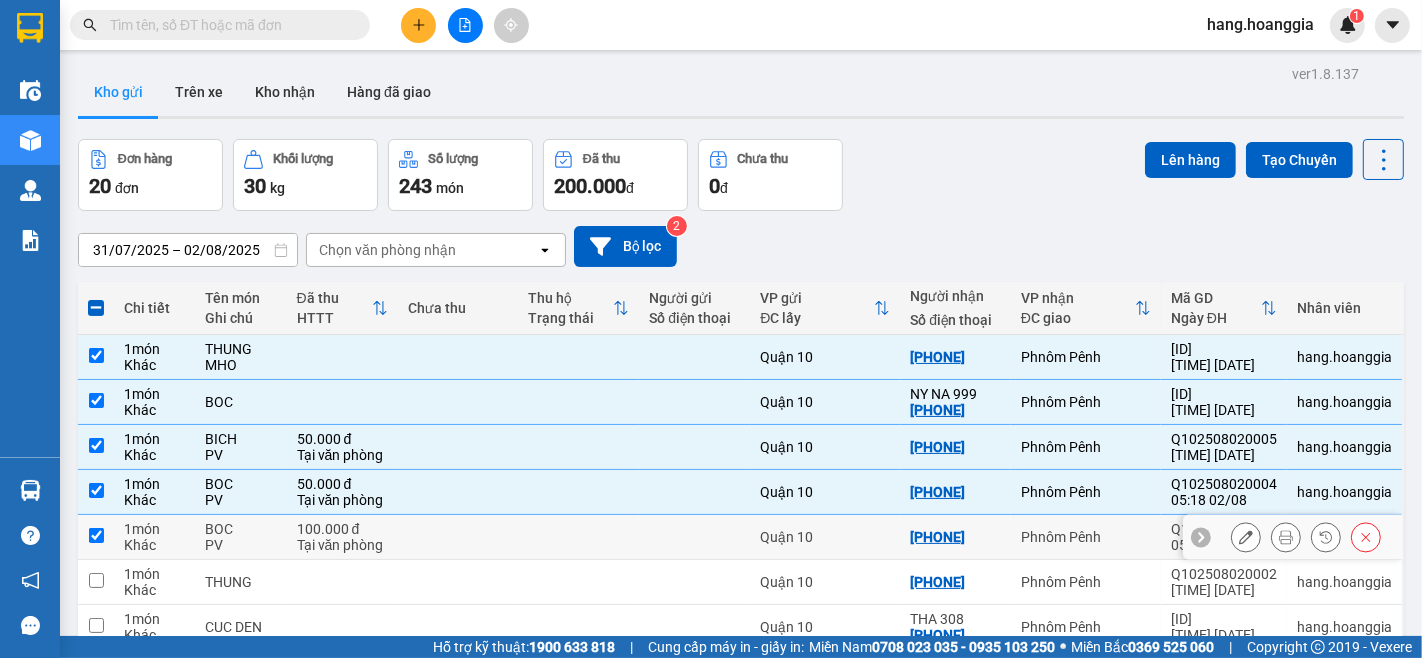 checkbox on "true" 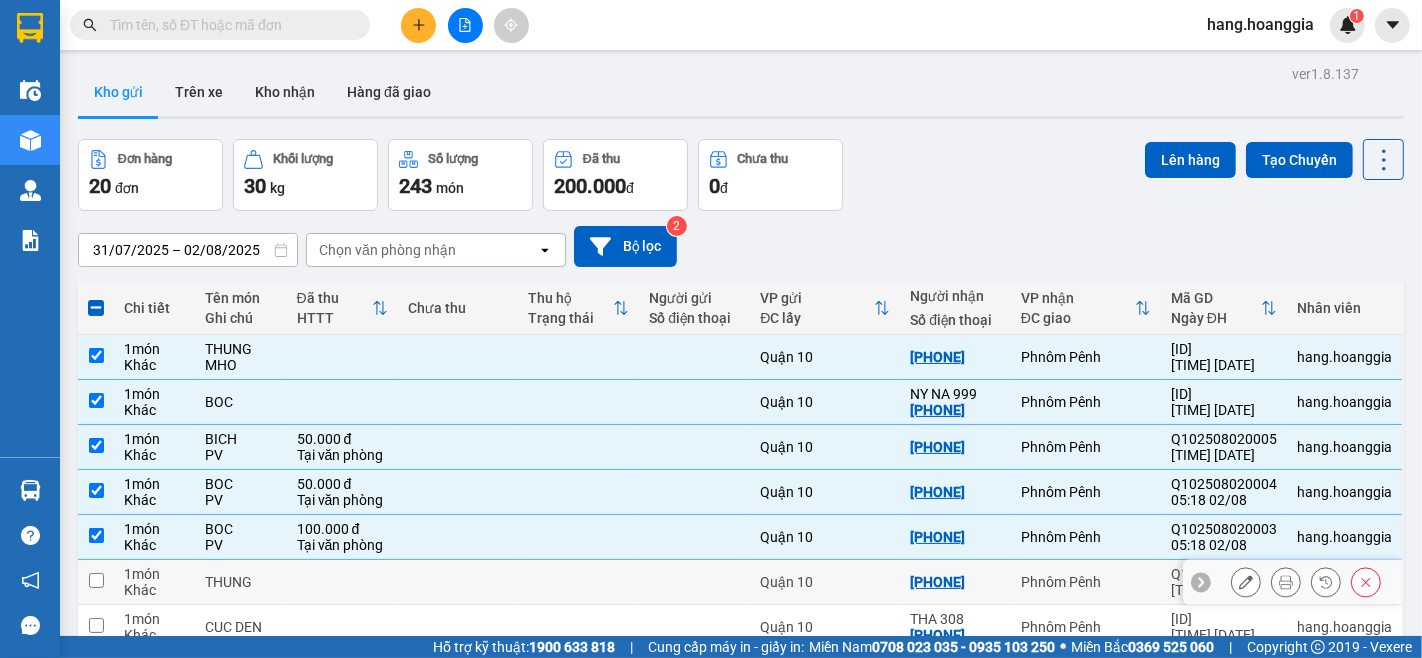 click at bounding box center [96, 580] 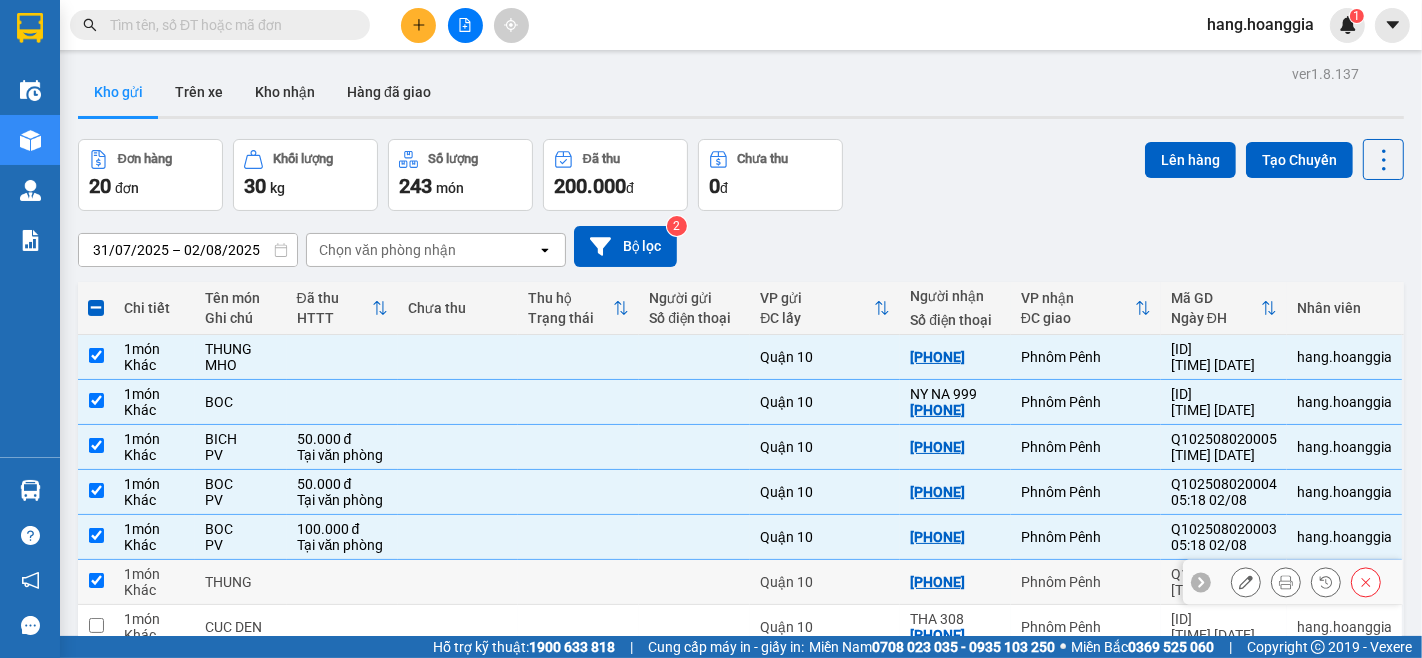 checkbox on "true" 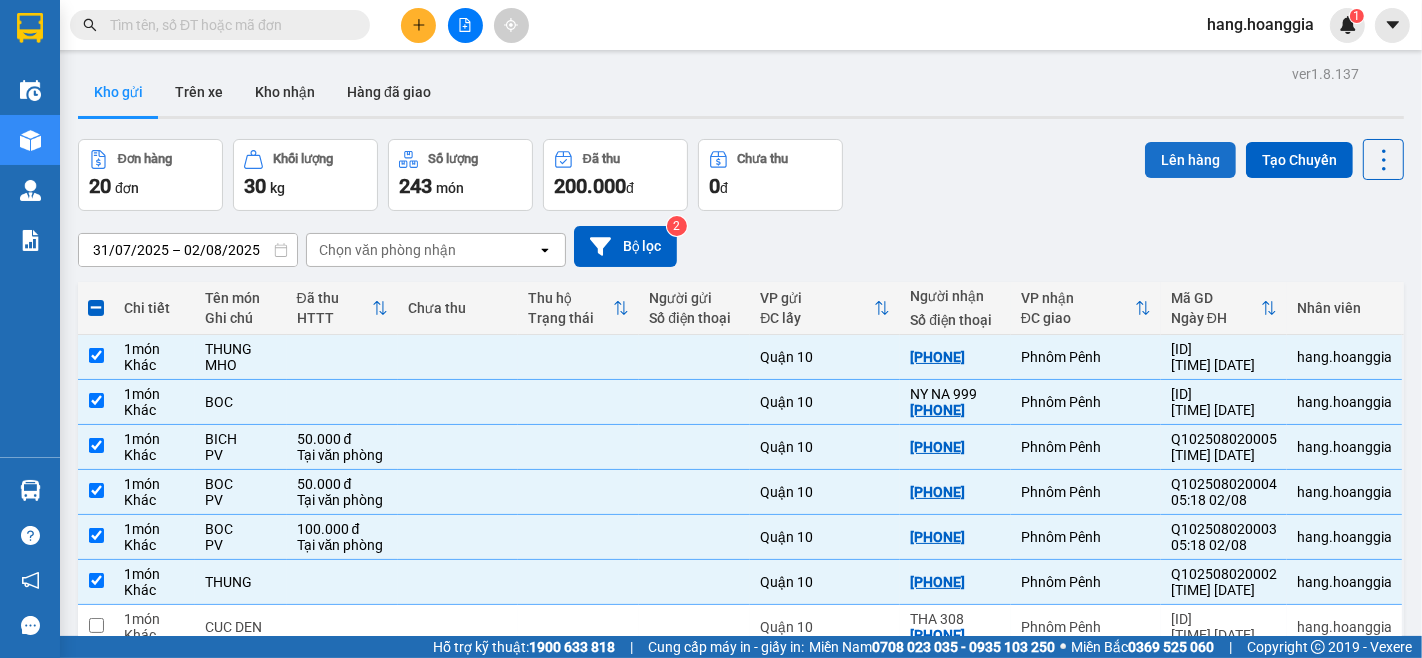 click on "Lên hàng" at bounding box center (1190, 160) 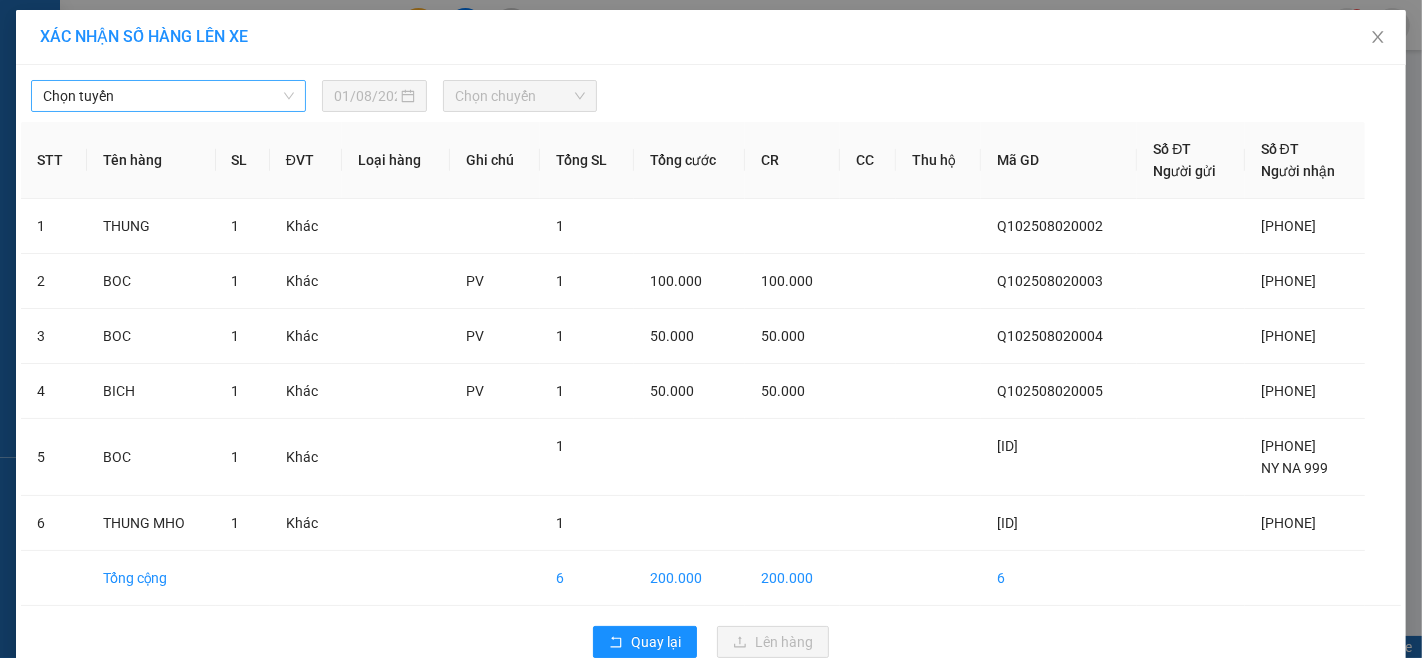 click on "Chọn tuyến" at bounding box center [168, 96] 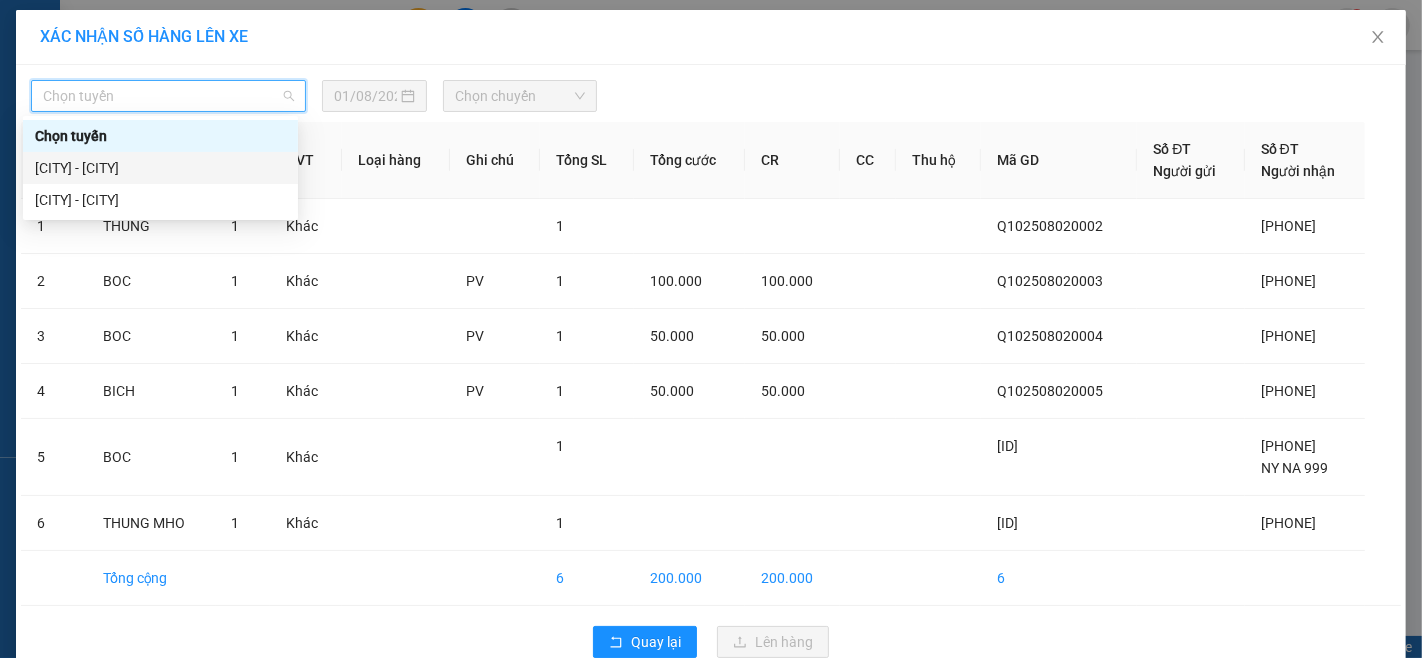 click on "[CITY] -  [CITY]" at bounding box center [160, 168] 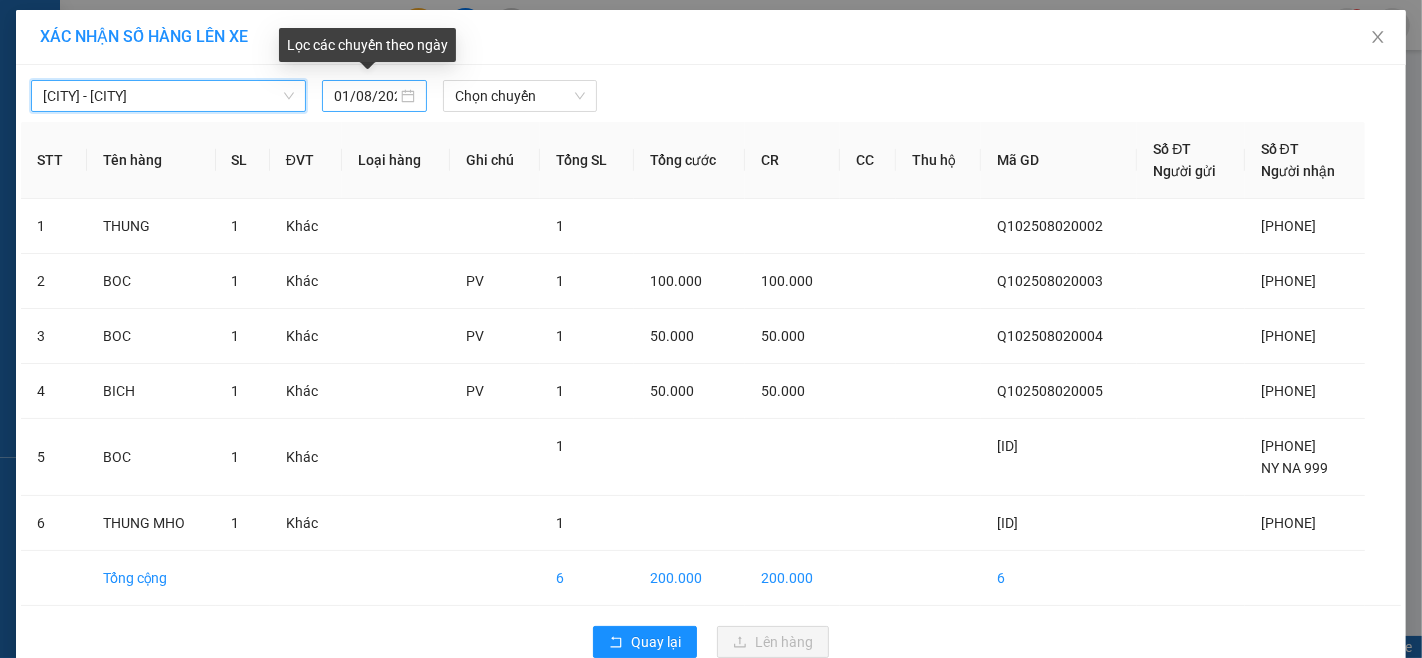 click on "01/08/2025" at bounding box center (365, 96) 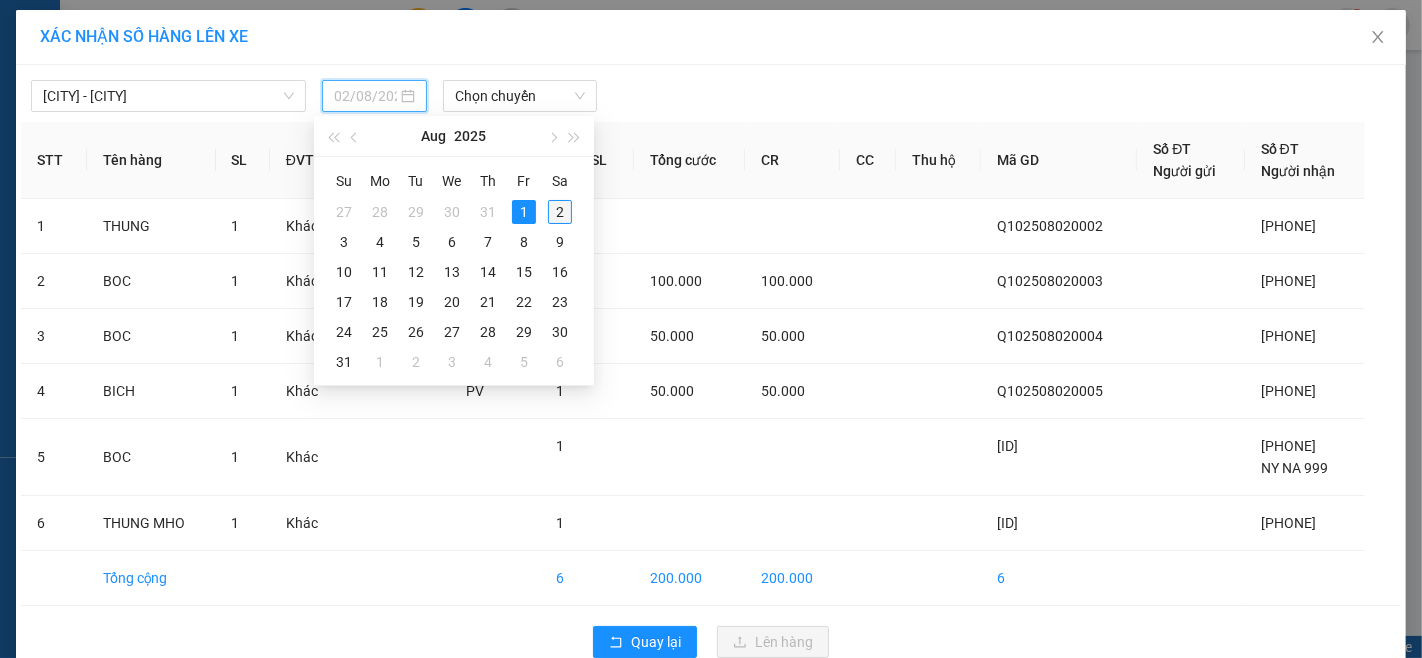 click on "2" at bounding box center (560, 212) 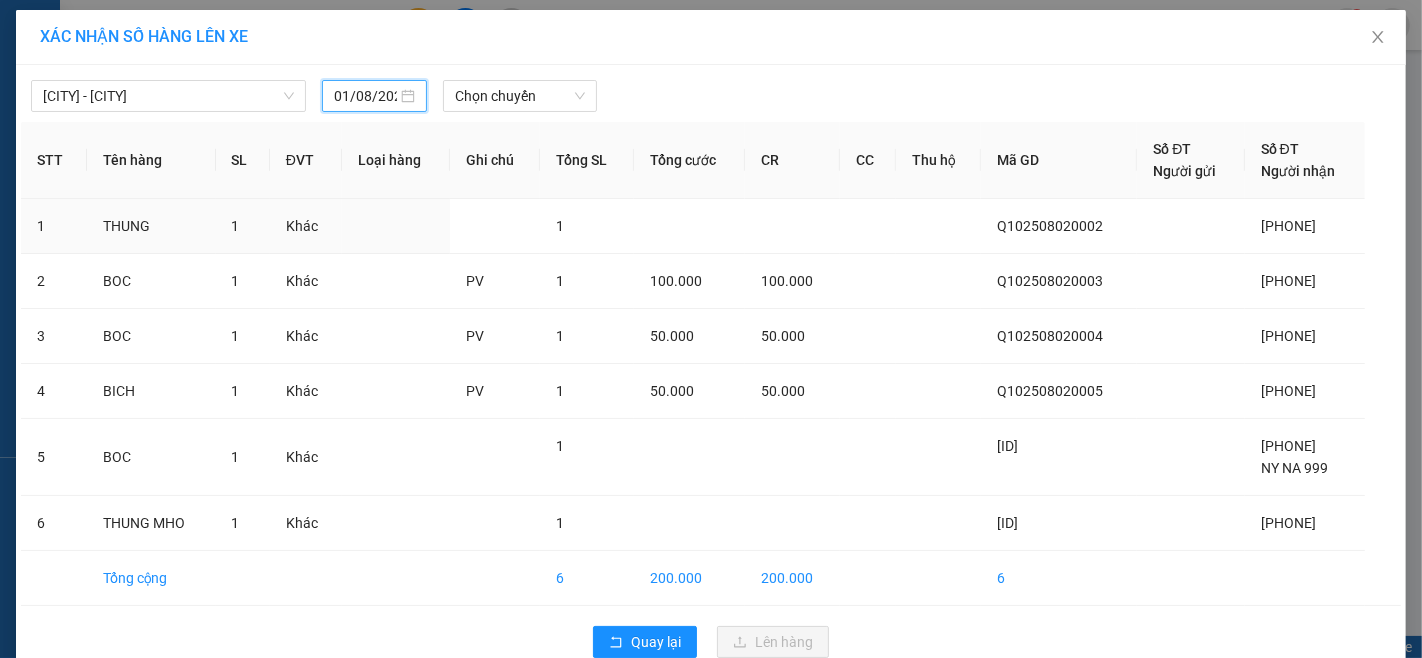 type on "02/08/2025" 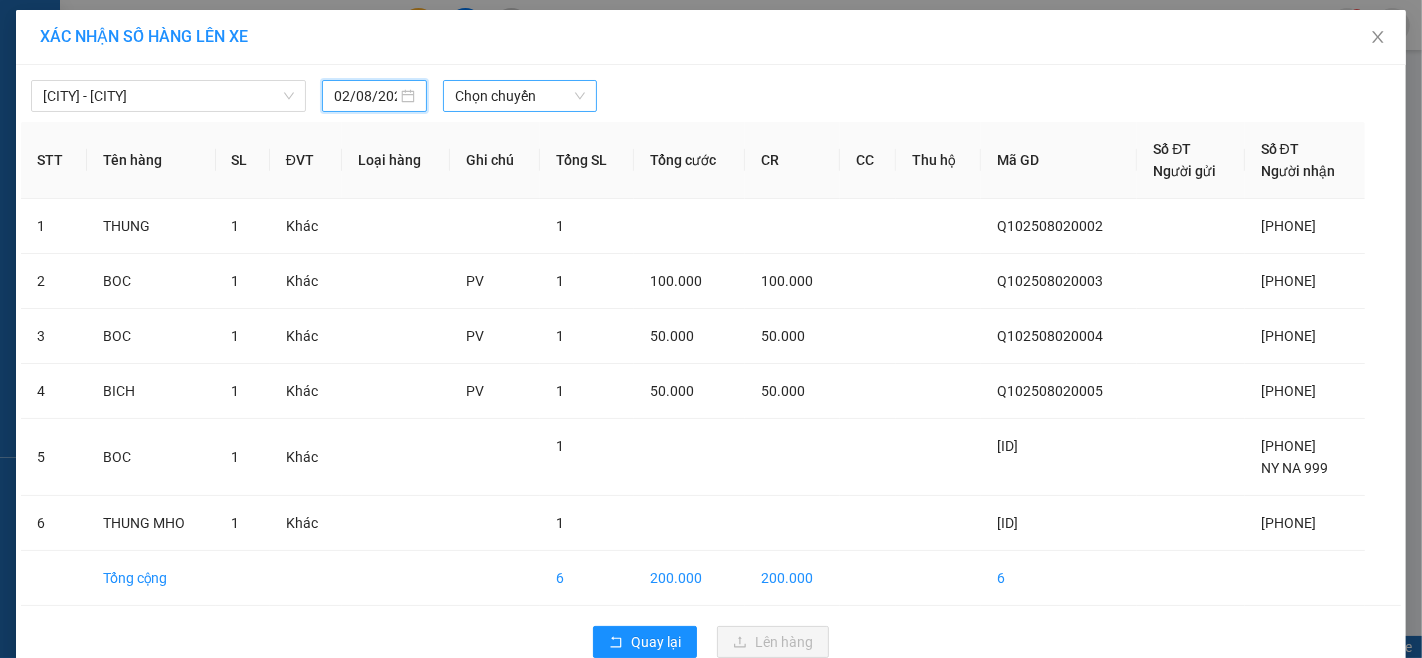 click on "Chọn chuyến" at bounding box center (520, 96) 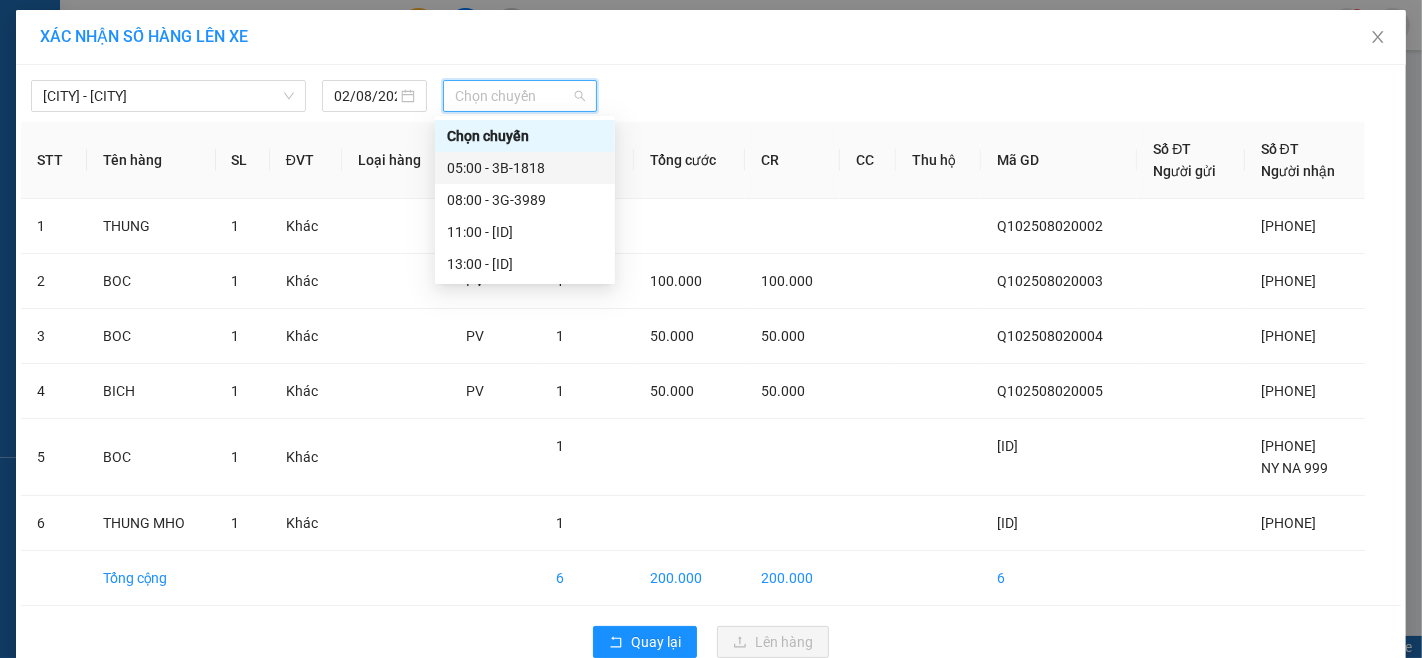 click on "[TIME] - [ID]" at bounding box center (525, 168) 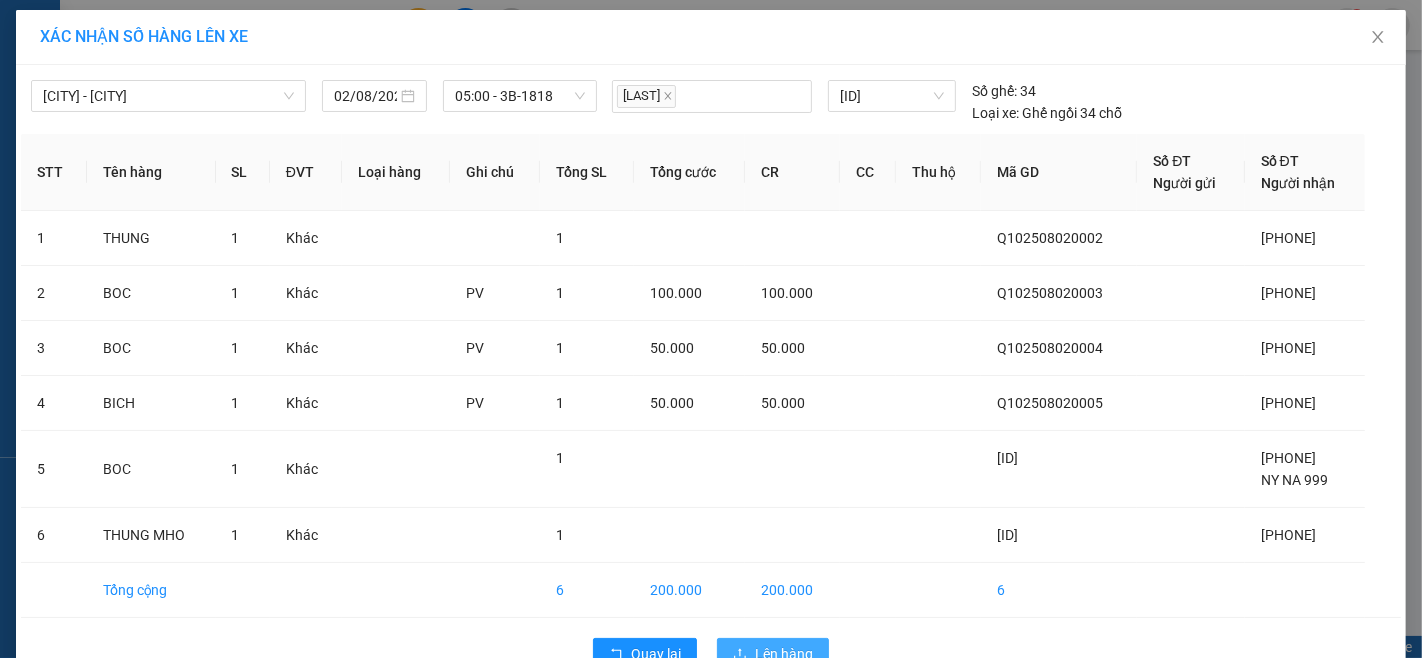 drag, startPoint x: 776, startPoint y: 642, endPoint x: 766, endPoint y: 620, distance: 24.166092 